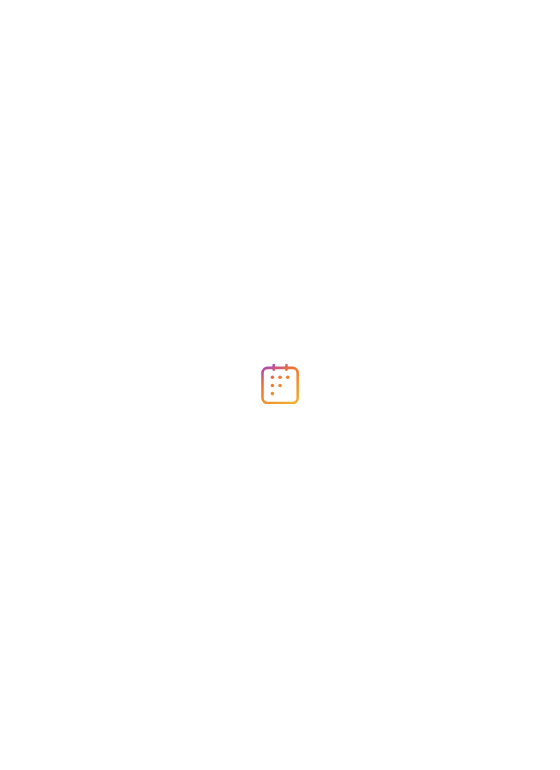 scroll, scrollTop: 0, scrollLeft: 0, axis: both 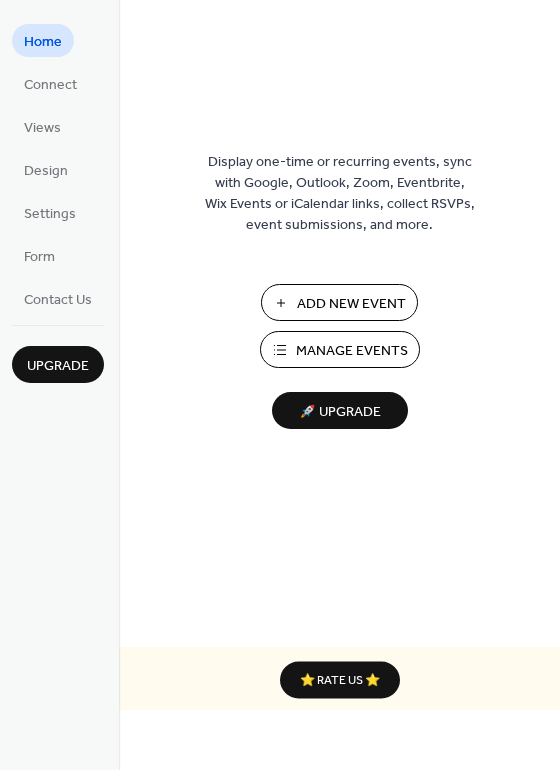 click on "Add New Event" at bounding box center (351, 304) 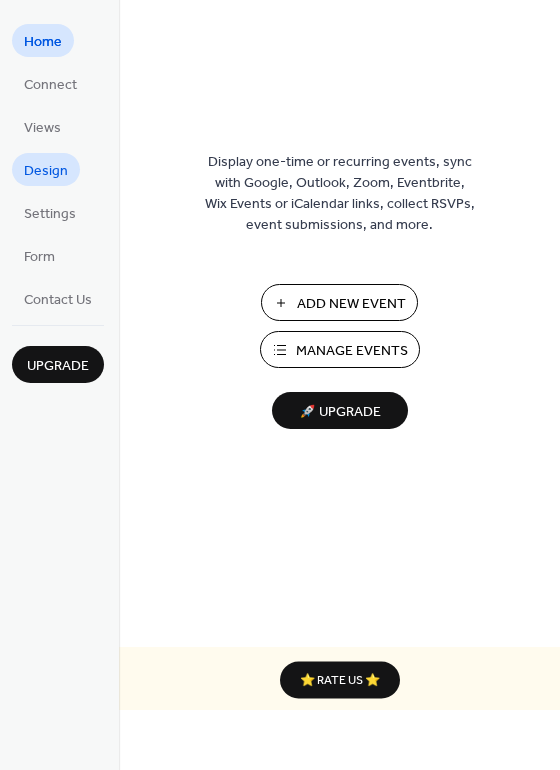 click on "Design" at bounding box center (46, 171) 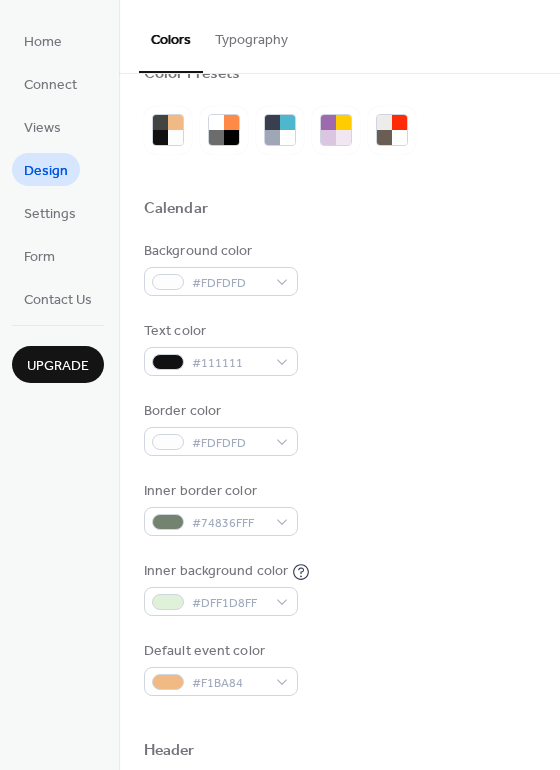 scroll, scrollTop: 0, scrollLeft: 0, axis: both 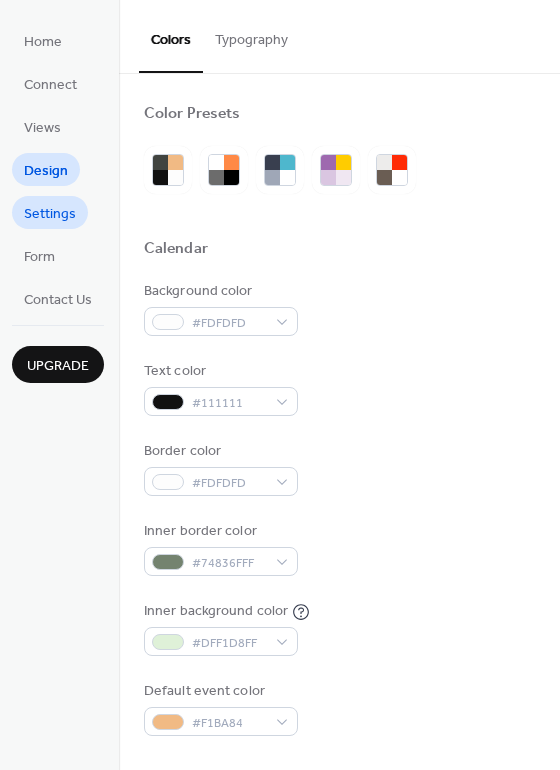 click on "Settings" at bounding box center [50, 214] 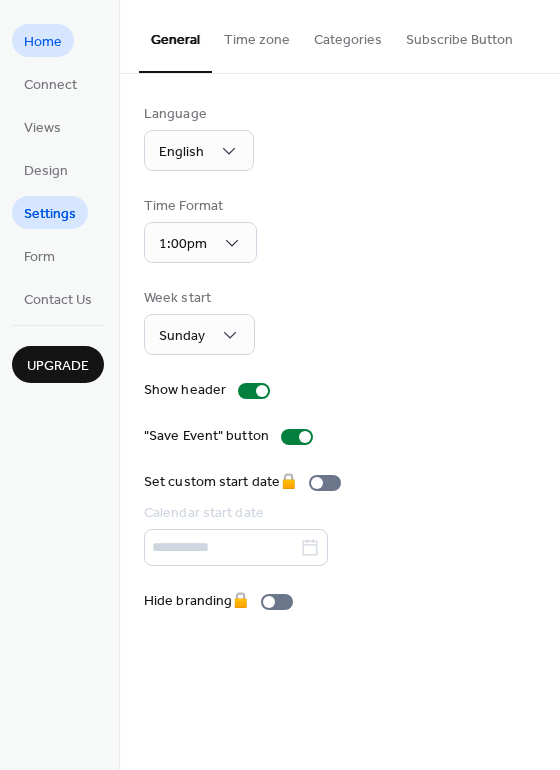 click on "Home" at bounding box center [43, 40] 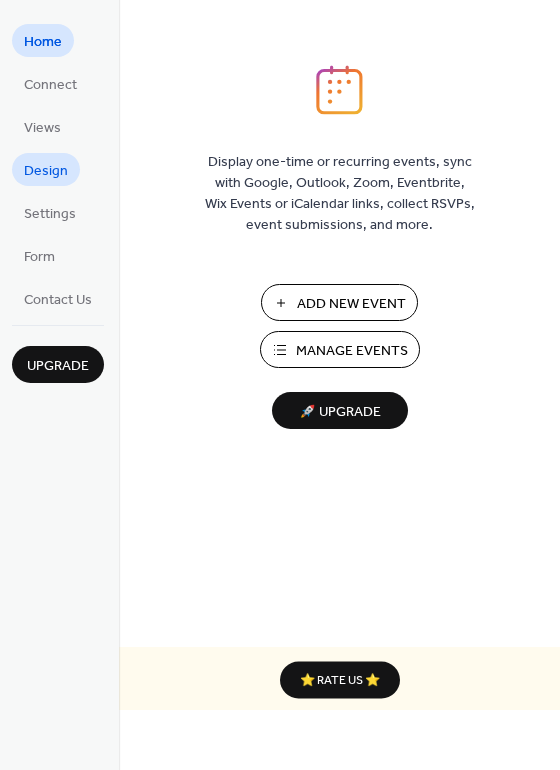 click on "Design" at bounding box center [46, 171] 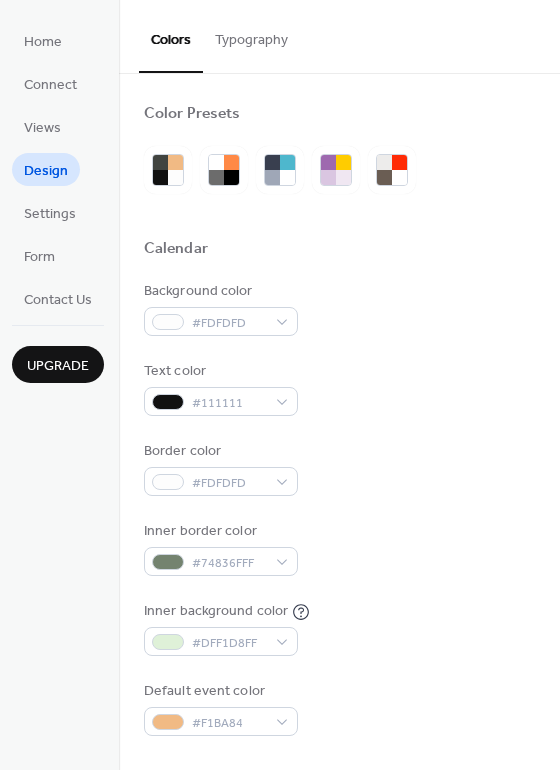 click on "Typography" at bounding box center [251, 35] 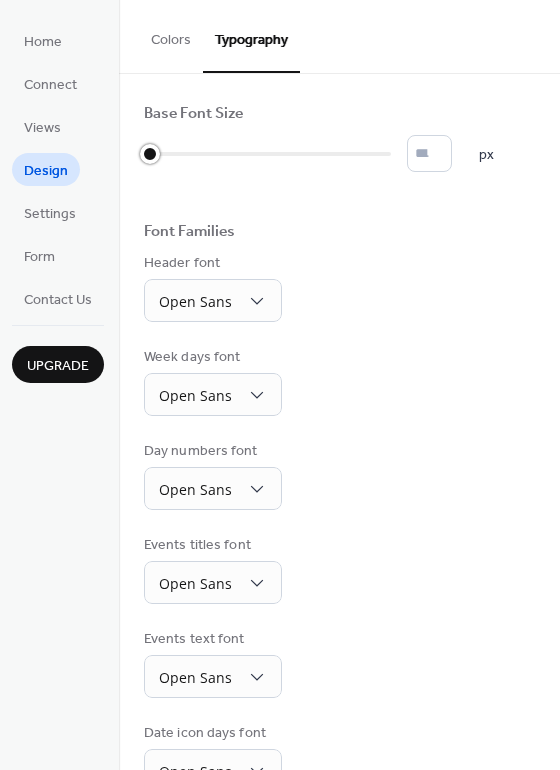drag, startPoint x: 178, startPoint y: 157, endPoint x: 146, endPoint y: 158, distance: 32.01562 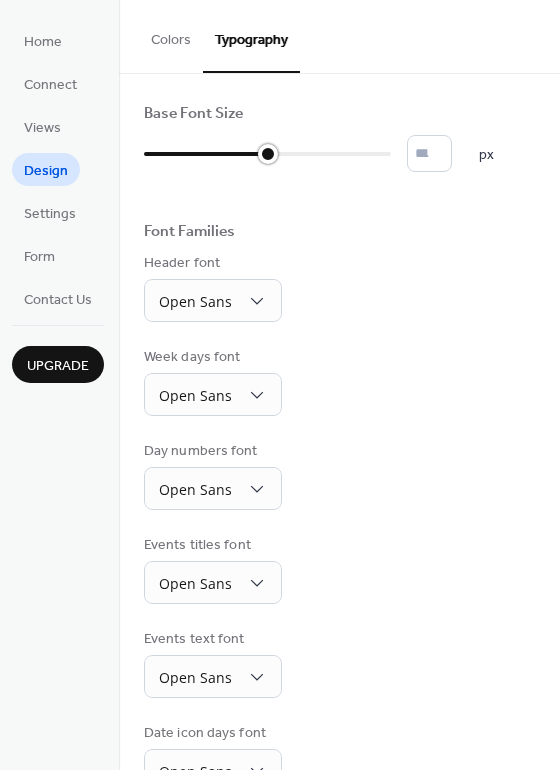 drag, startPoint x: 149, startPoint y: 158, endPoint x: 271, endPoint y: 156, distance: 122.016396 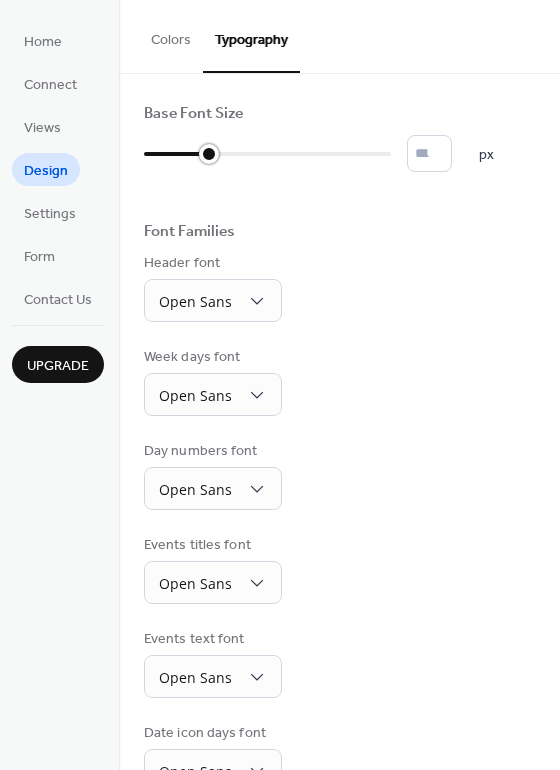drag, startPoint x: 255, startPoint y: 148, endPoint x: 218, endPoint y: 148, distance: 37 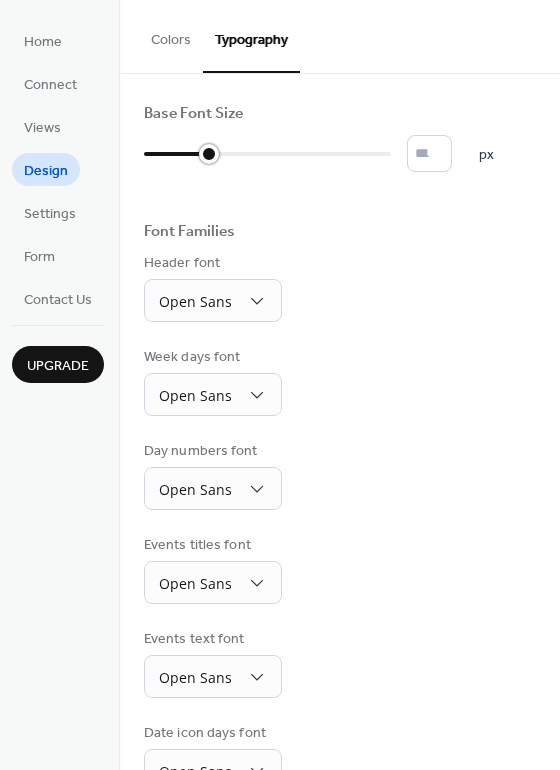 type on "*" 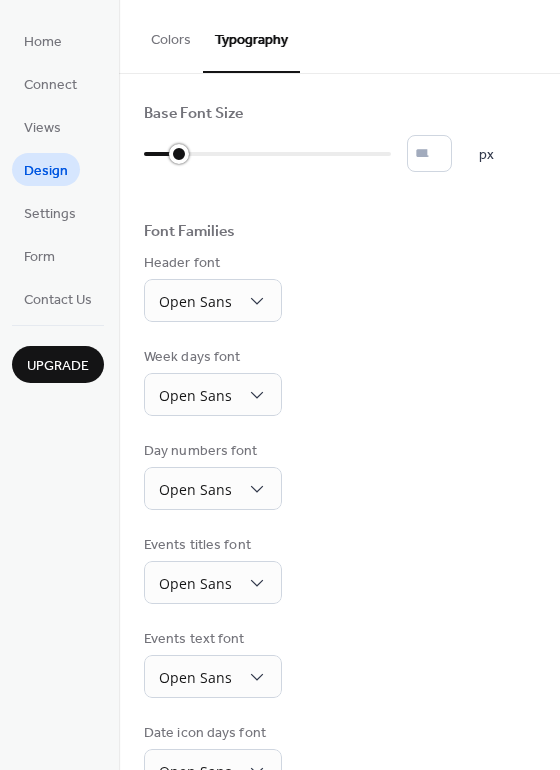 drag, startPoint x: 207, startPoint y: 150, endPoint x: 183, endPoint y: 150, distance: 24 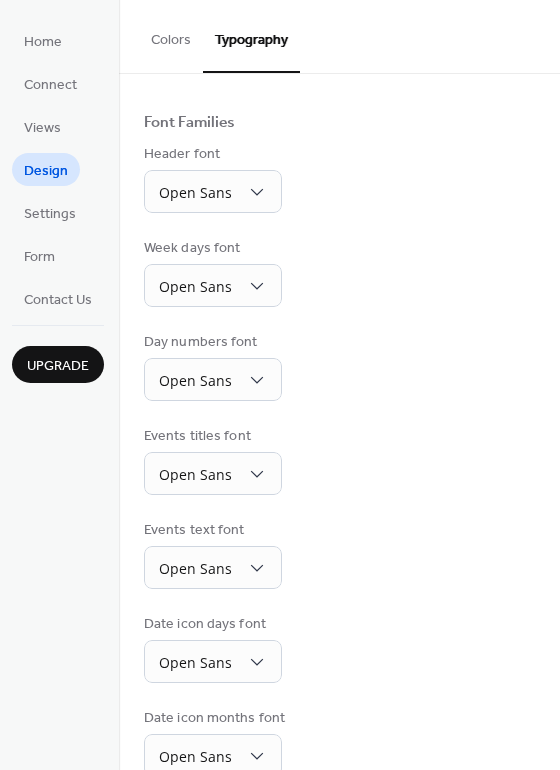 scroll, scrollTop: 146, scrollLeft: 0, axis: vertical 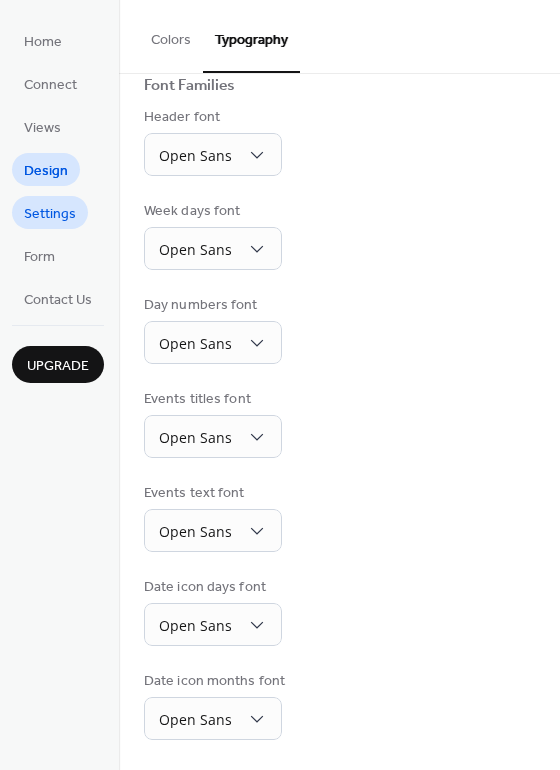 click on "Settings" at bounding box center [50, 214] 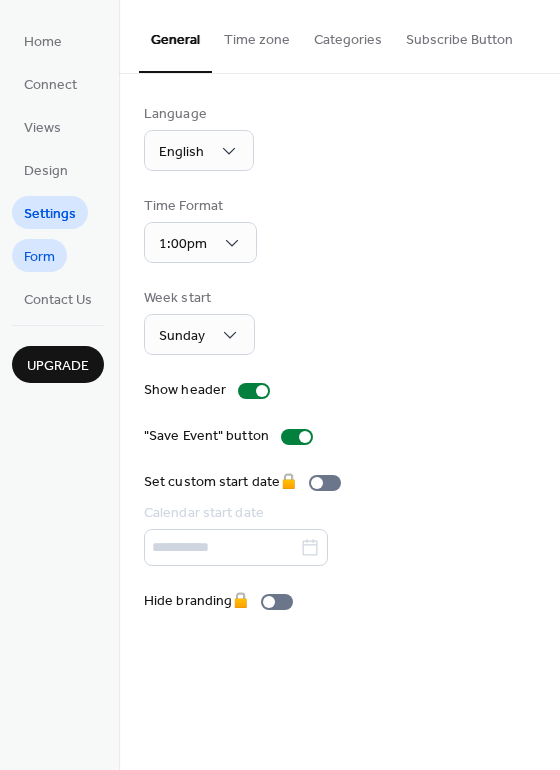 click on "Form" at bounding box center [39, 257] 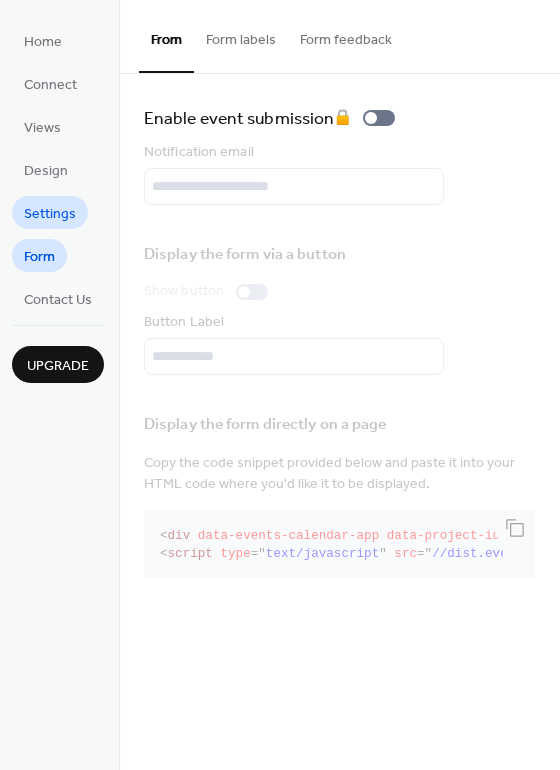 click on "Settings" at bounding box center [50, 214] 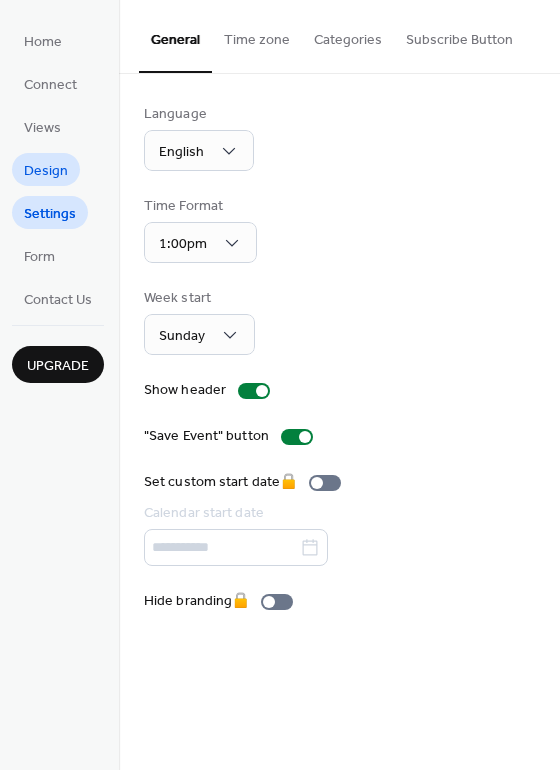 click on "Design" at bounding box center (46, 171) 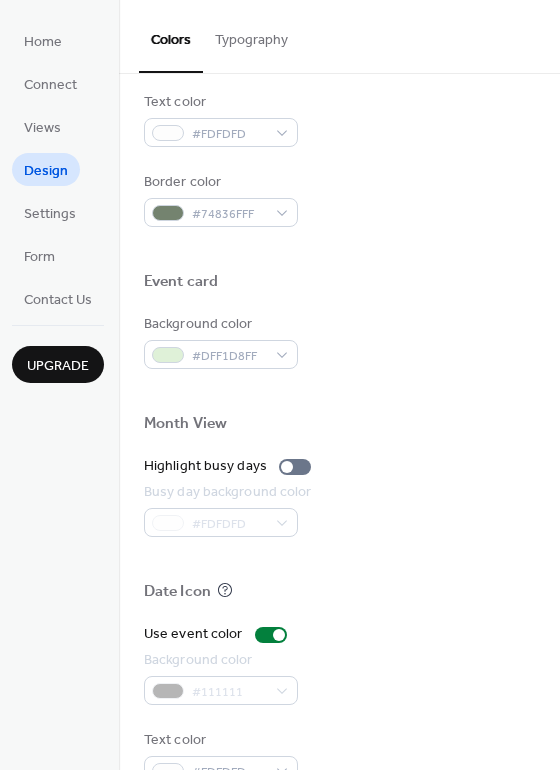 scroll, scrollTop: 856, scrollLeft: 0, axis: vertical 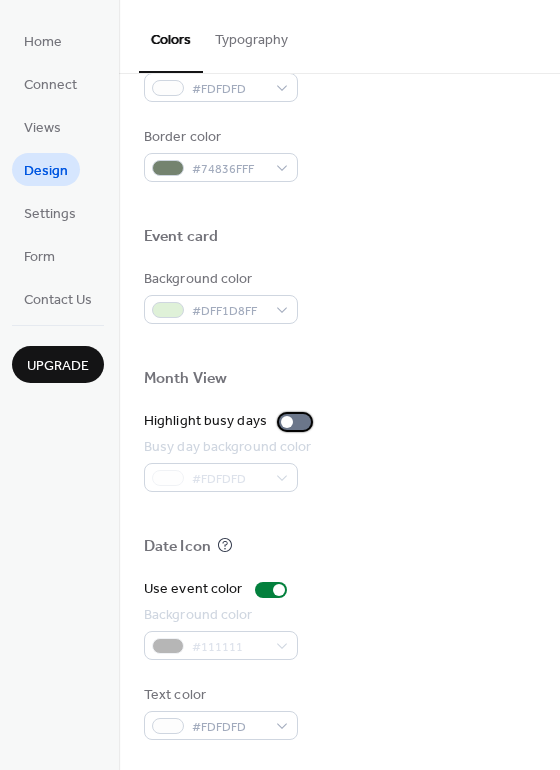 click at bounding box center (287, 422) 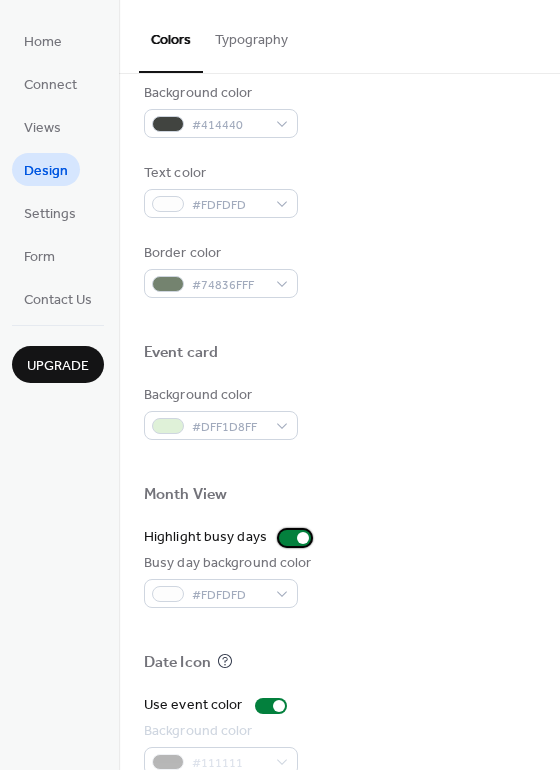 scroll, scrollTop: 739, scrollLeft: 0, axis: vertical 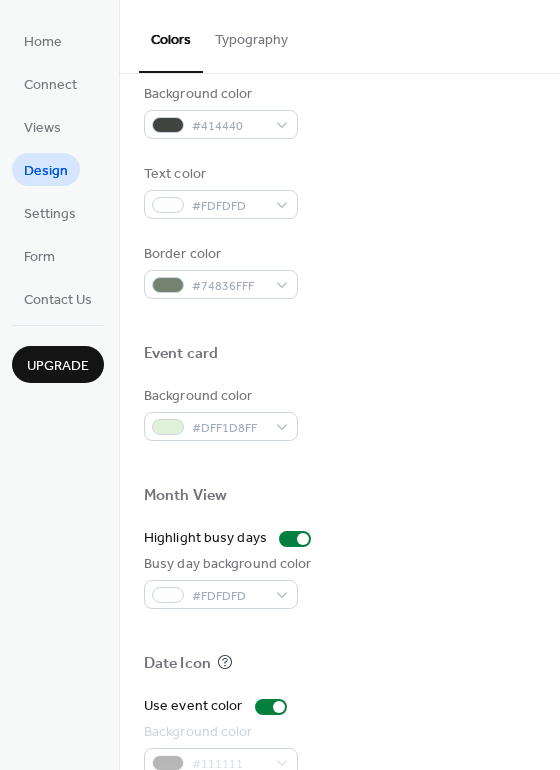 click on "Upgrade" at bounding box center (58, 366) 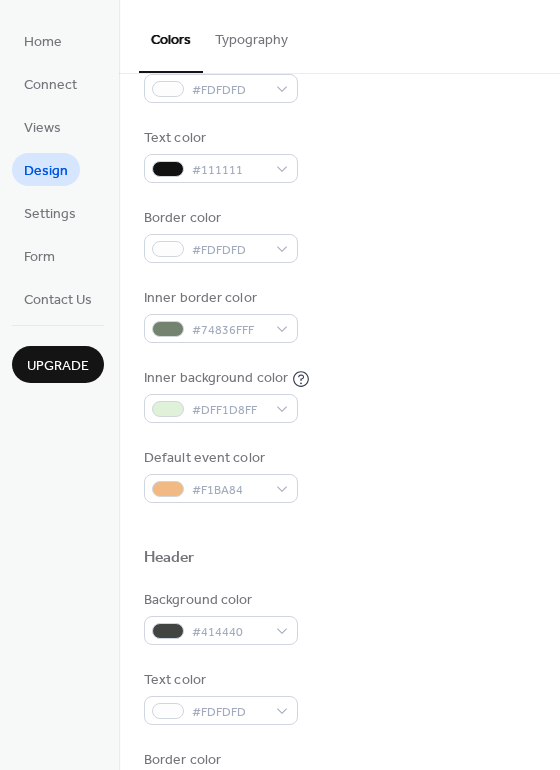scroll, scrollTop: 194, scrollLeft: 0, axis: vertical 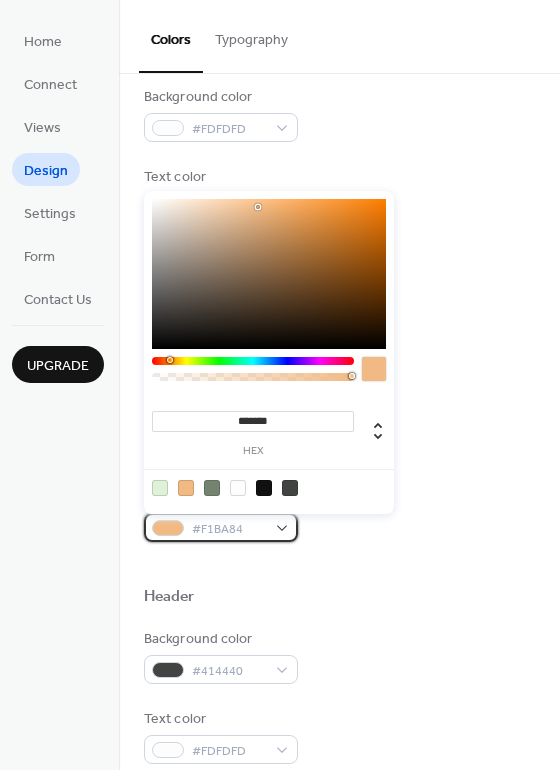 click on "#F1BA84" at bounding box center (221, 527) 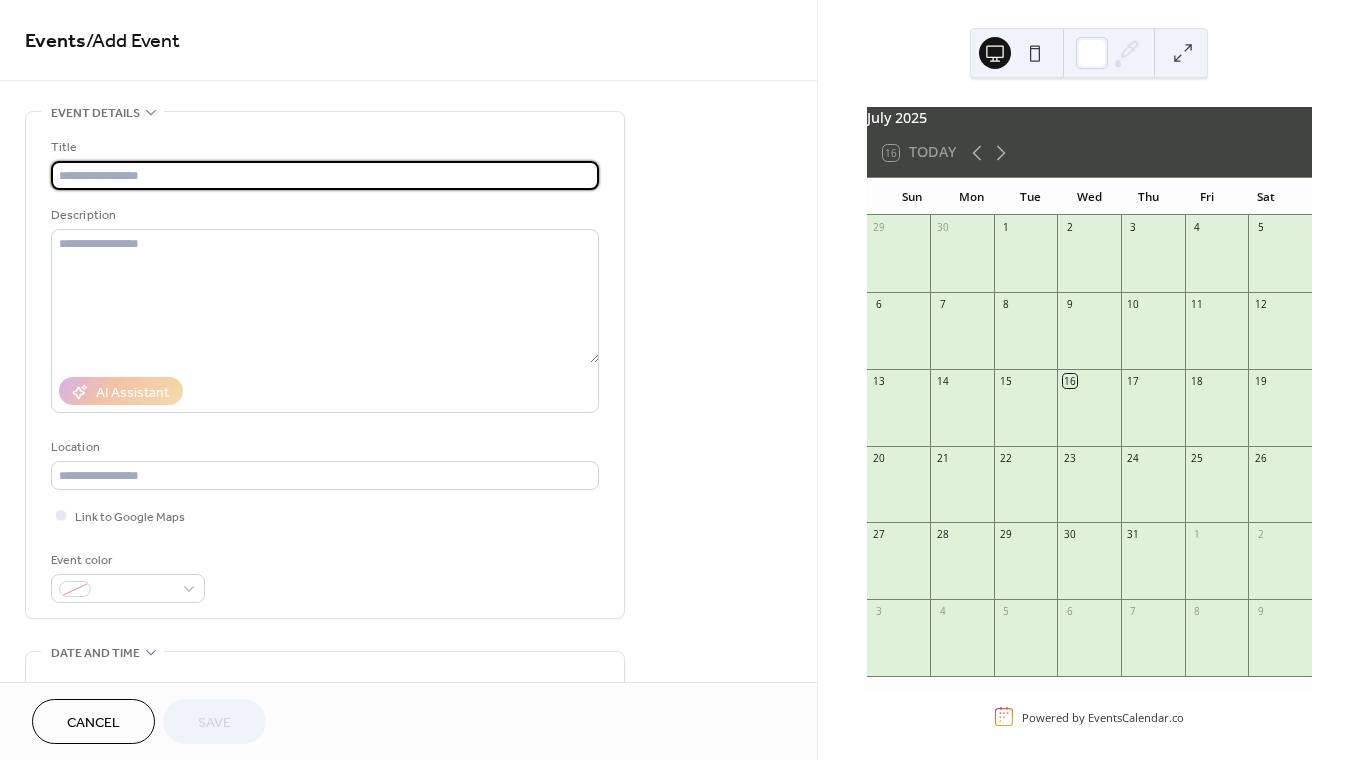 scroll, scrollTop: 0, scrollLeft: 0, axis: both 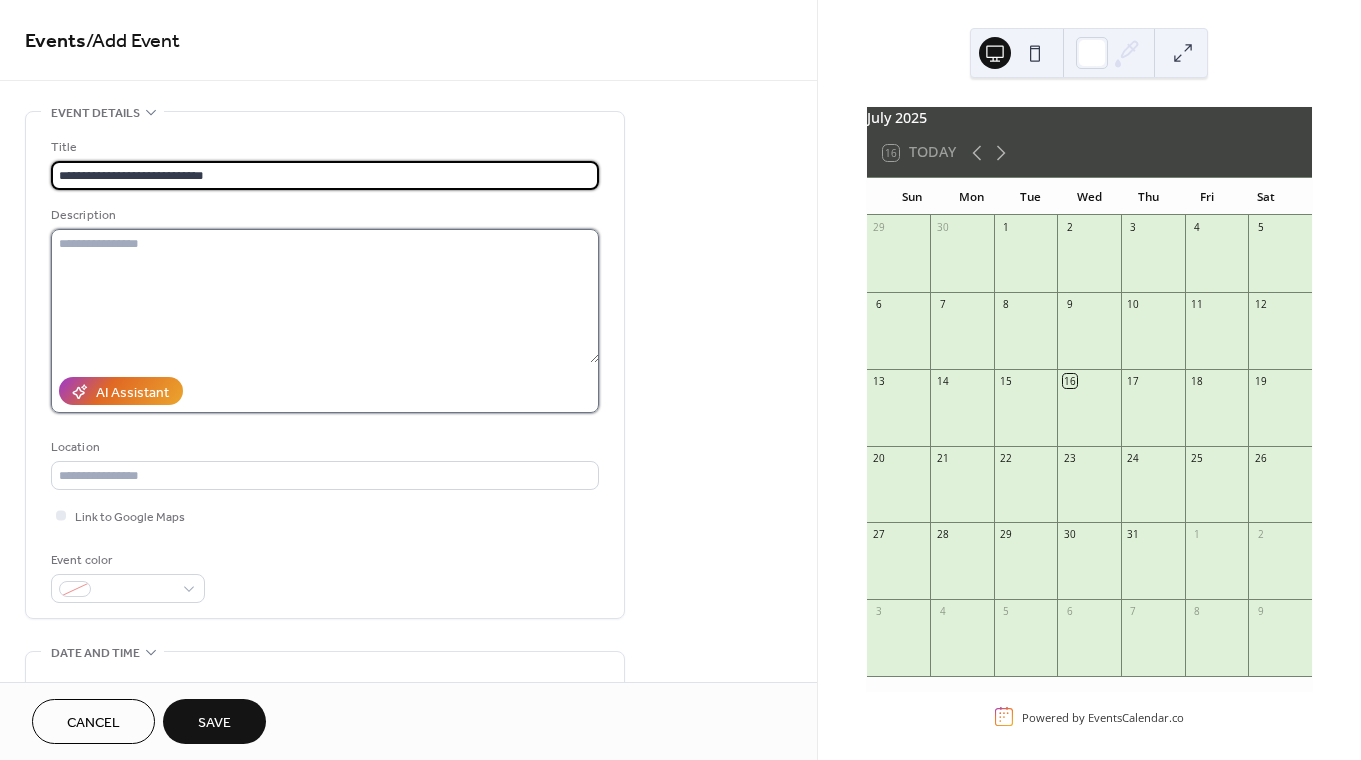 click at bounding box center [325, 296] 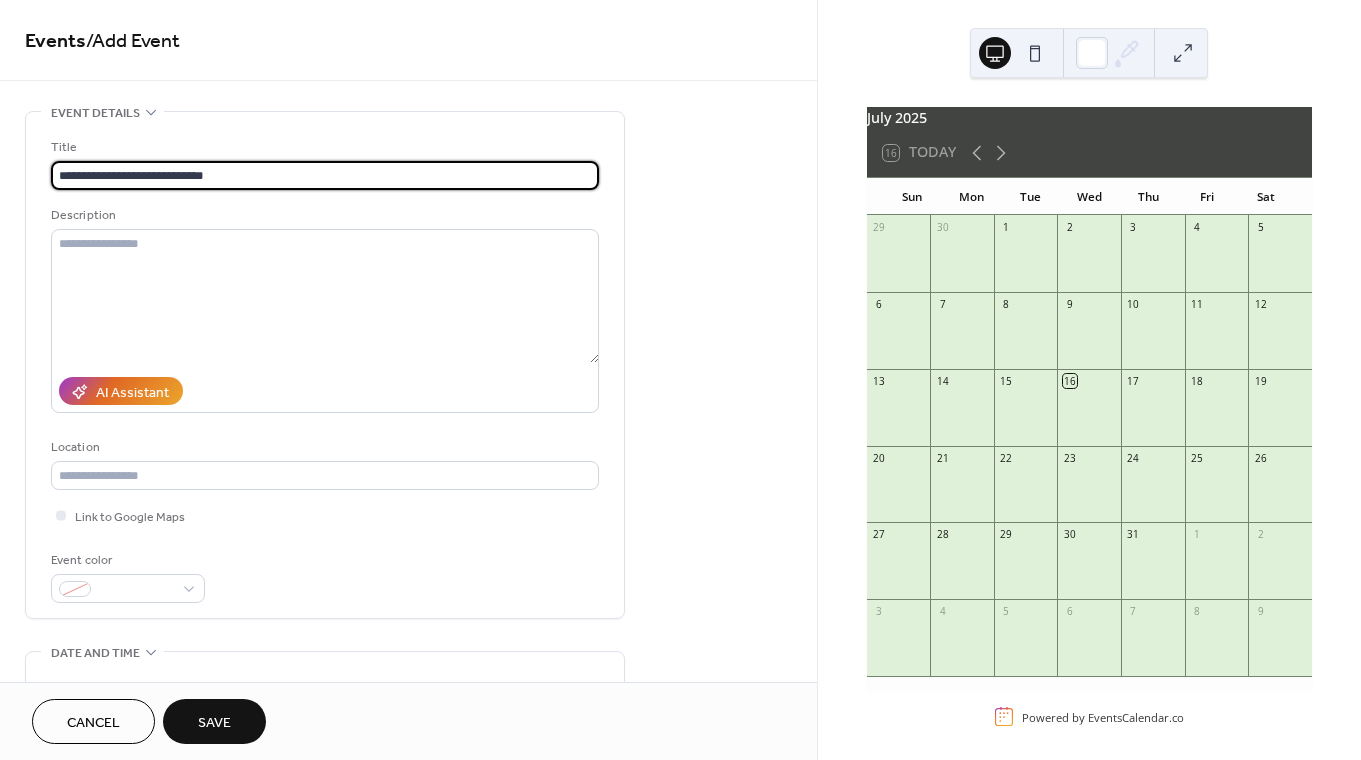 click on "**********" at bounding box center [325, 175] 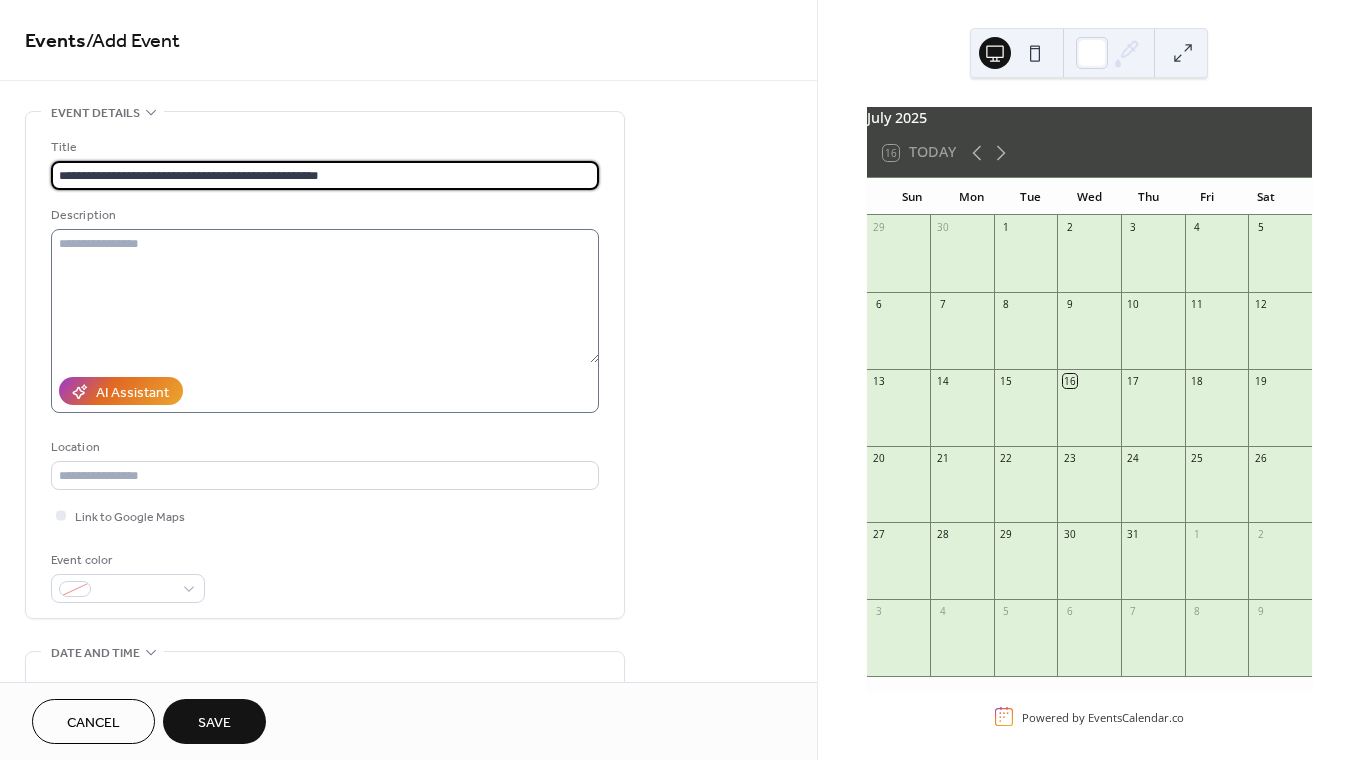 type on "**********" 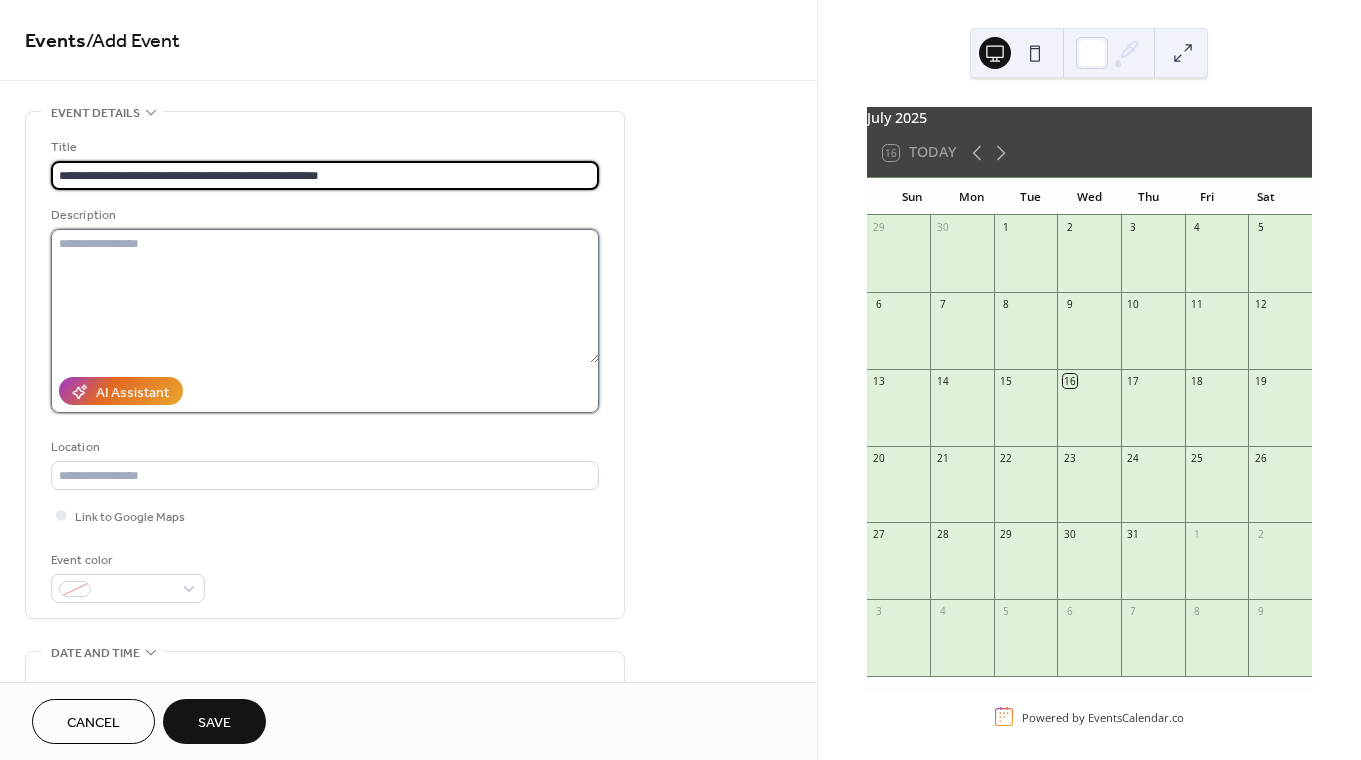 click at bounding box center [325, 296] 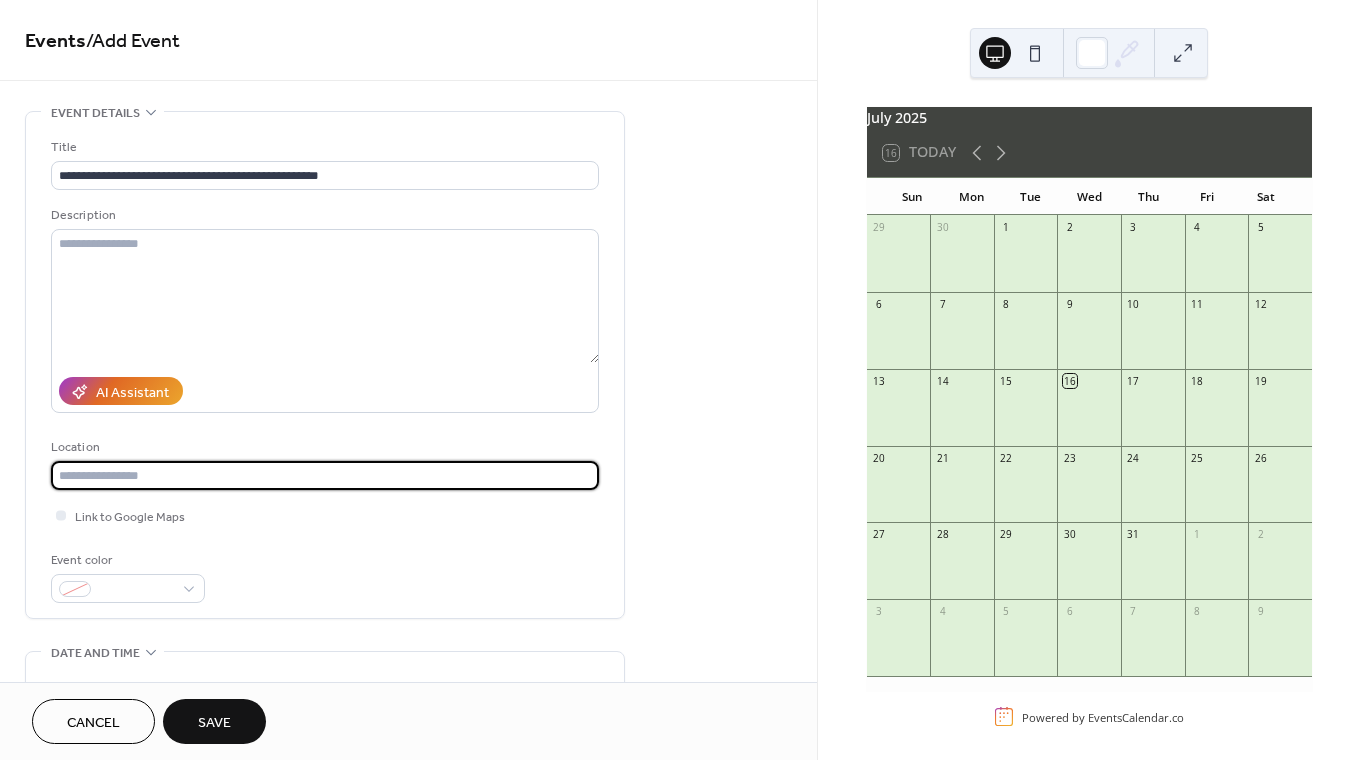 click at bounding box center [325, 475] 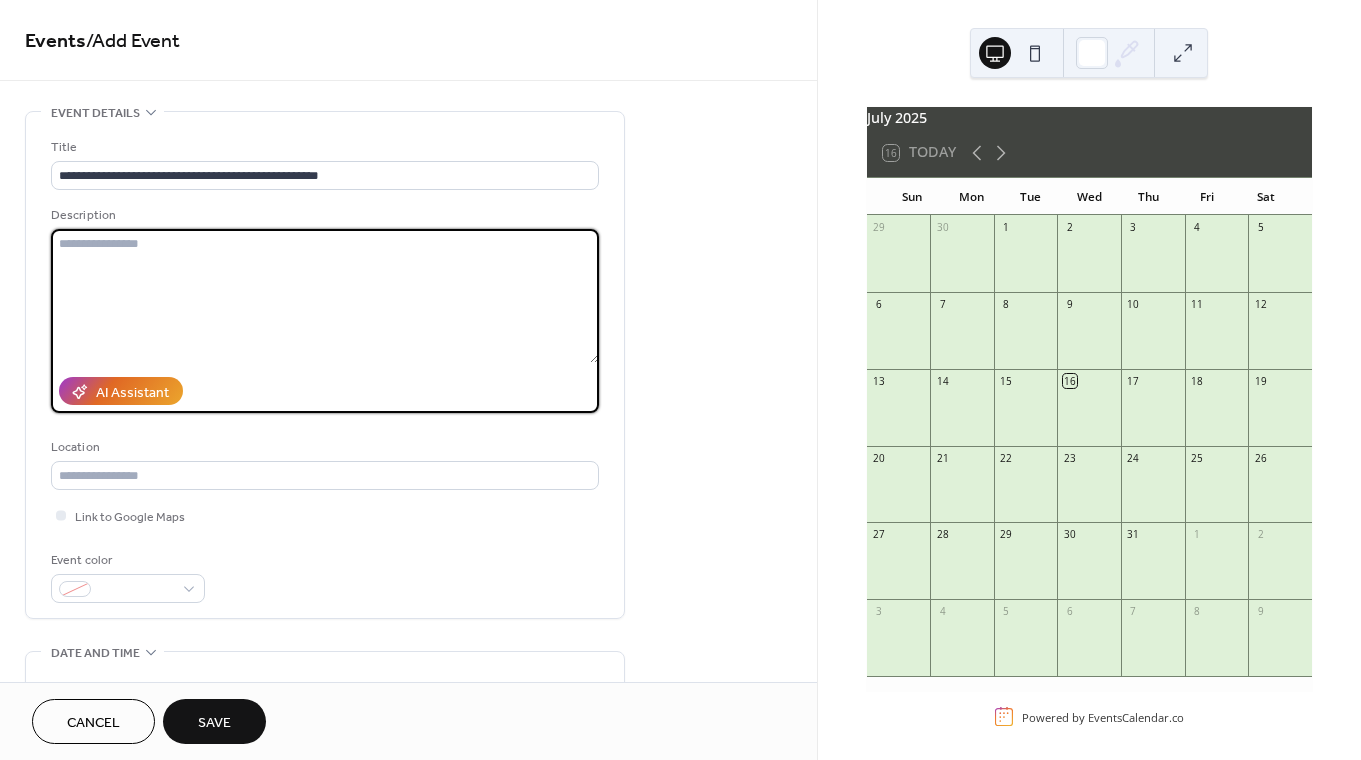 click at bounding box center (325, 296) 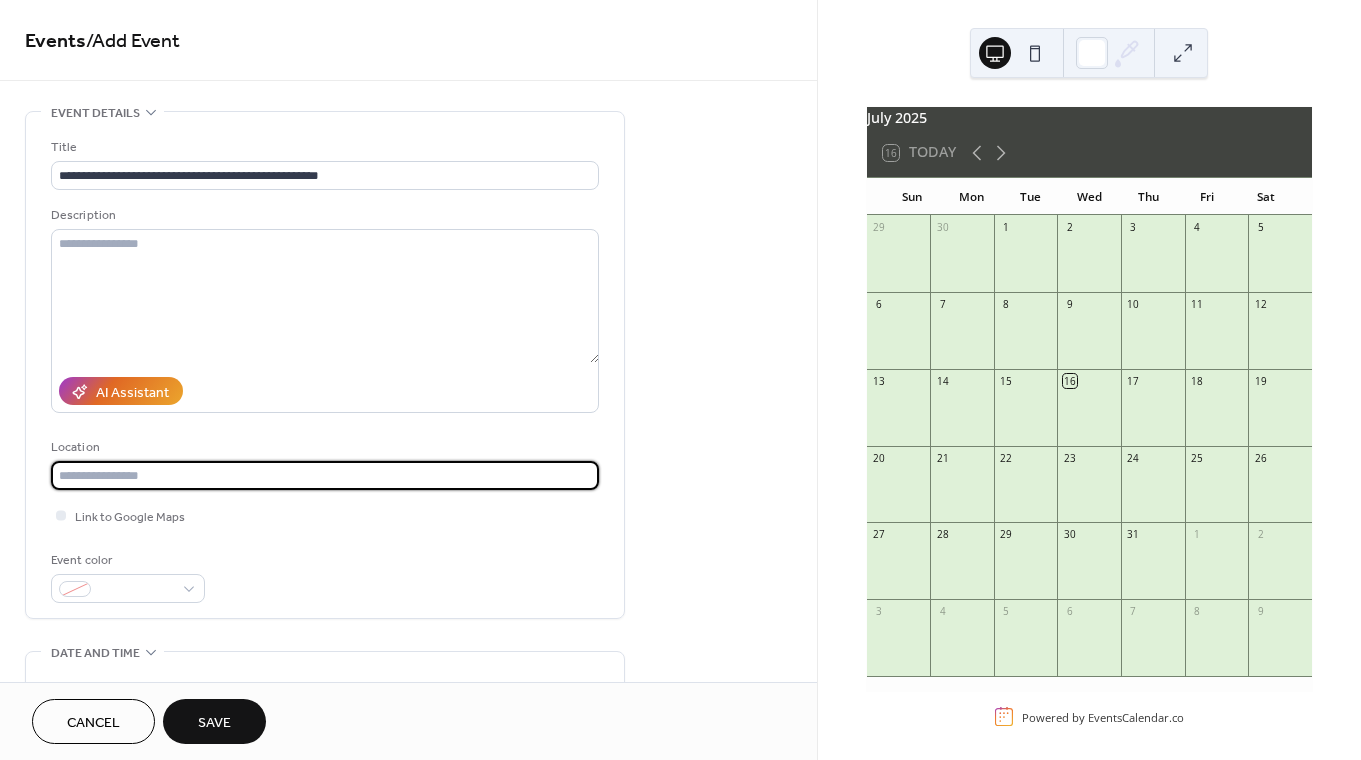 click at bounding box center [325, 475] 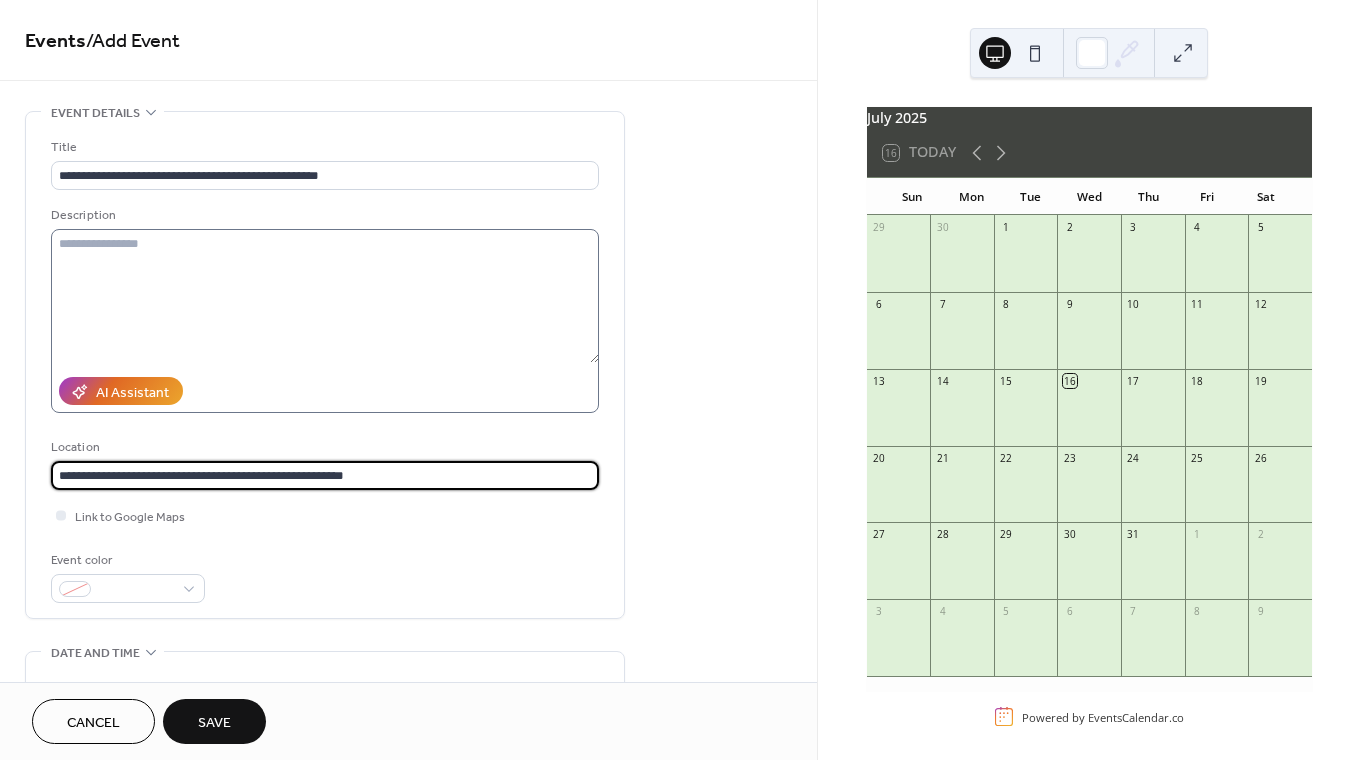 type on "**********" 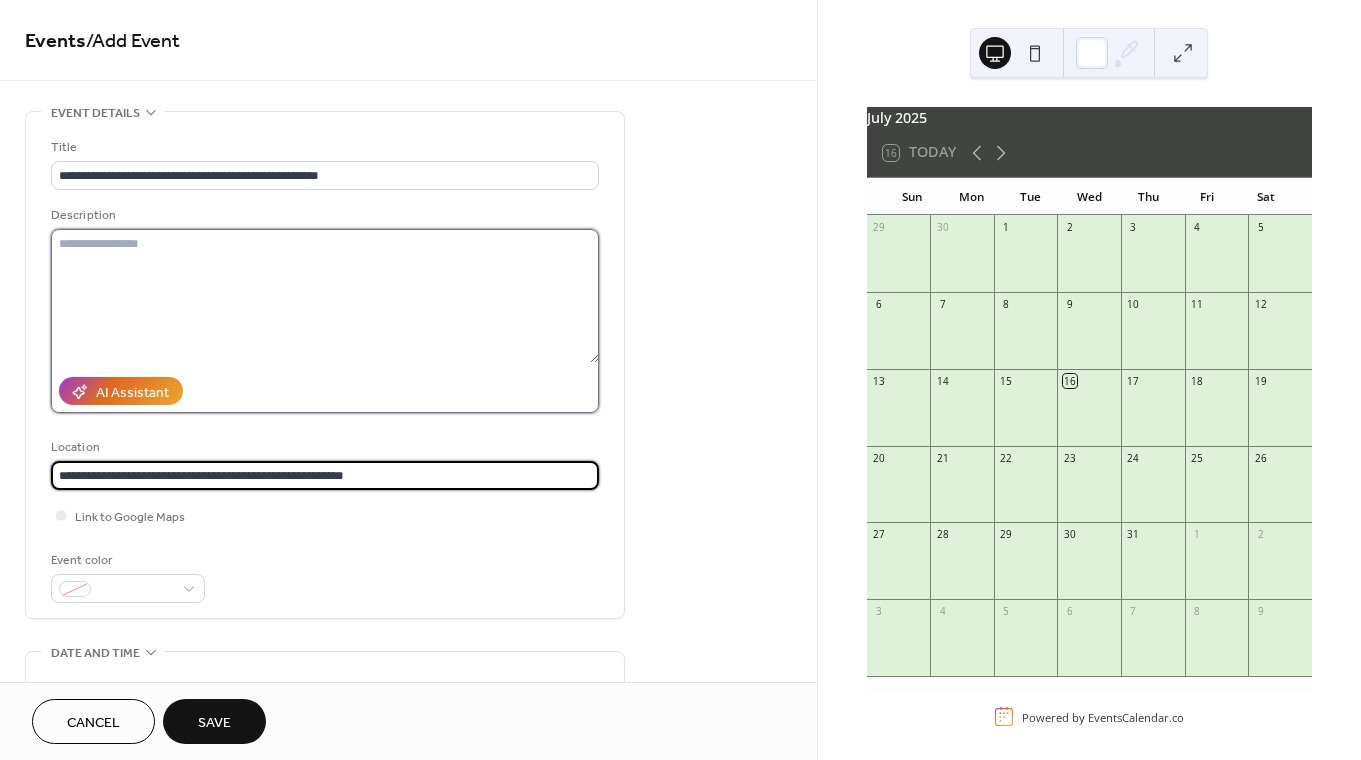click at bounding box center (325, 296) 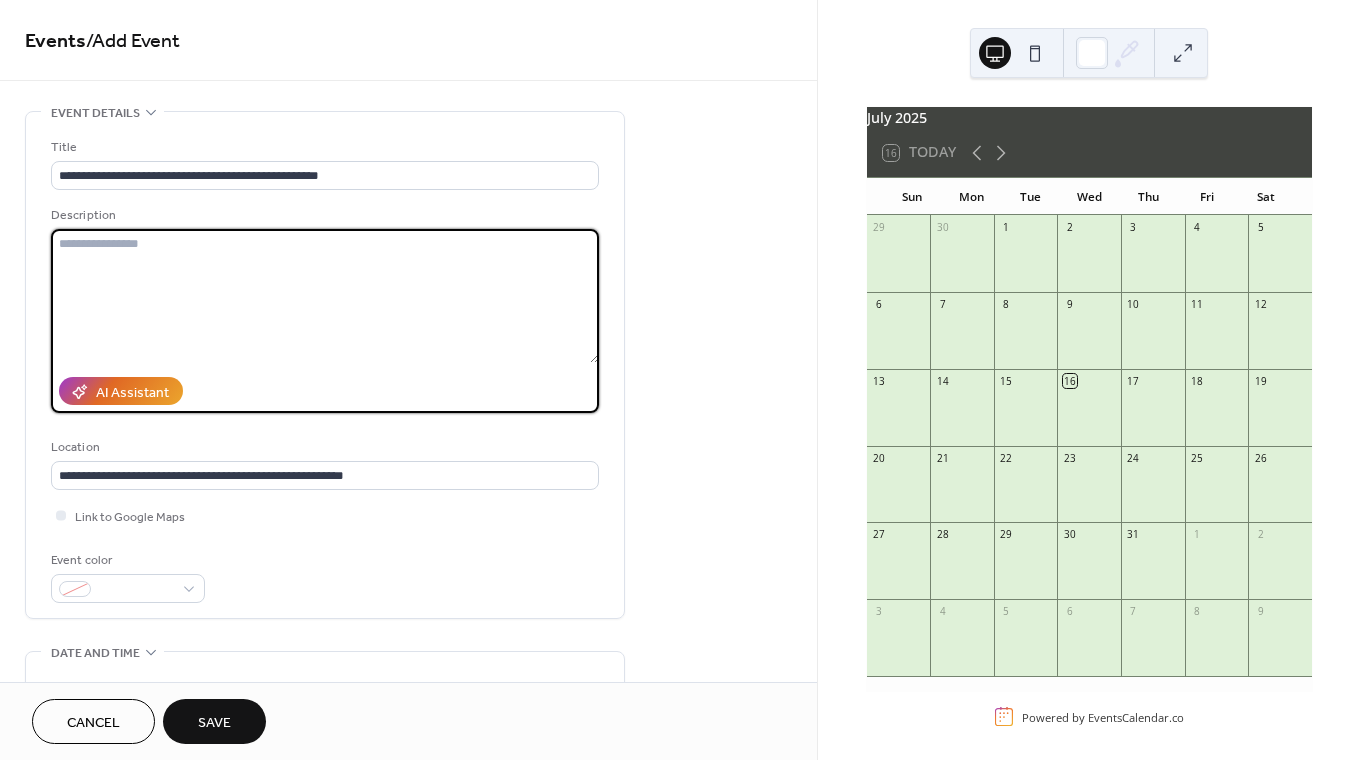 paste on "**********" 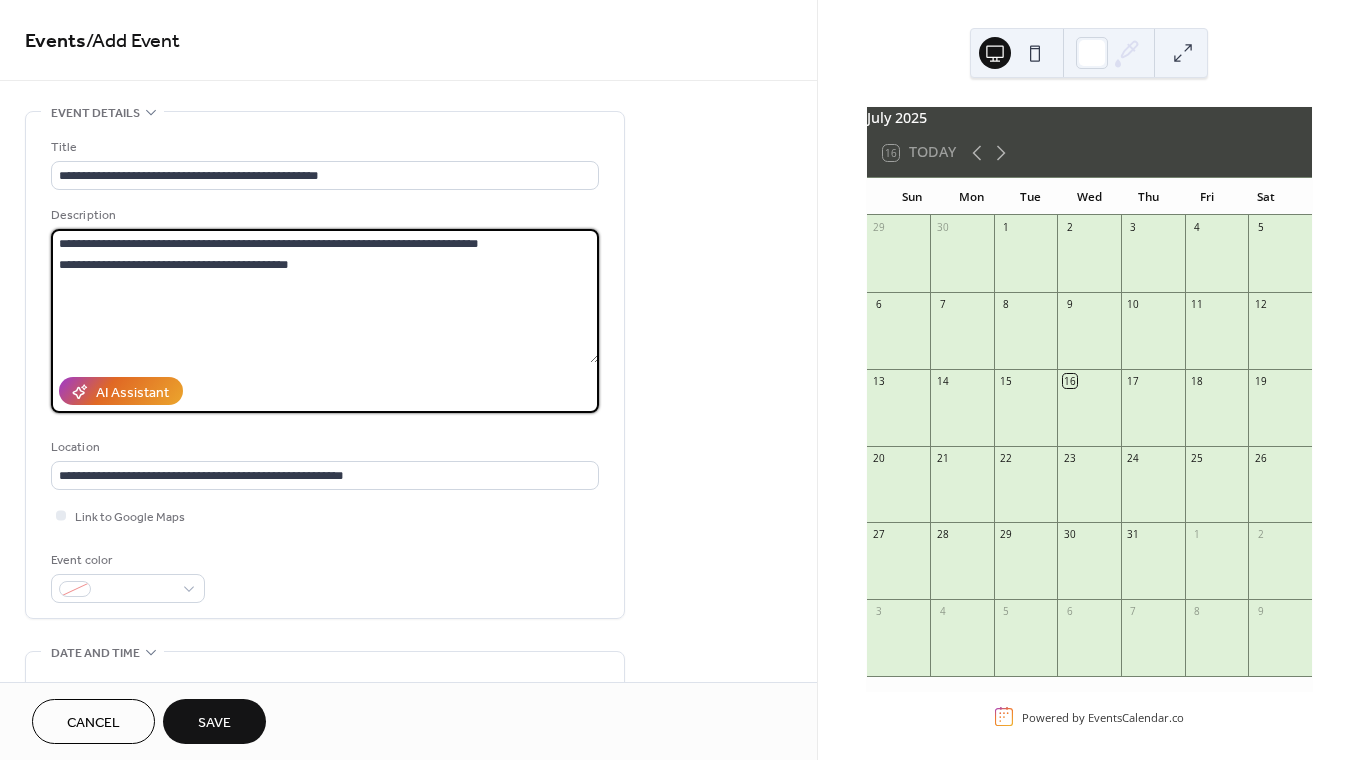 click on "**********" at bounding box center [325, 296] 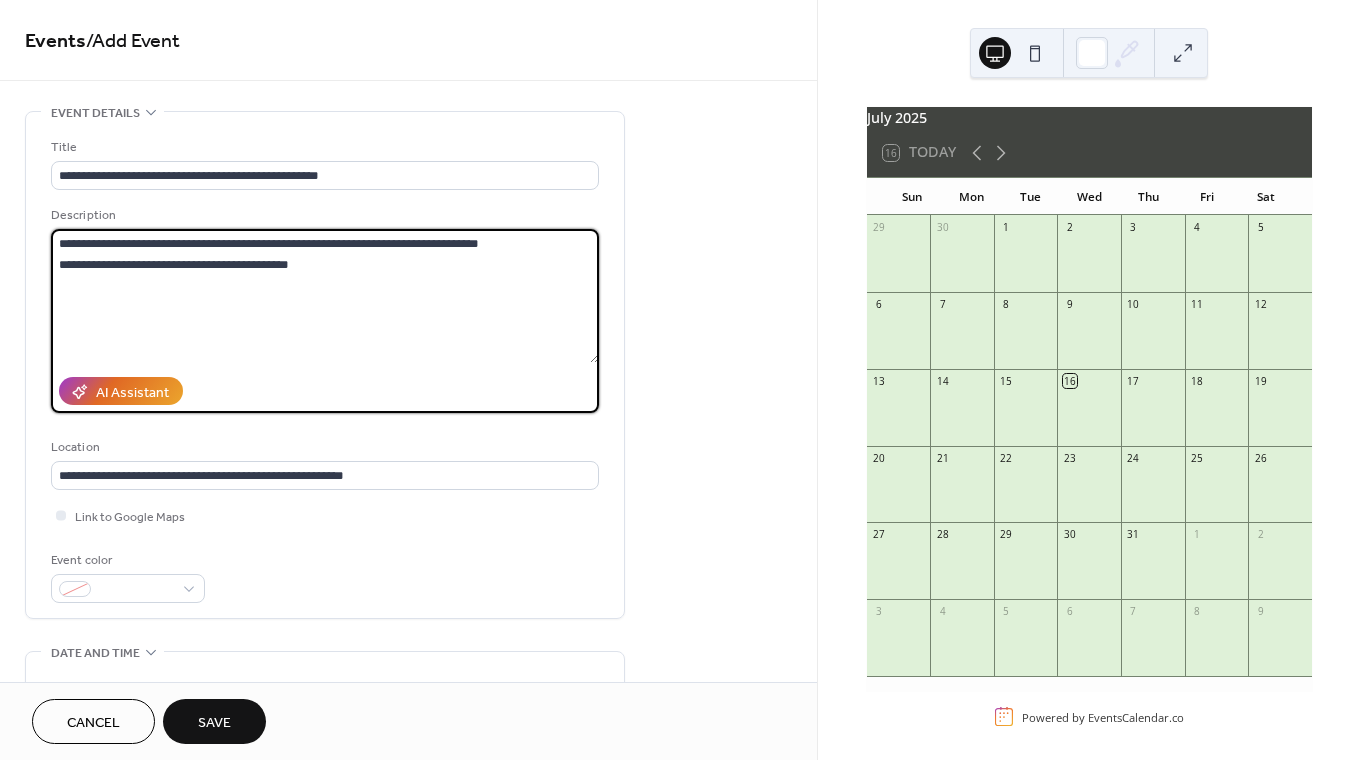 scroll, scrollTop: 46, scrollLeft: 0, axis: vertical 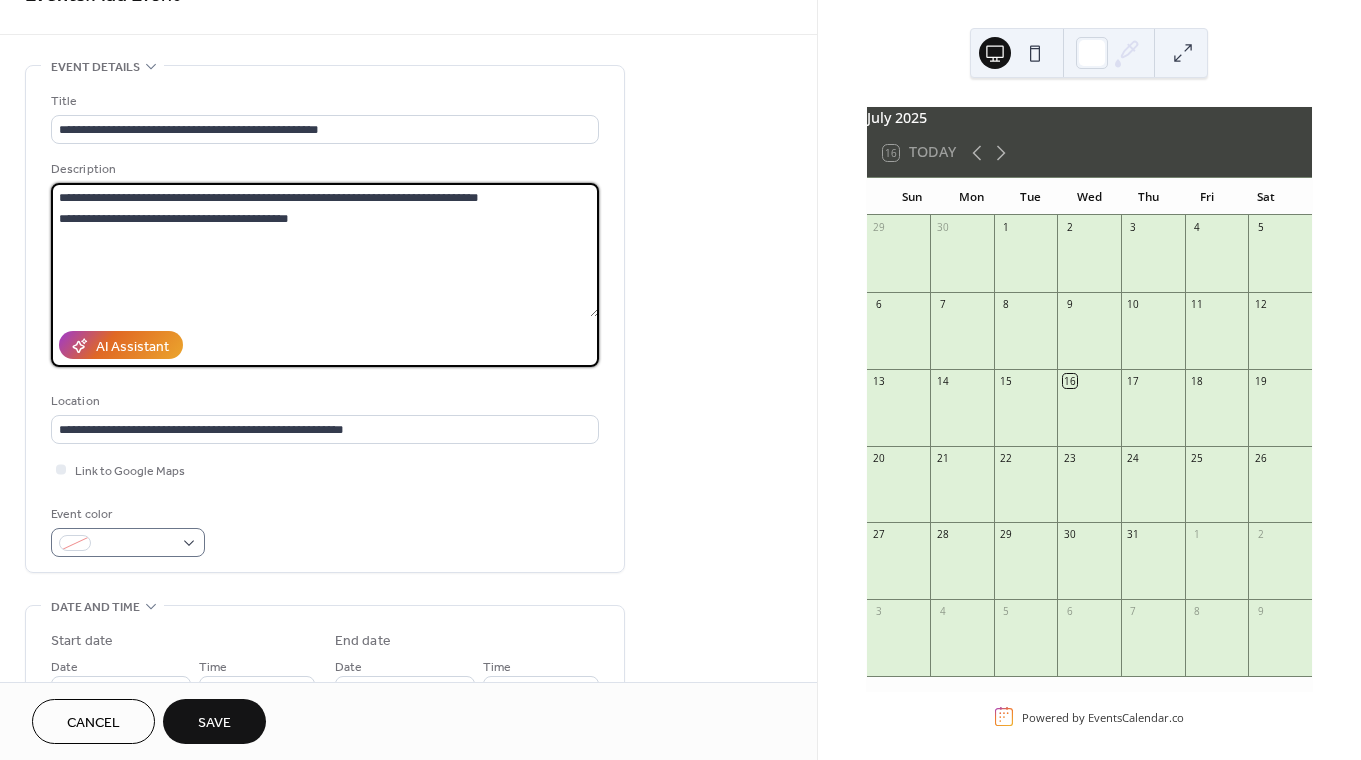 type on "**********" 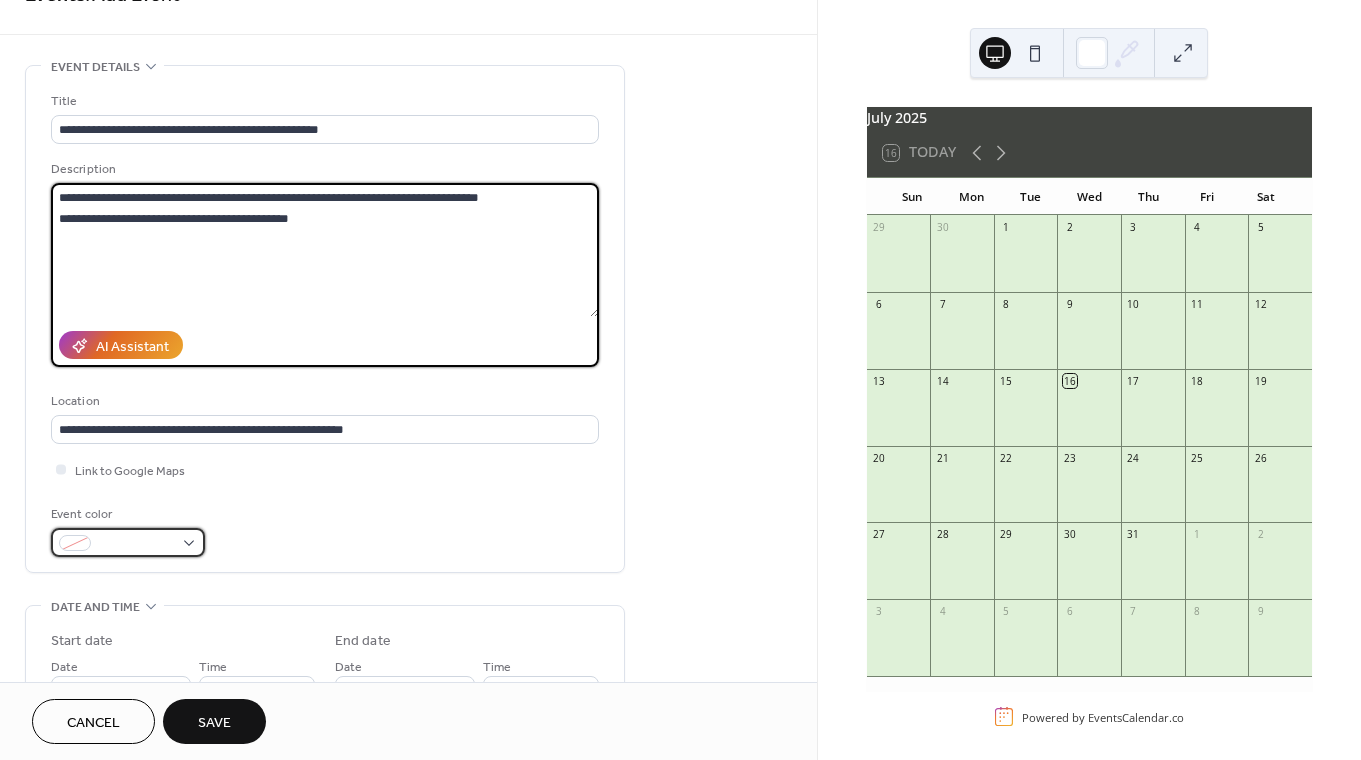click at bounding box center [128, 542] 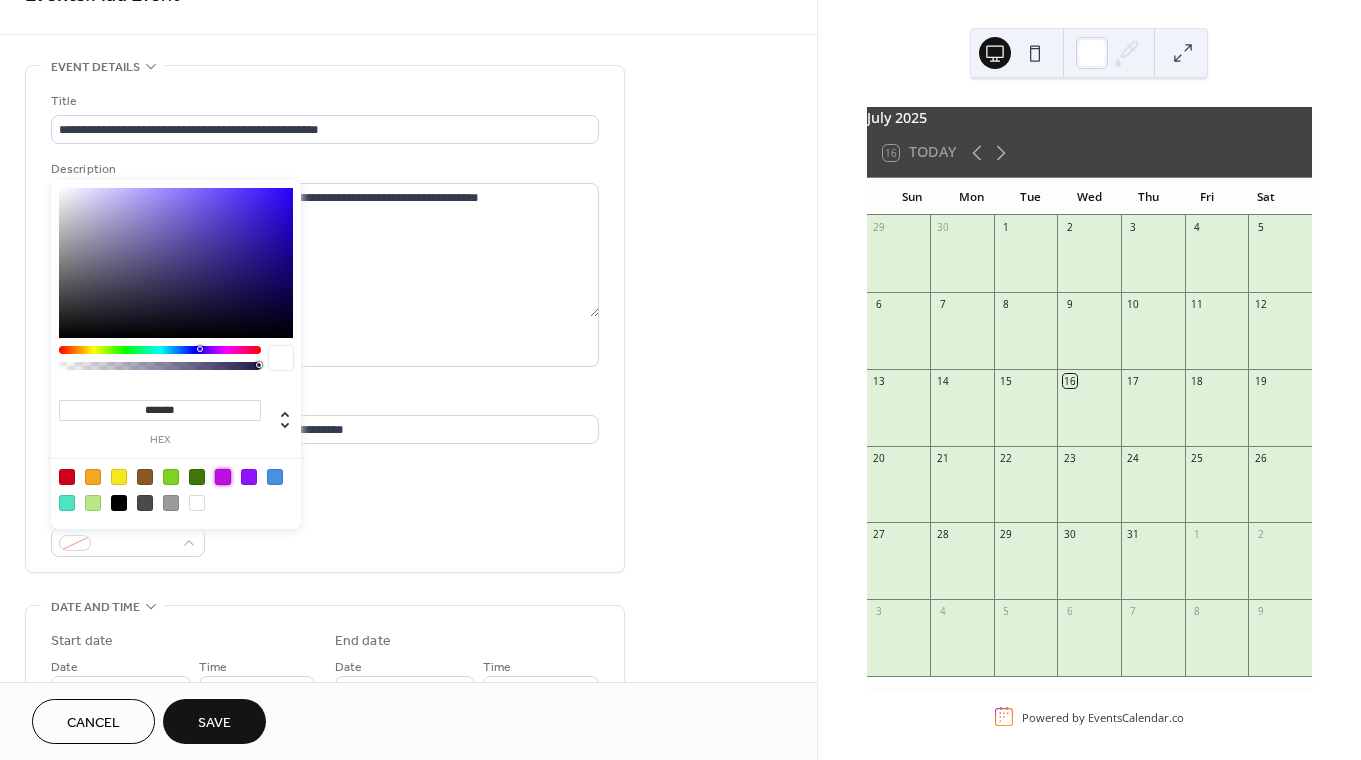 click at bounding box center (223, 477) 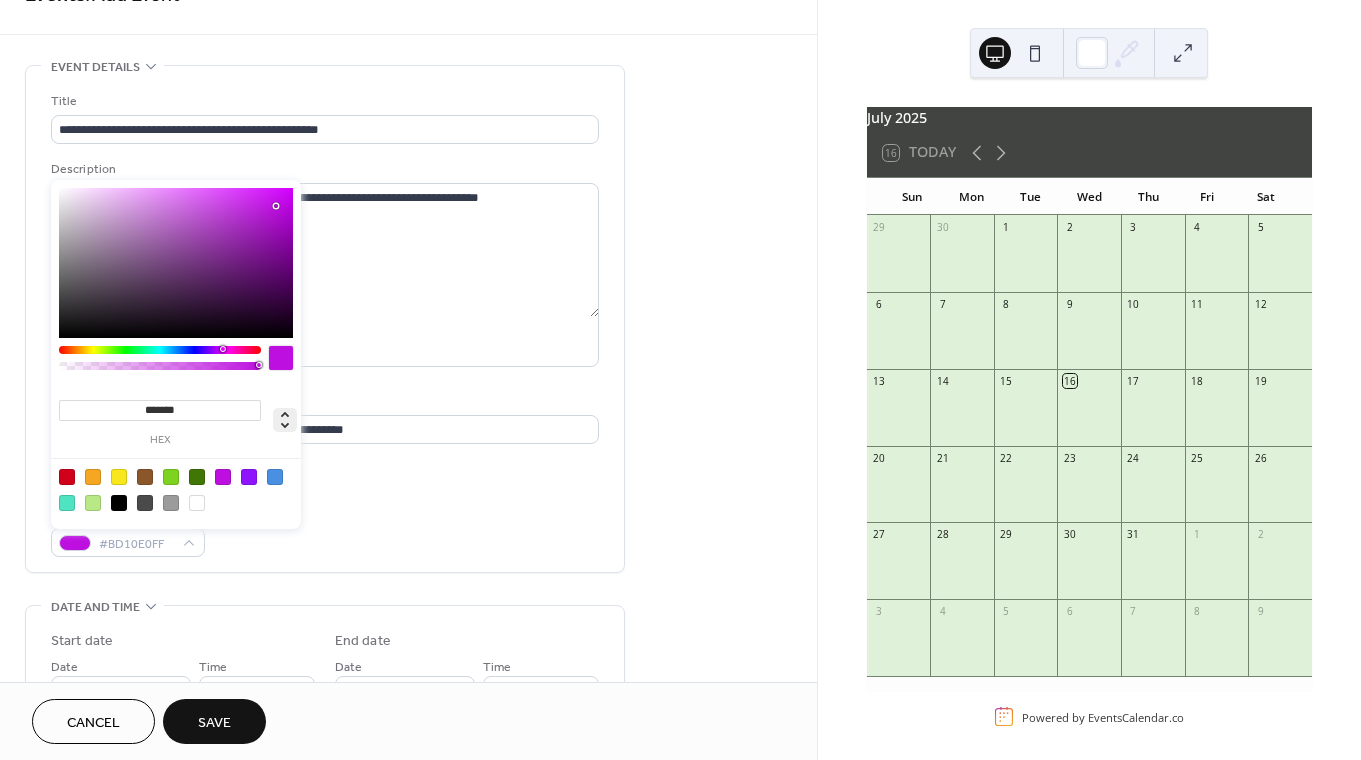 click 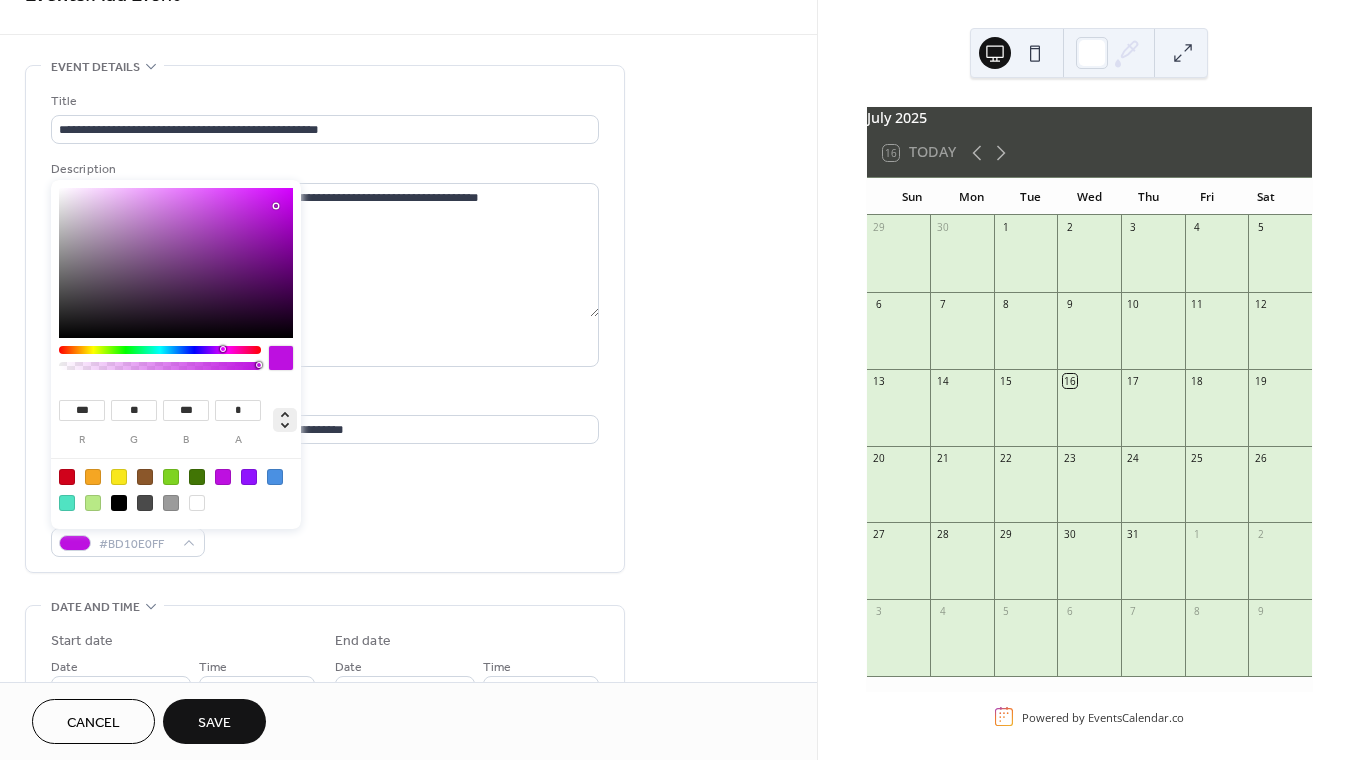 click 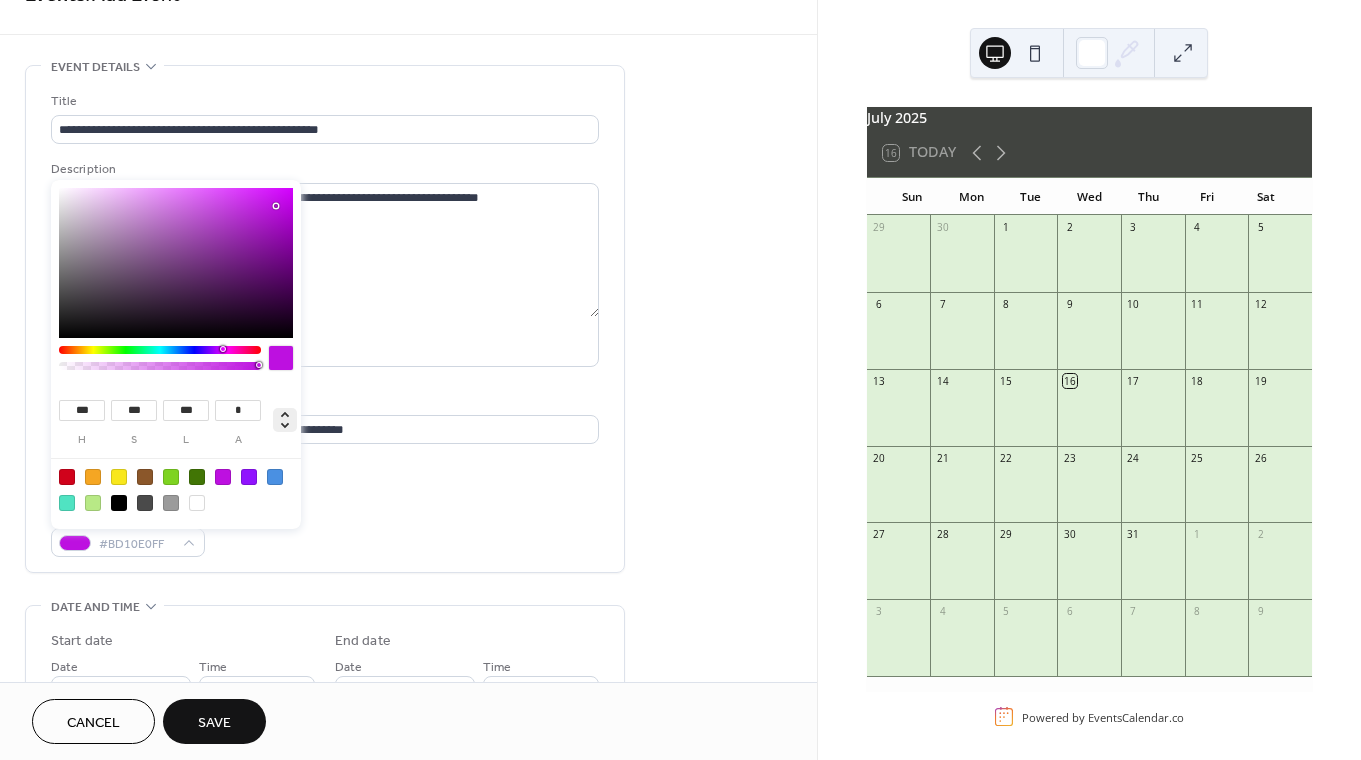 click 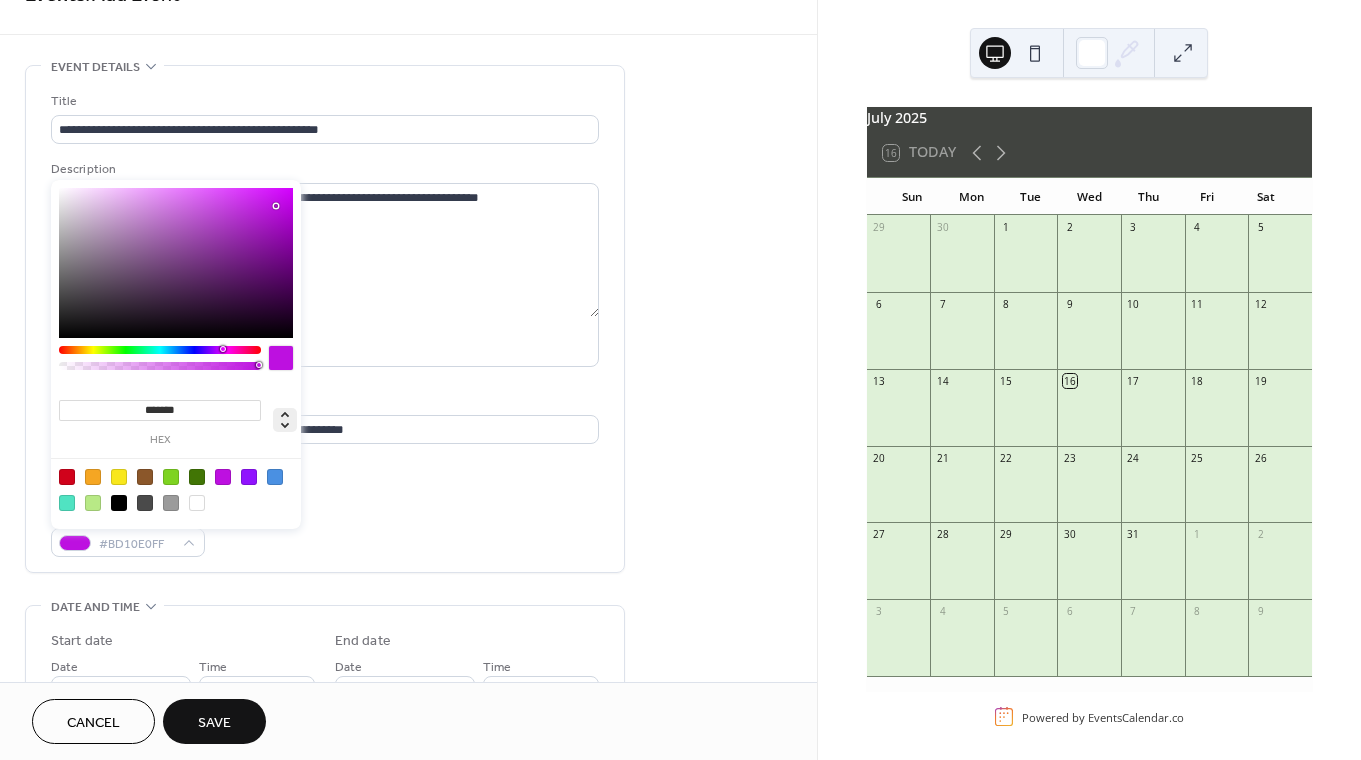 click 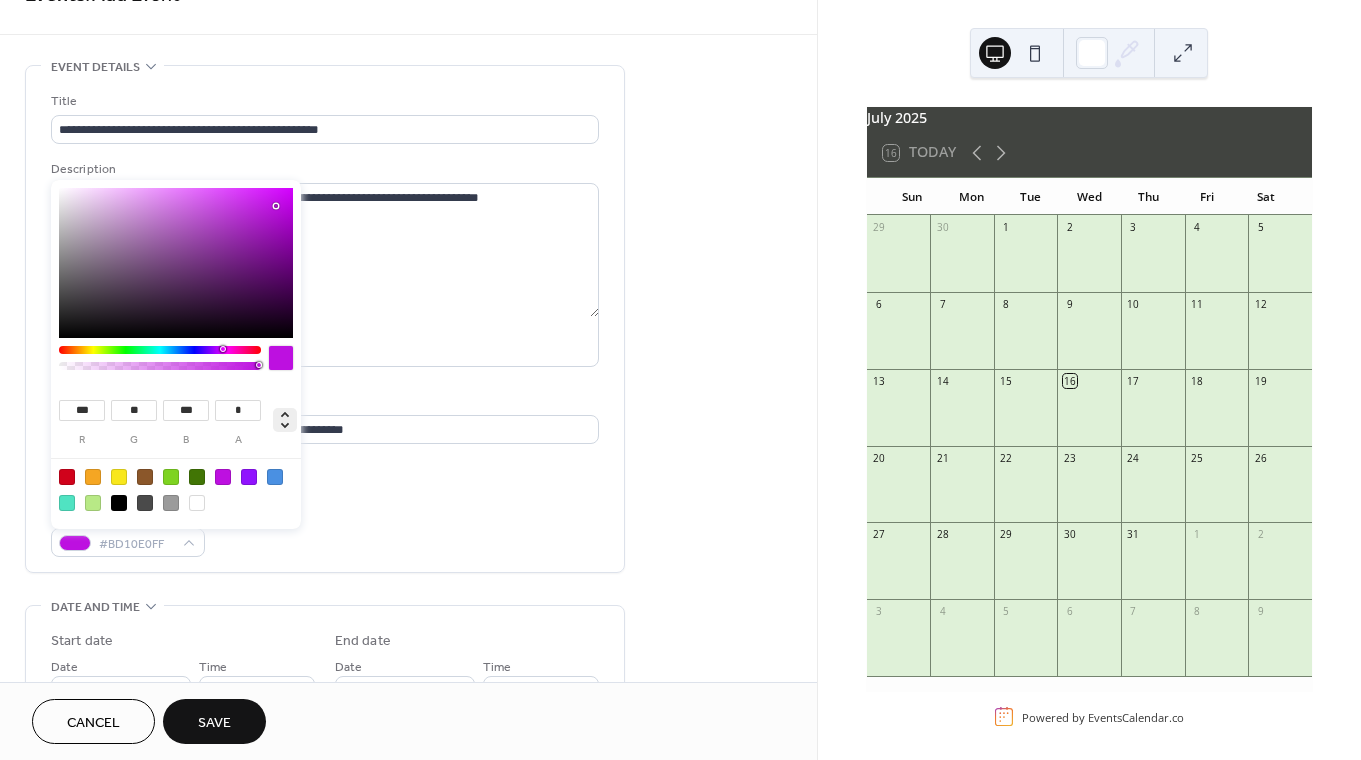 click 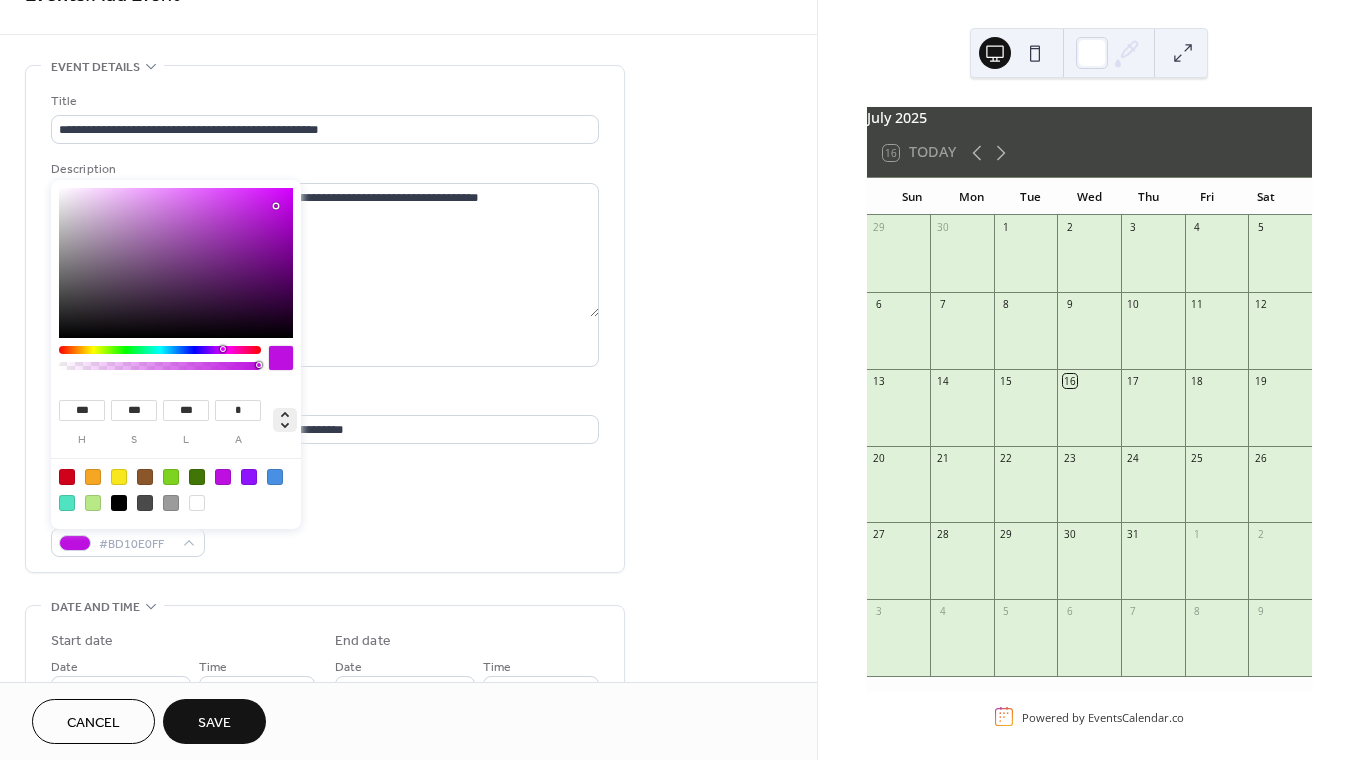 click 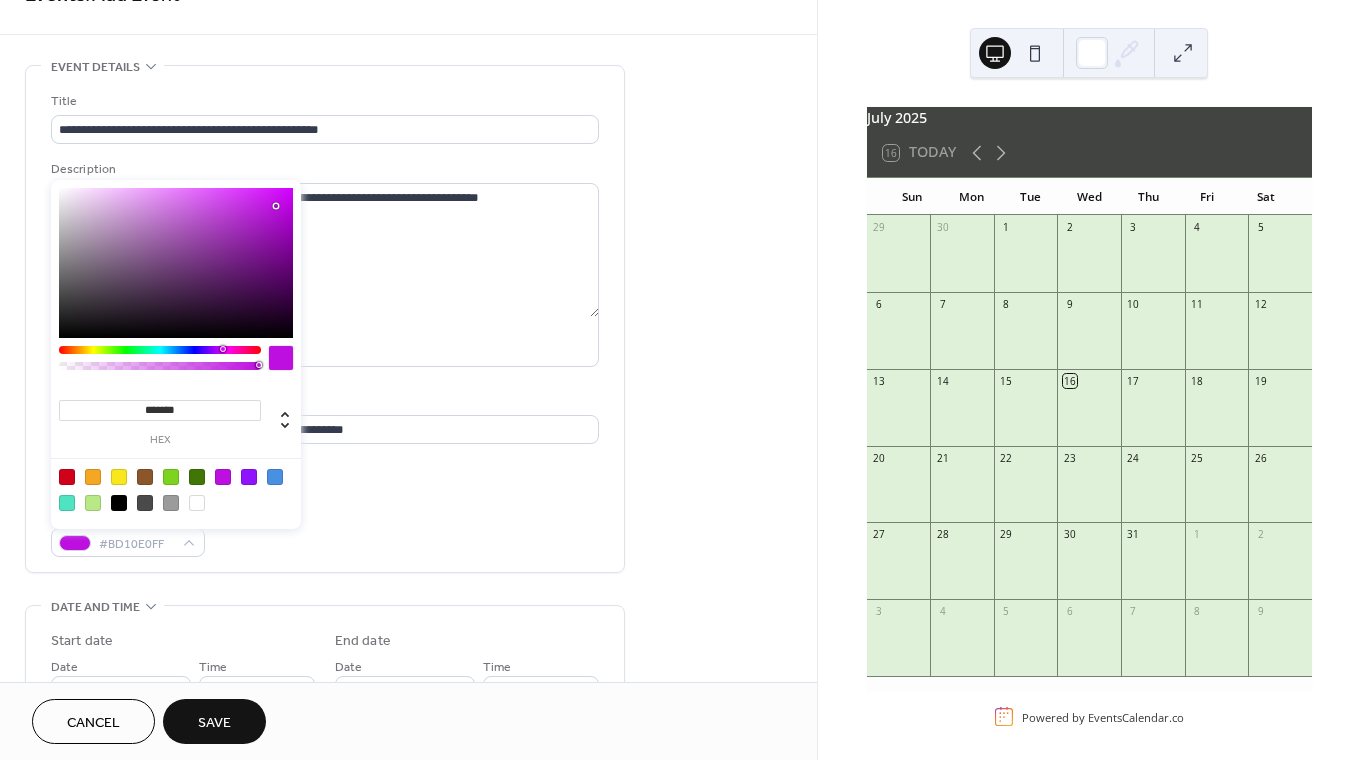 click on "*******" at bounding box center (160, 410) 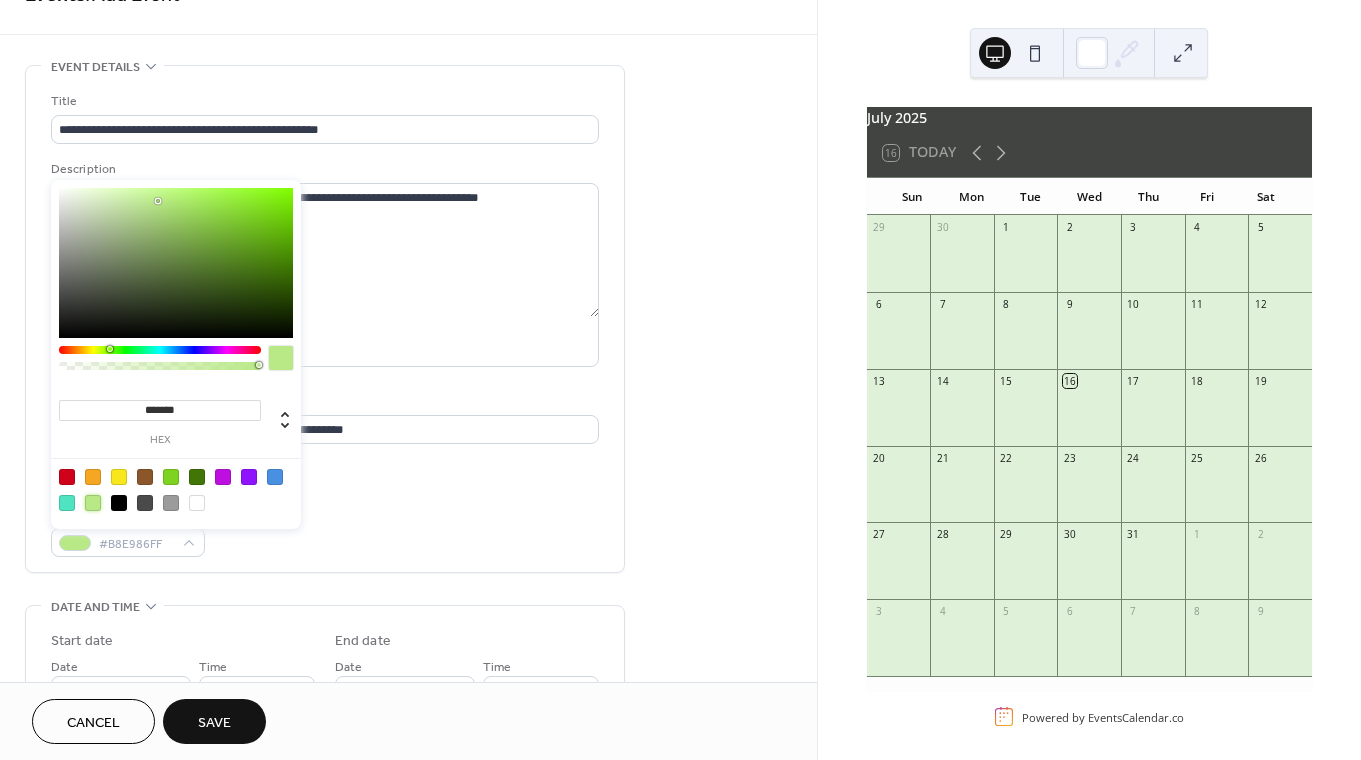 click at bounding box center [171, 503] 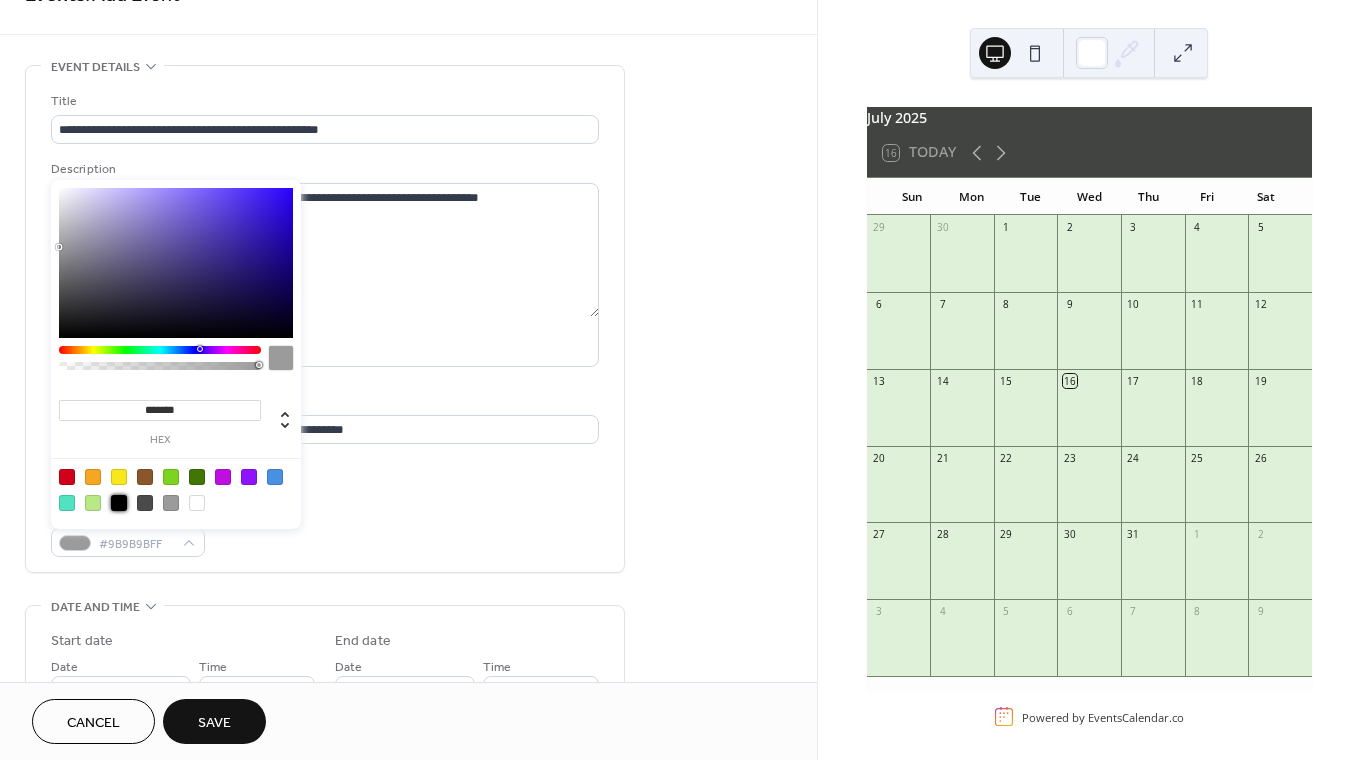 click at bounding box center [119, 503] 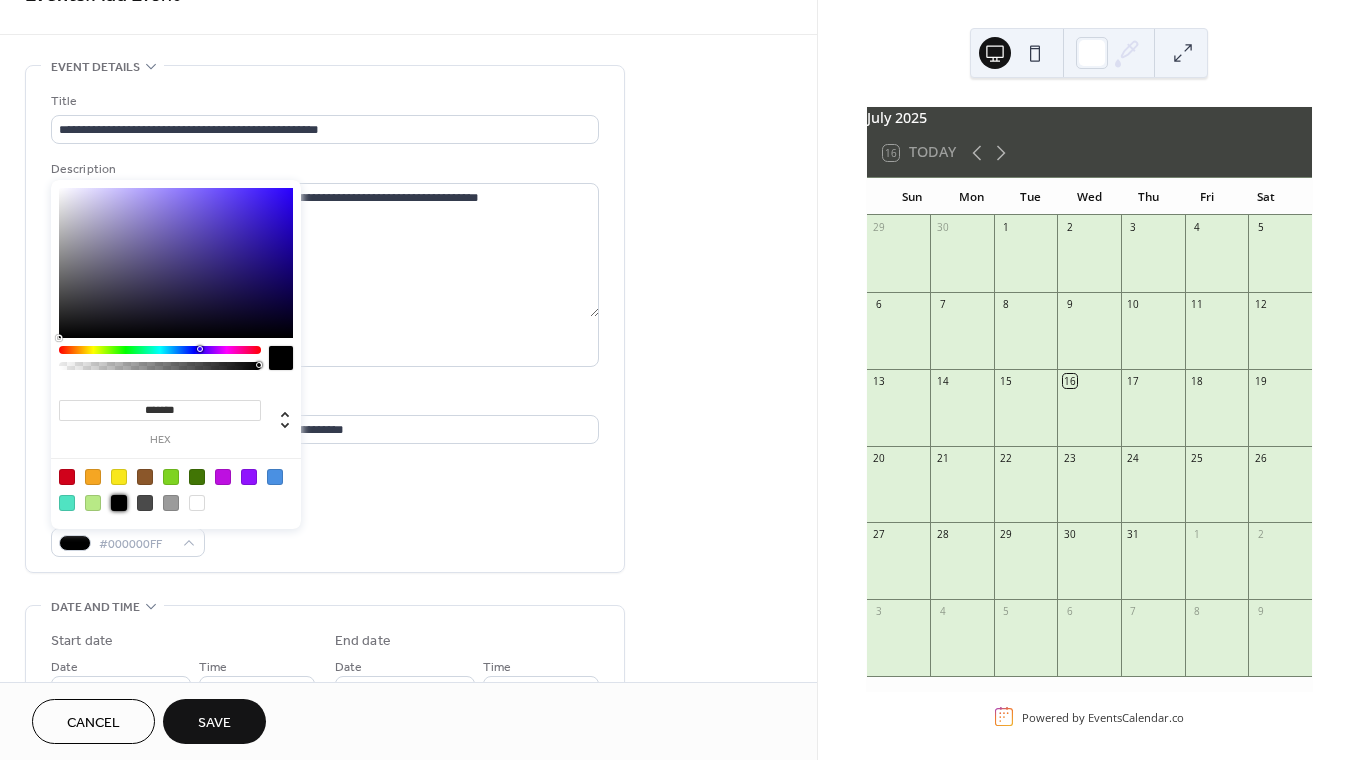 click at bounding box center [93, 503] 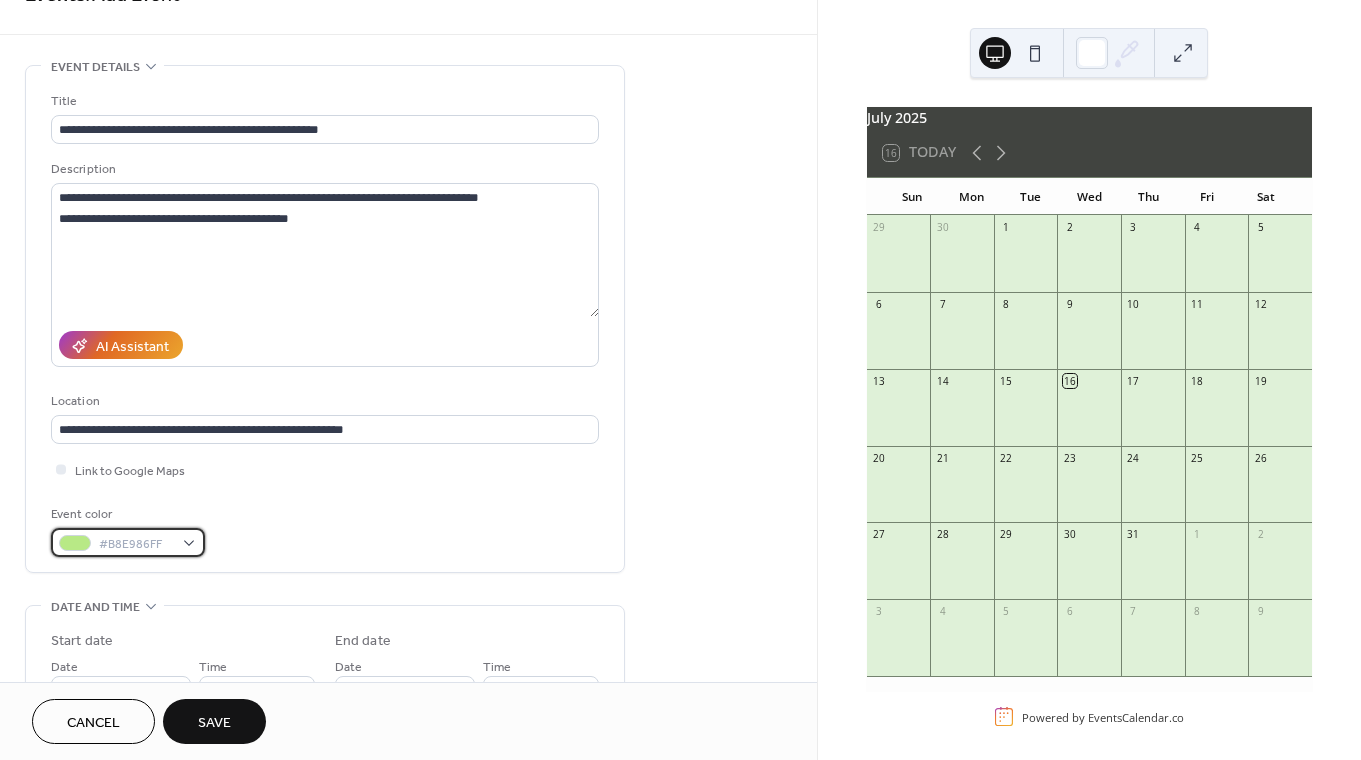click on "#B8E986FF" at bounding box center (128, 542) 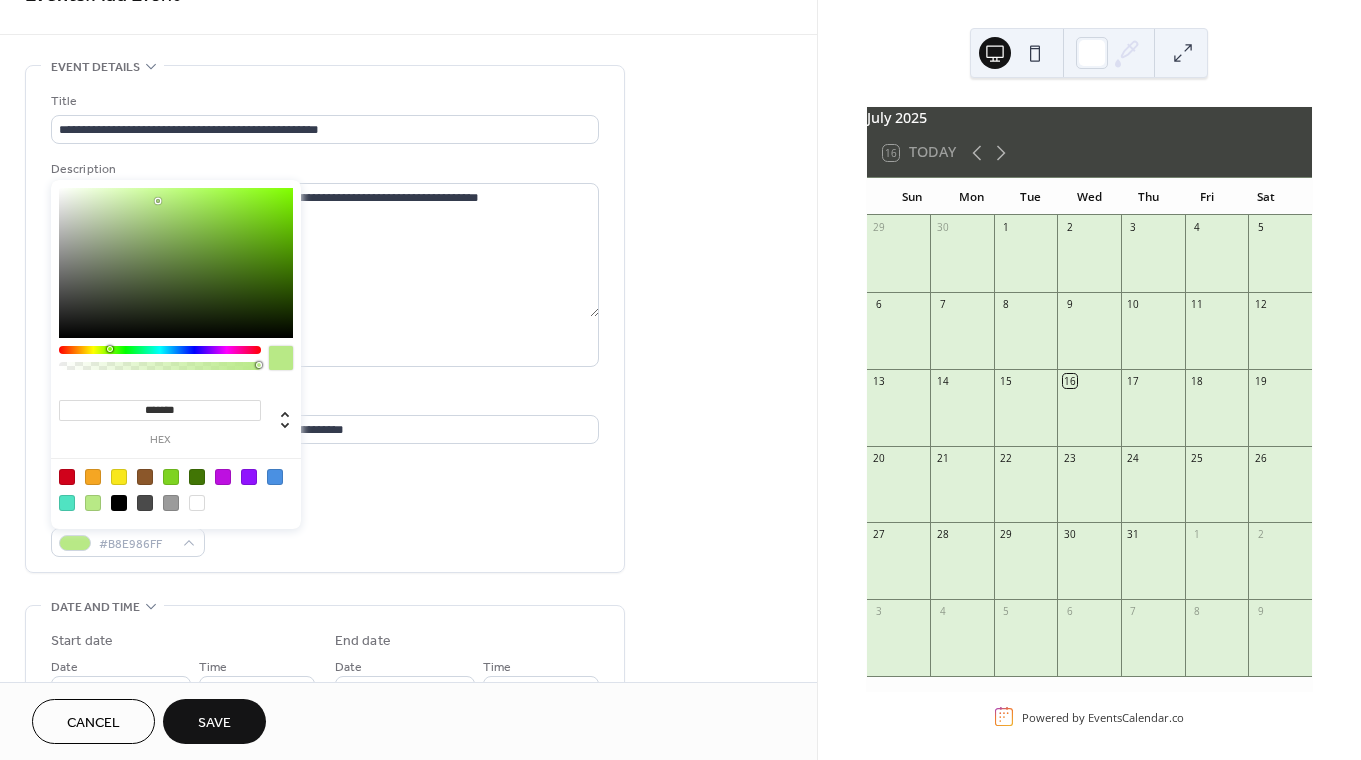 type on "*******" 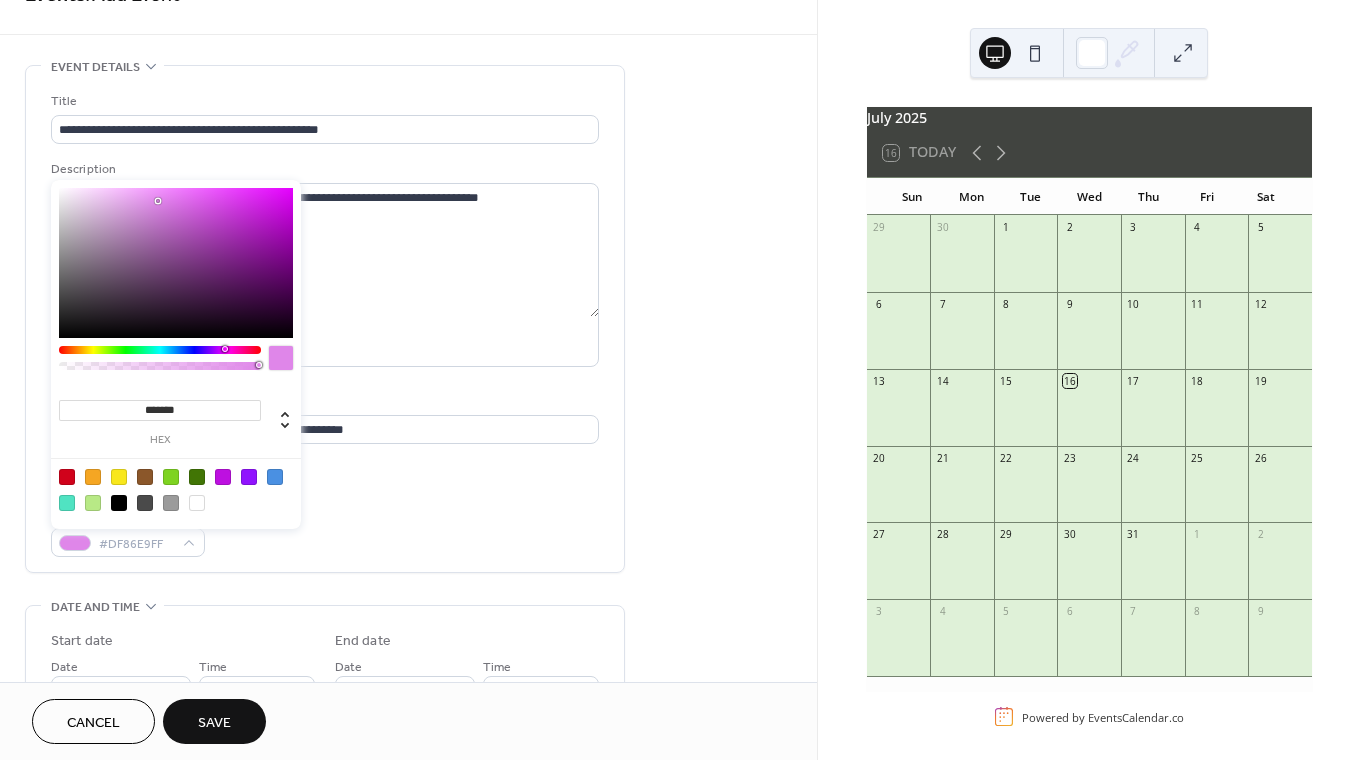 click at bounding box center (281, 358) 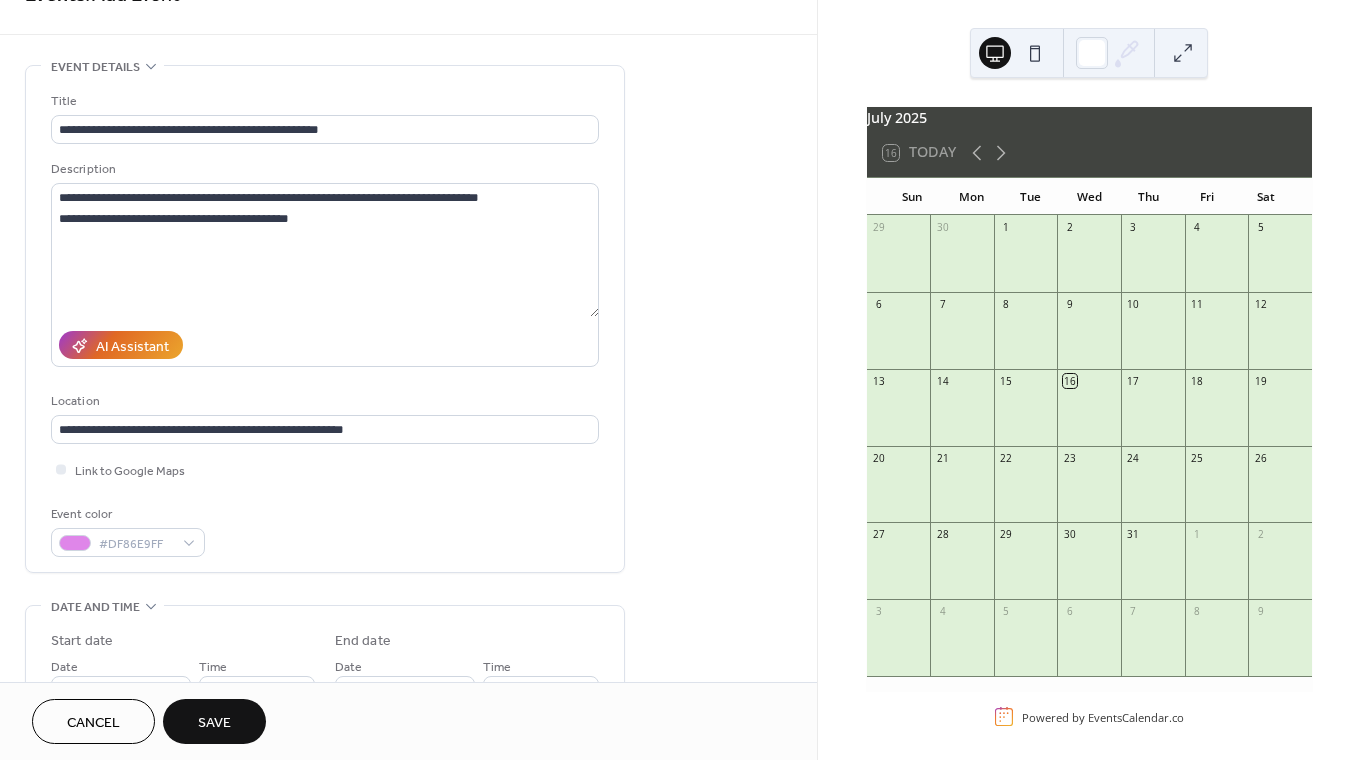 click on "AI Assistant" at bounding box center (325, 345) 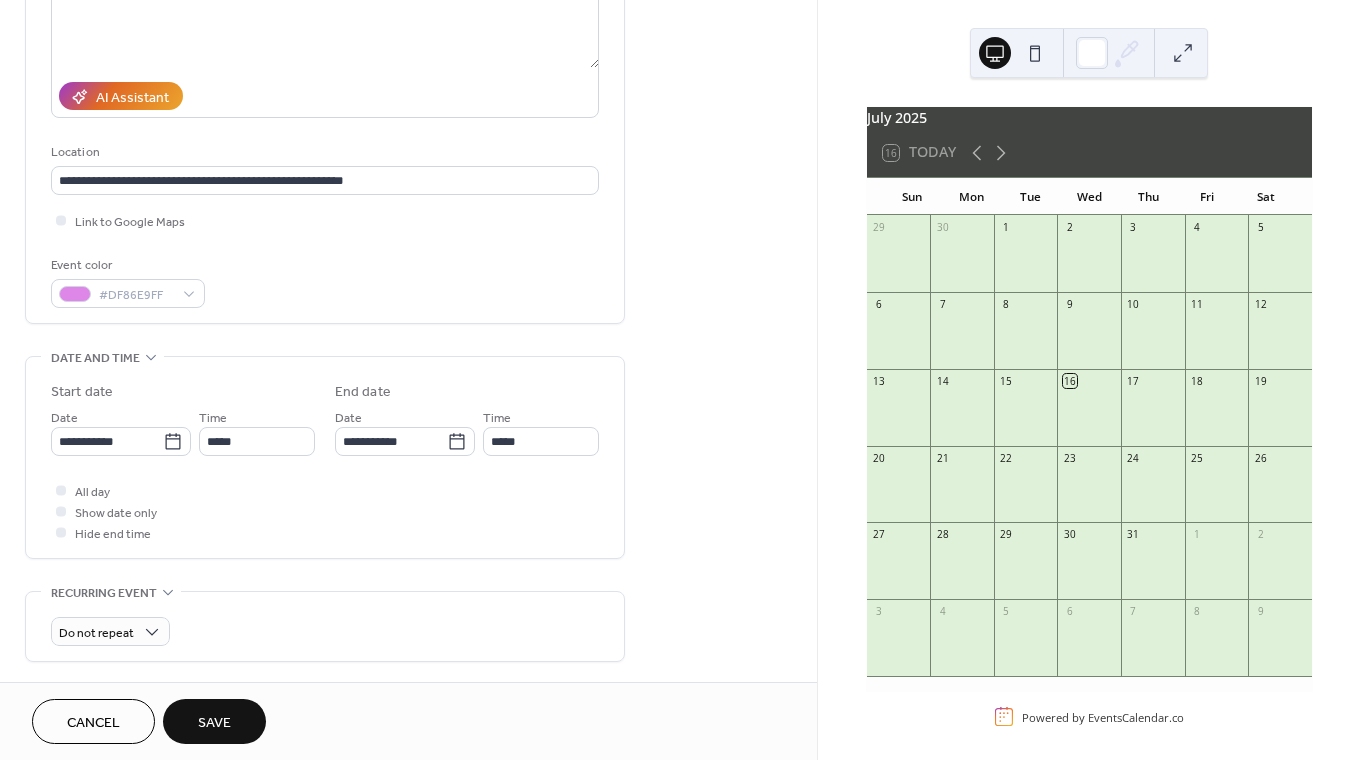 scroll, scrollTop: 316, scrollLeft: 0, axis: vertical 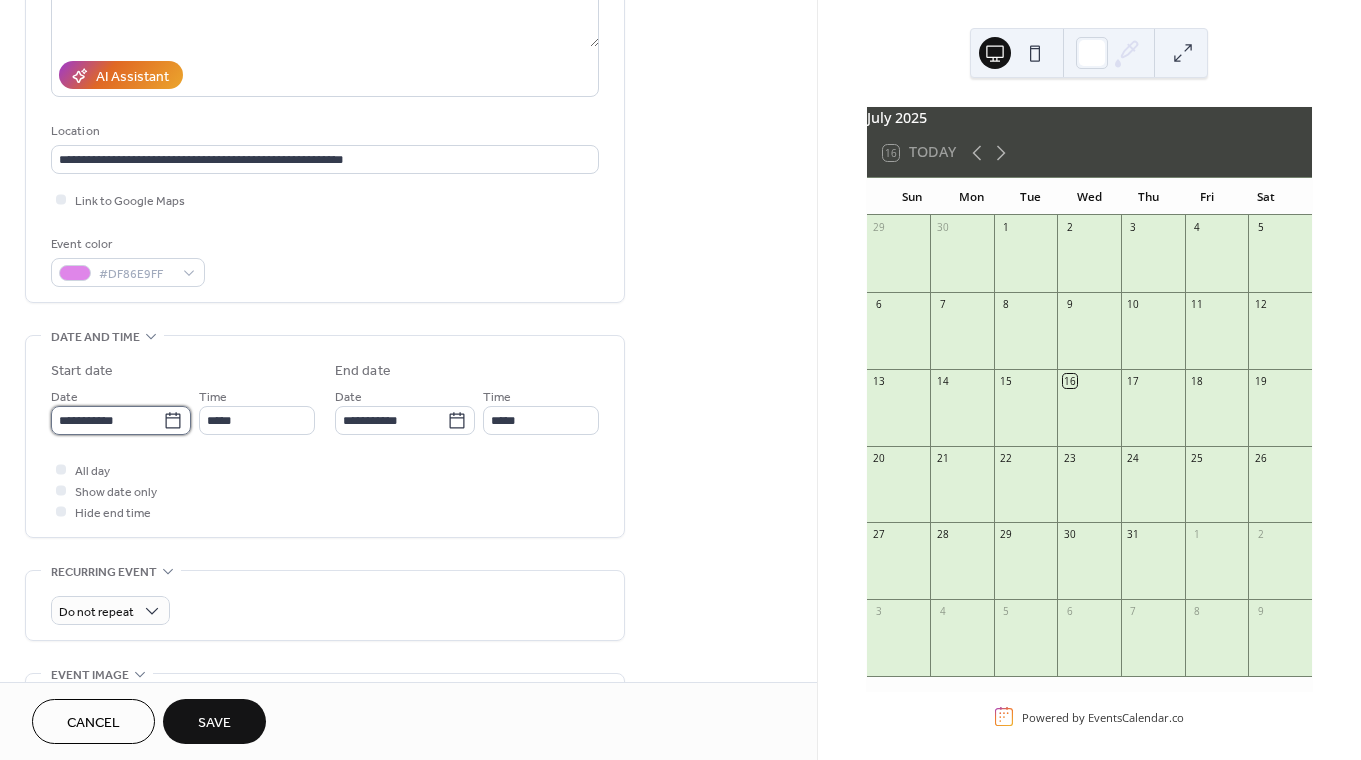 click on "**********" at bounding box center (107, 420) 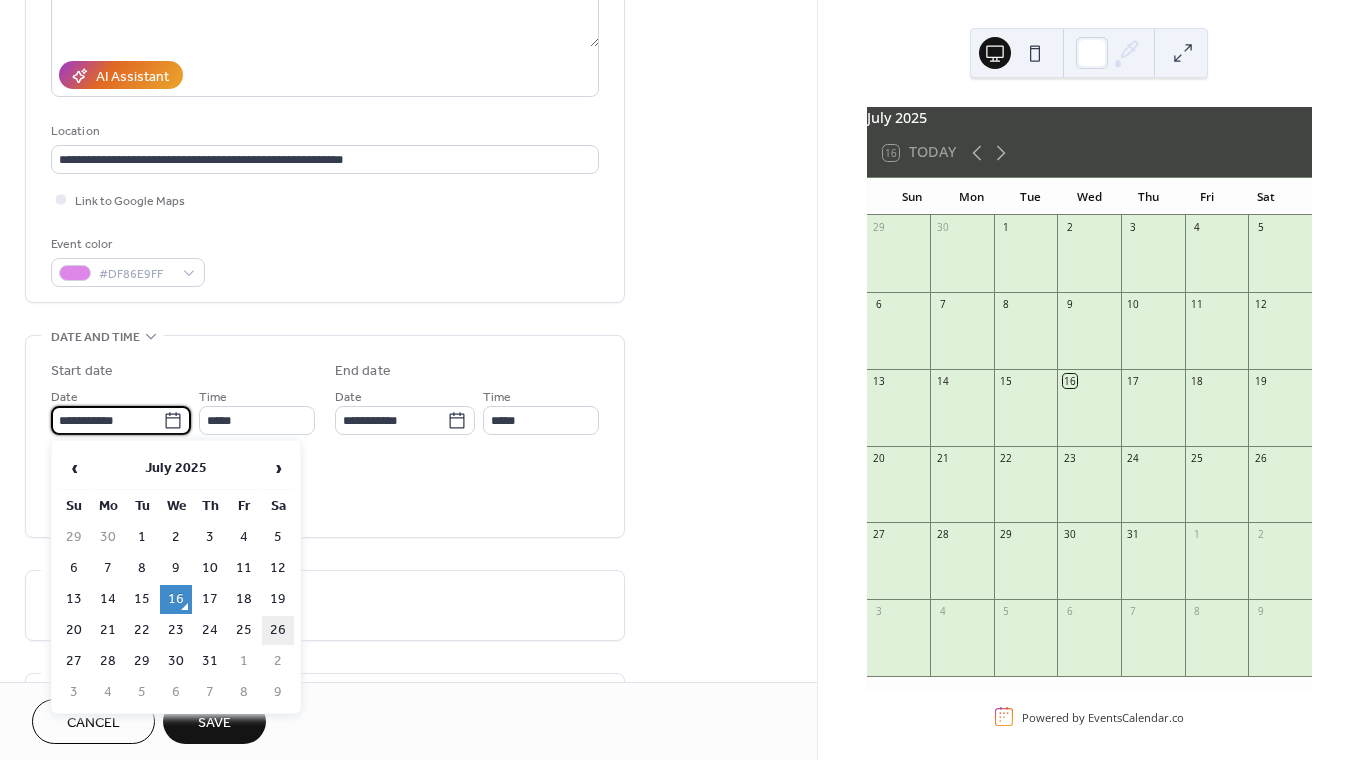 click on "26" at bounding box center (278, 630) 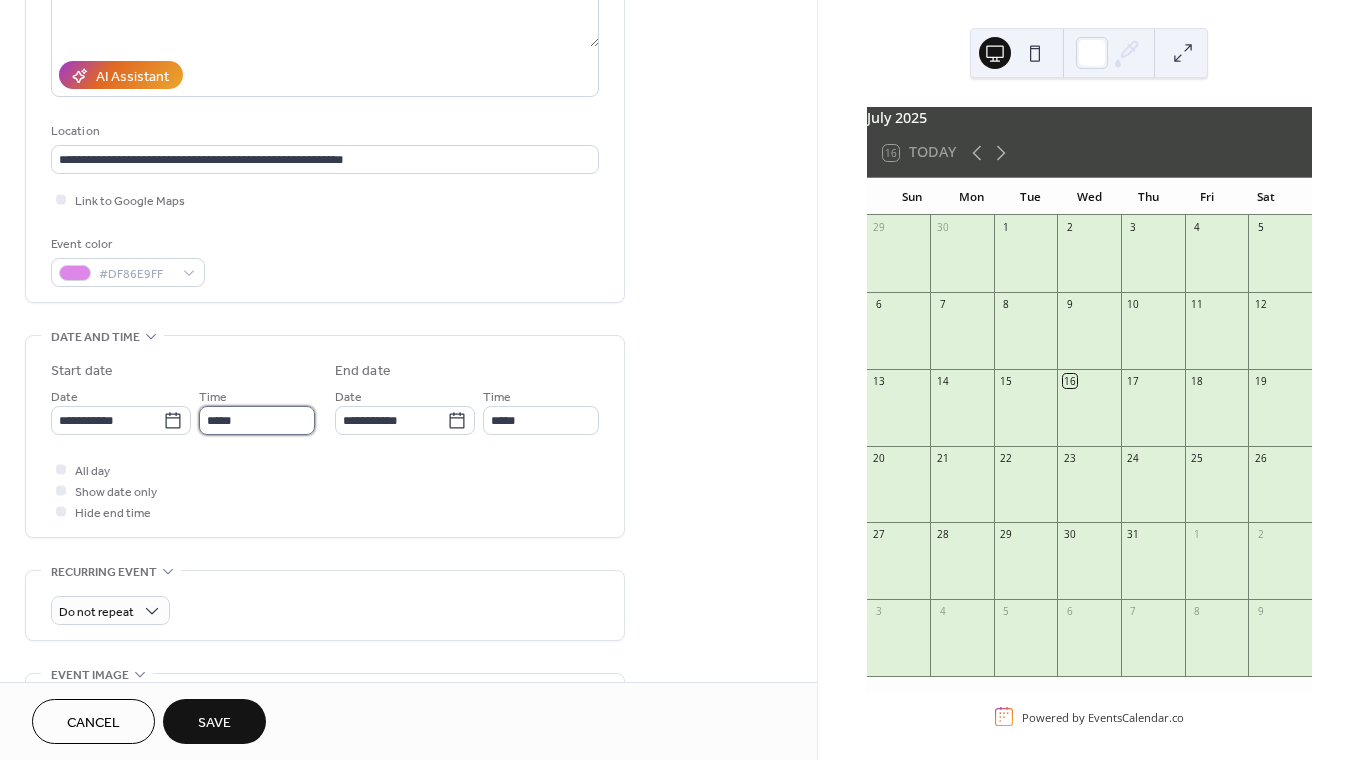 click on "*****" at bounding box center [257, 420] 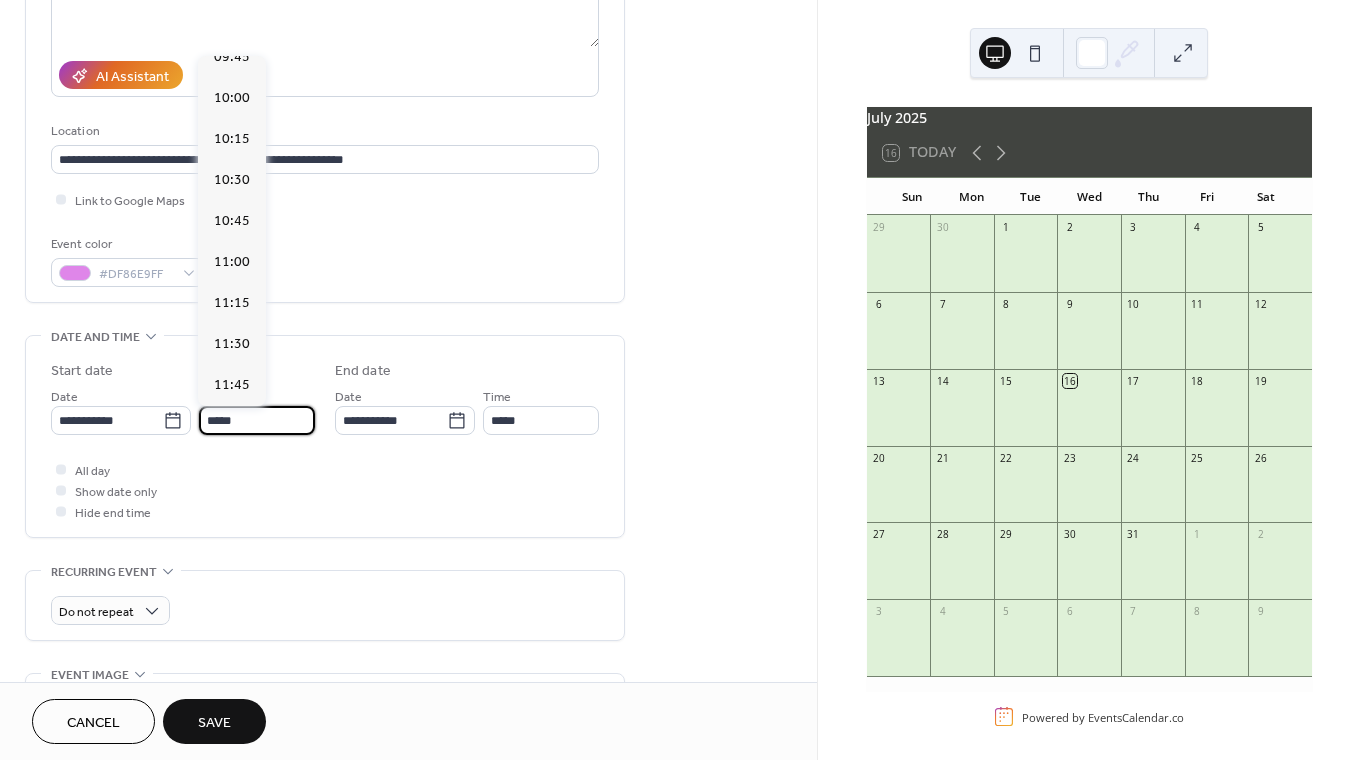 scroll, scrollTop: 1616, scrollLeft: 0, axis: vertical 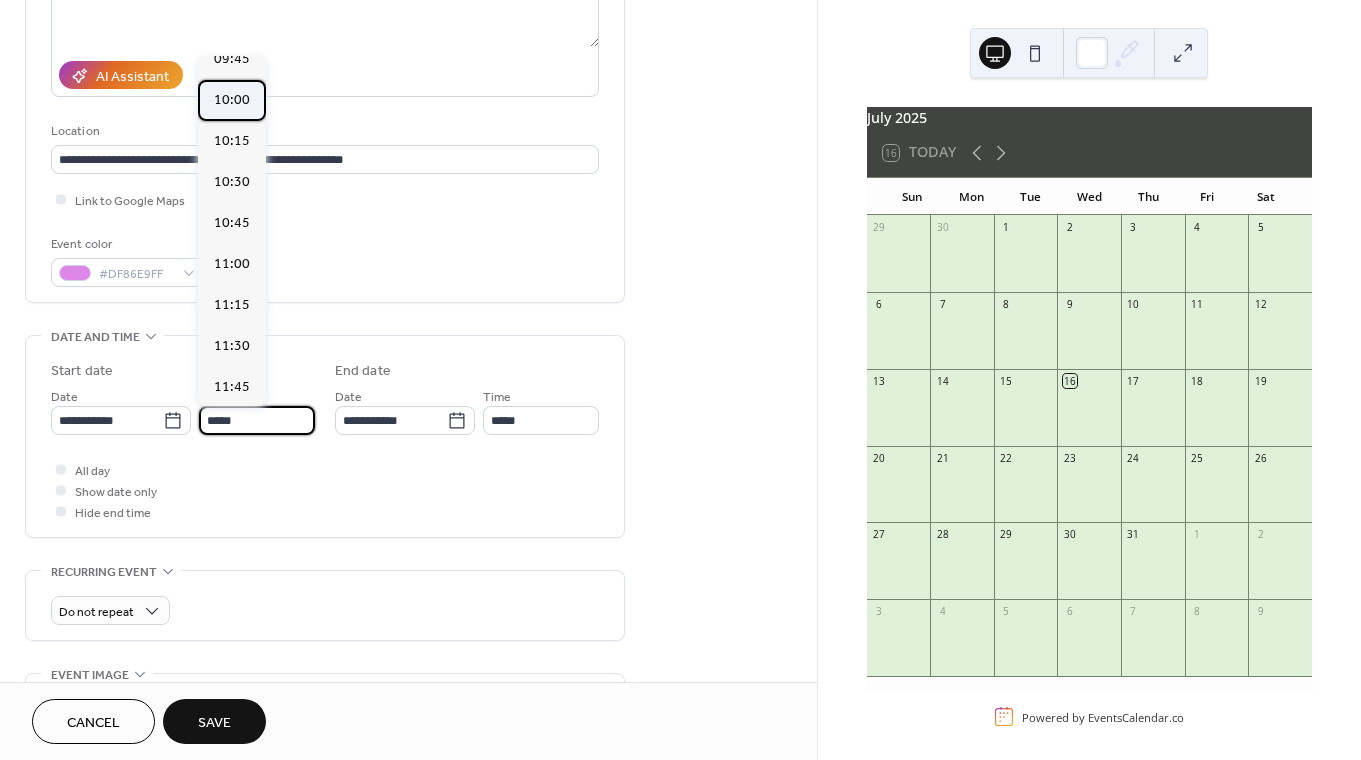 click on "10:00" at bounding box center (232, 100) 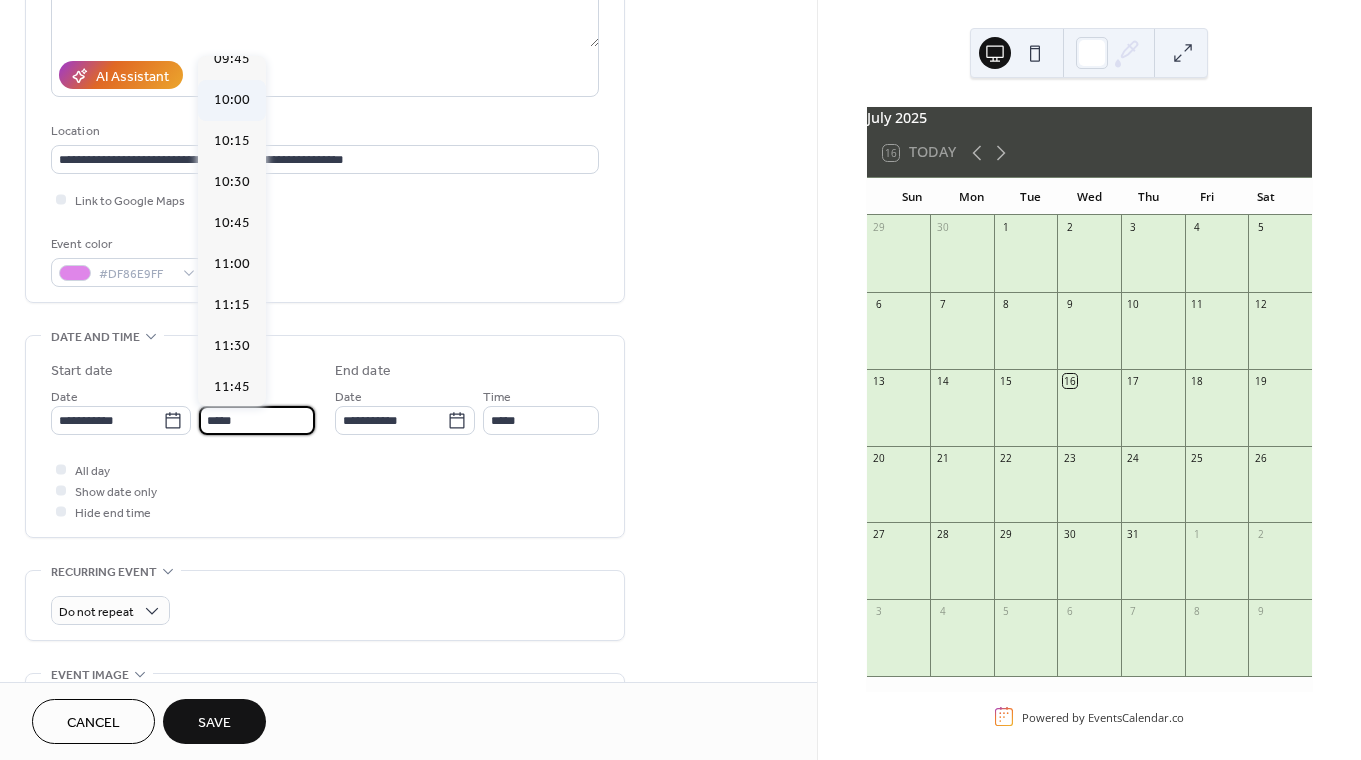 type on "*****" 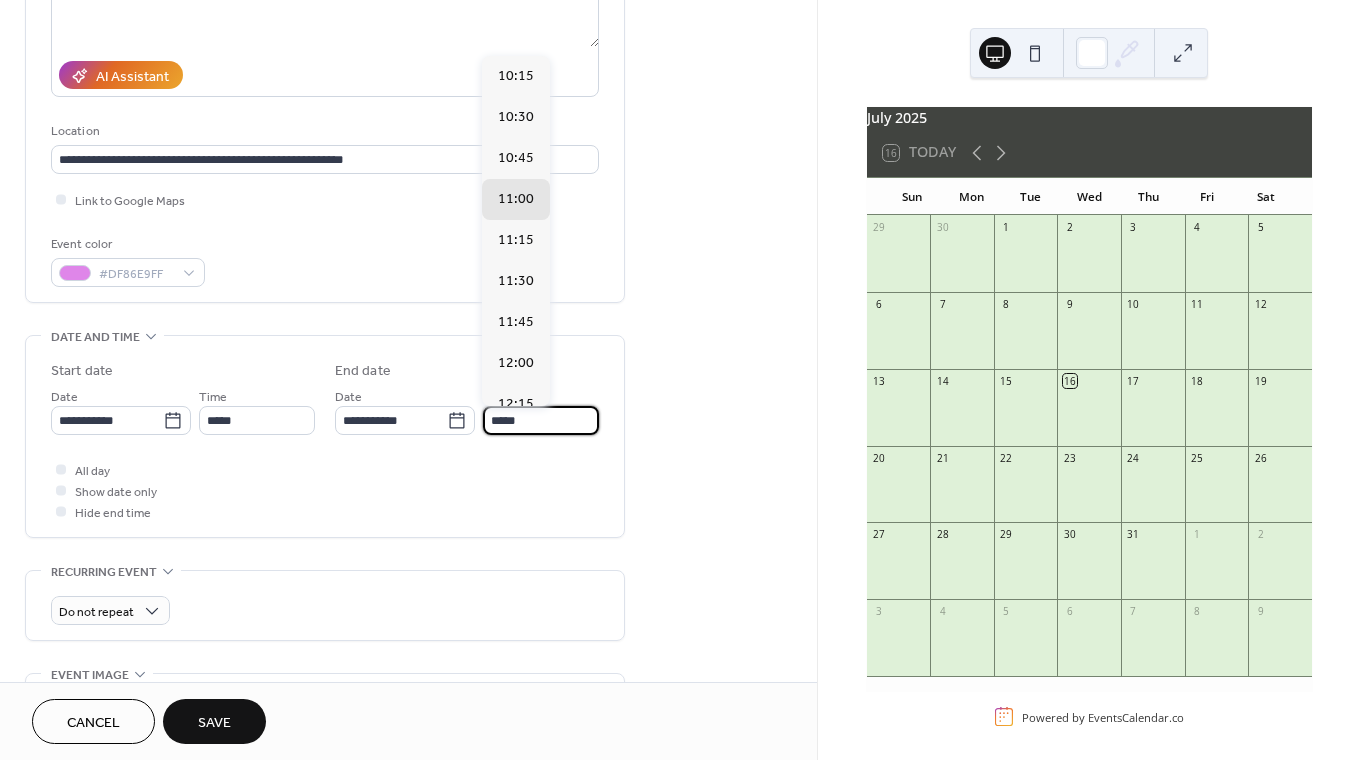 click on "*****" at bounding box center (541, 420) 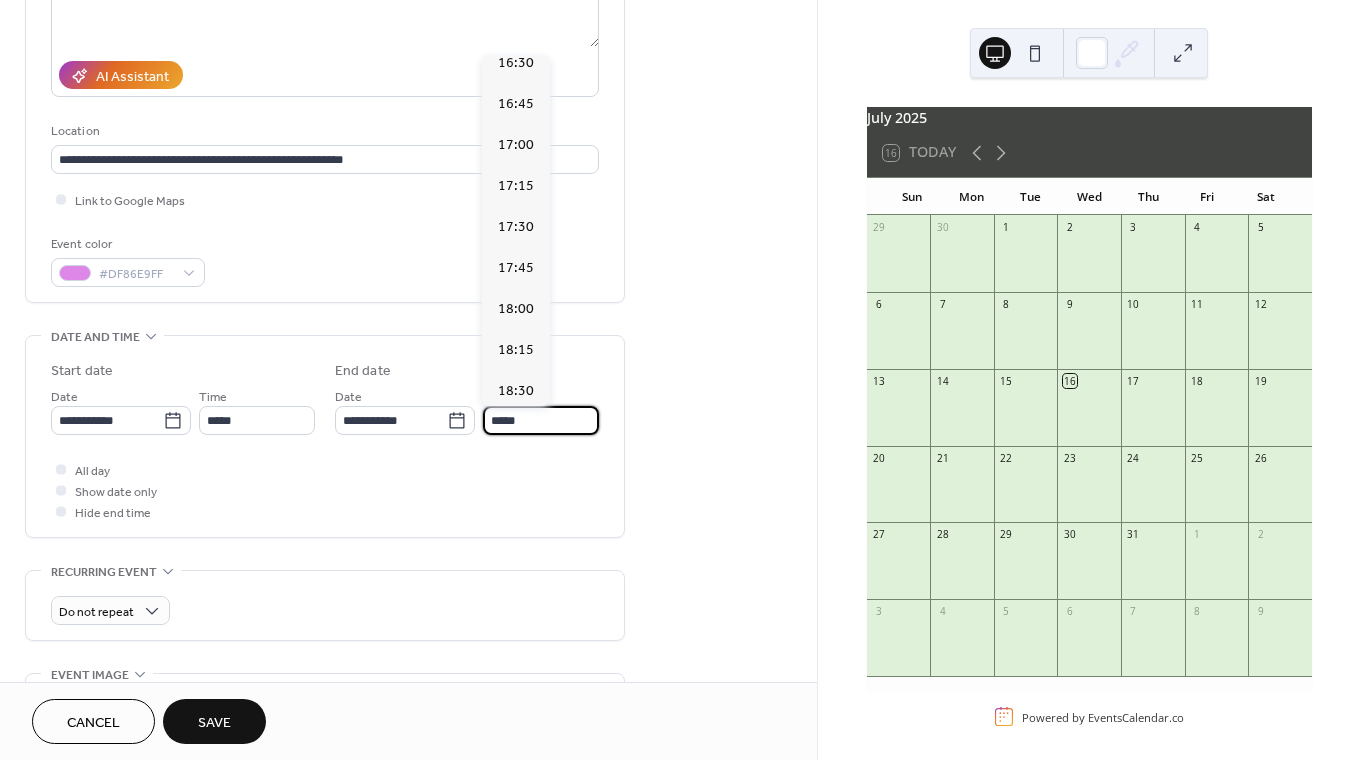 scroll, scrollTop: 1048, scrollLeft: 0, axis: vertical 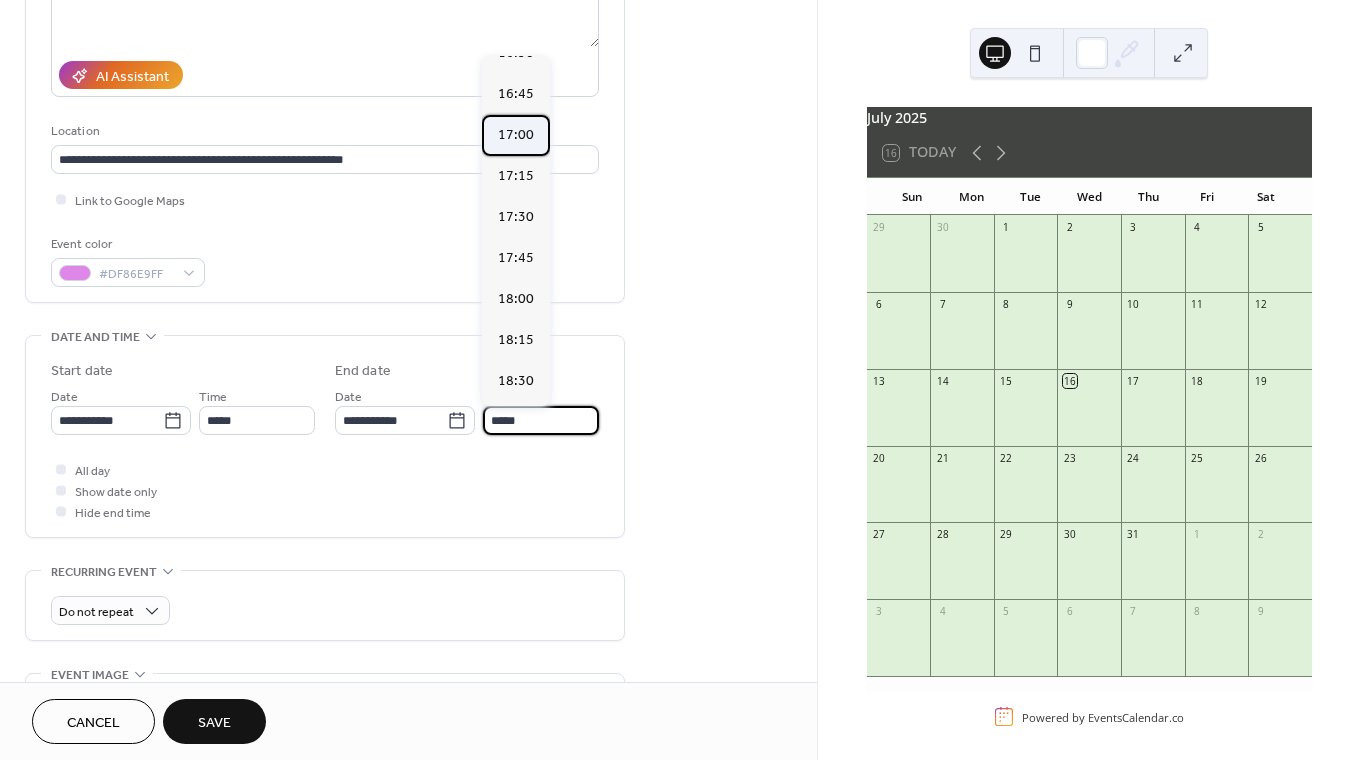 click on "17:00" at bounding box center [516, 135] 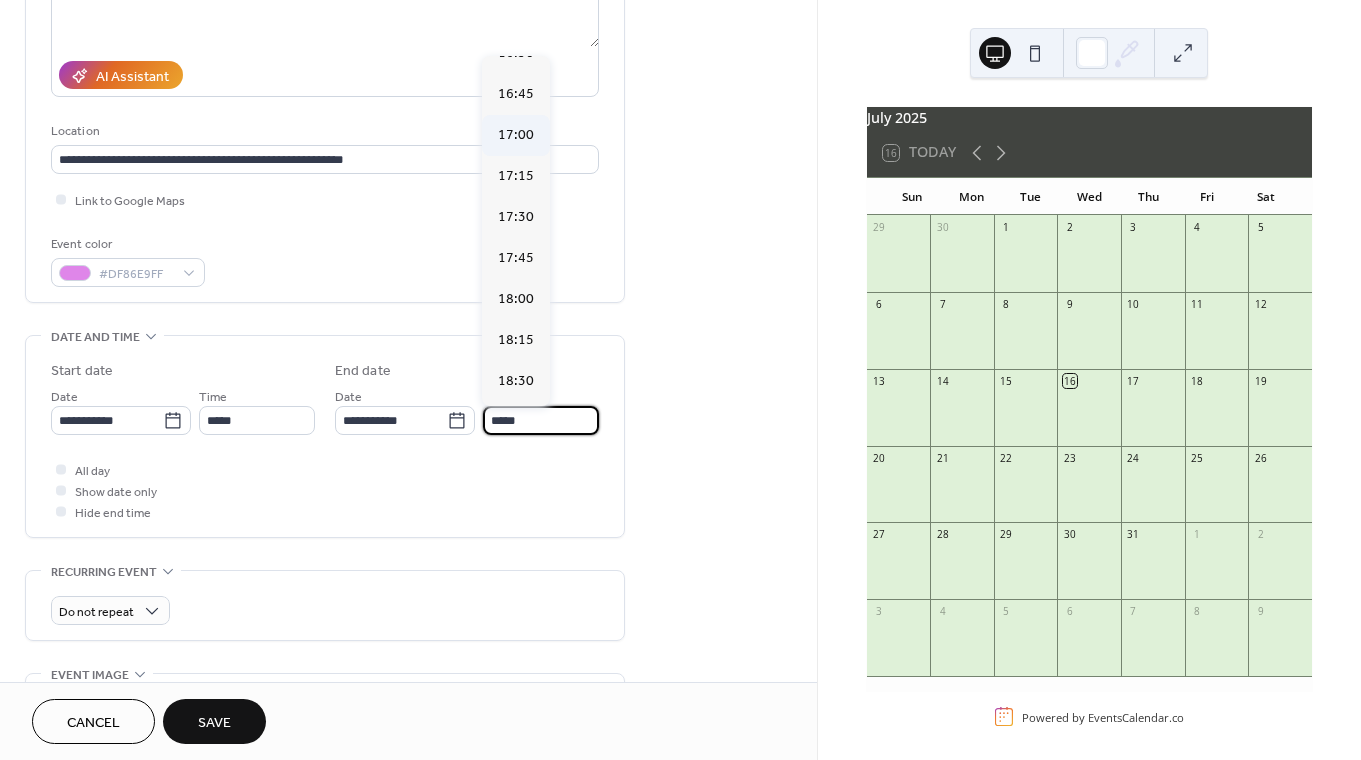 type on "*****" 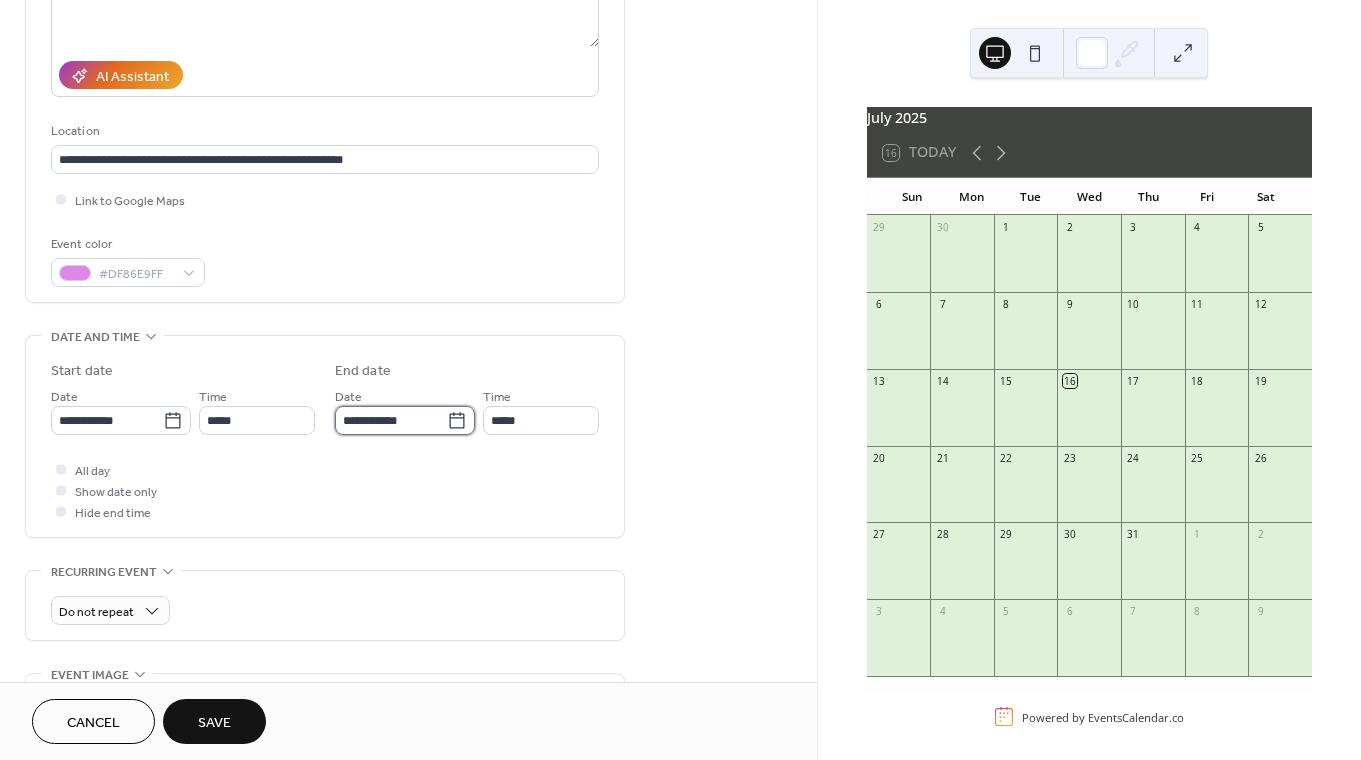 click on "**********" at bounding box center [391, 420] 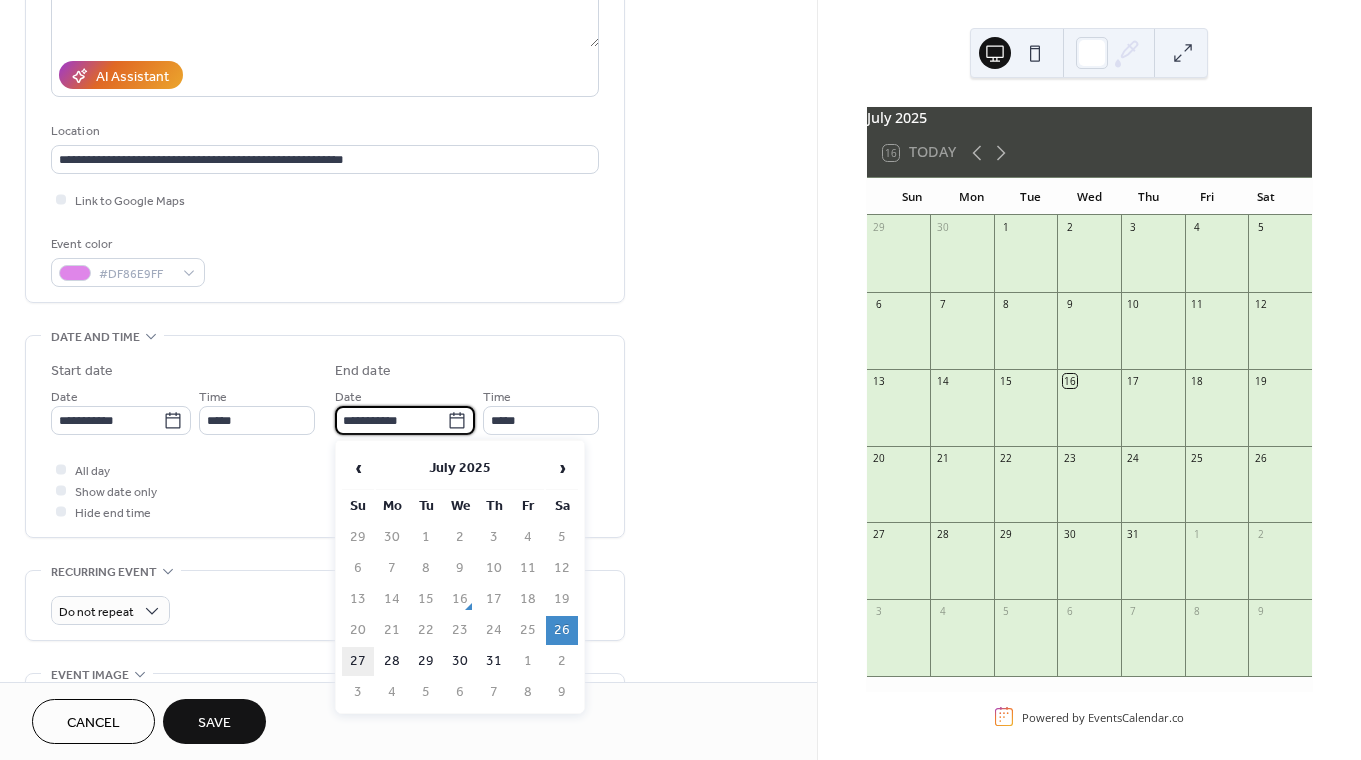 click on "27" at bounding box center (358, 661) 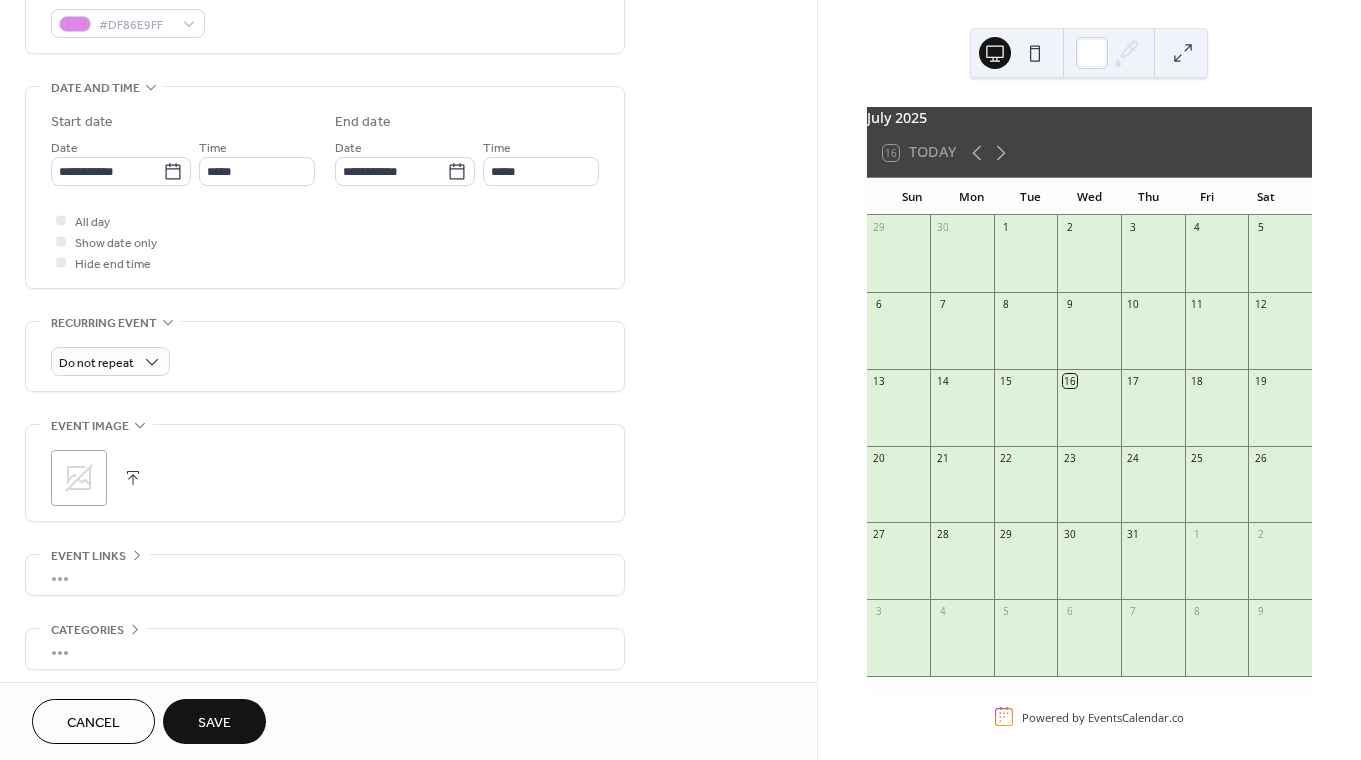 scroll, scrollTop: 647, scrollLeft: 0, axis: vertical 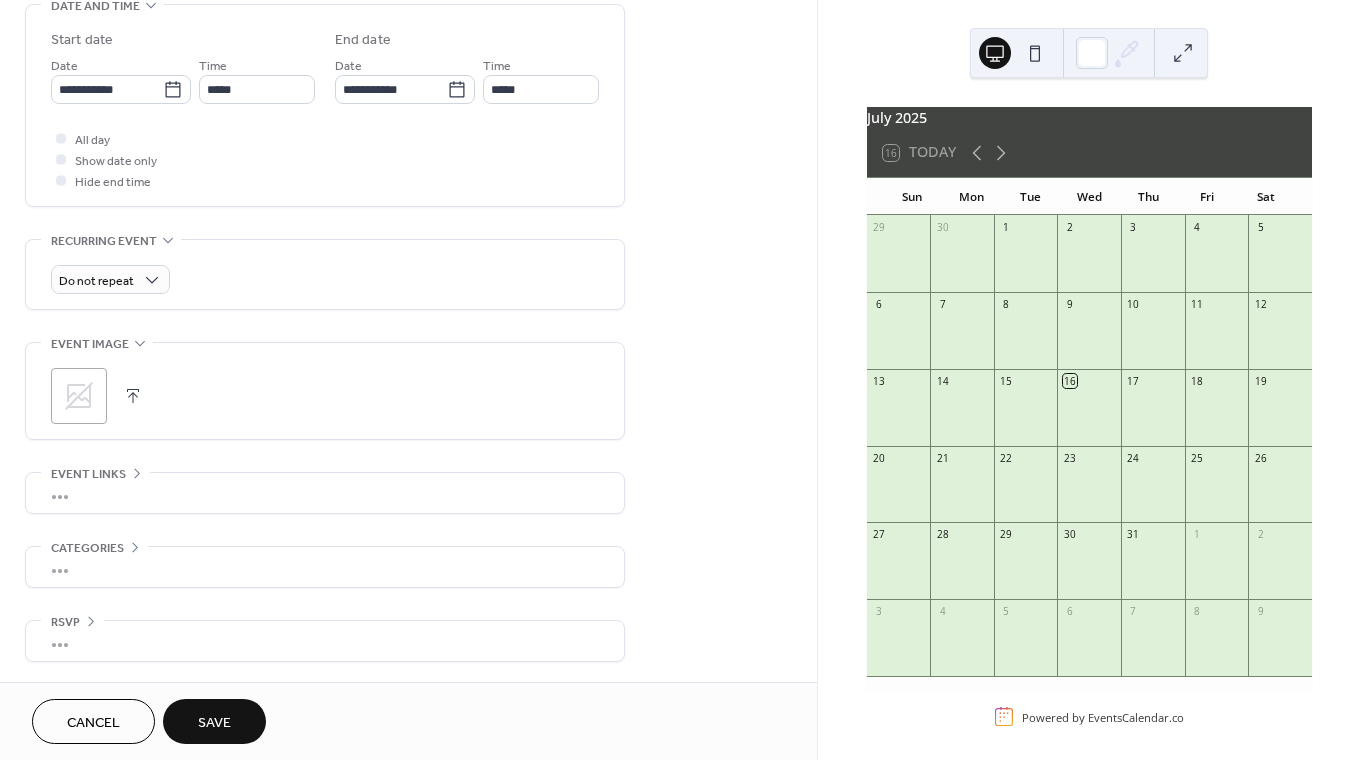 click on "•••" at bounding box center (325, 493) 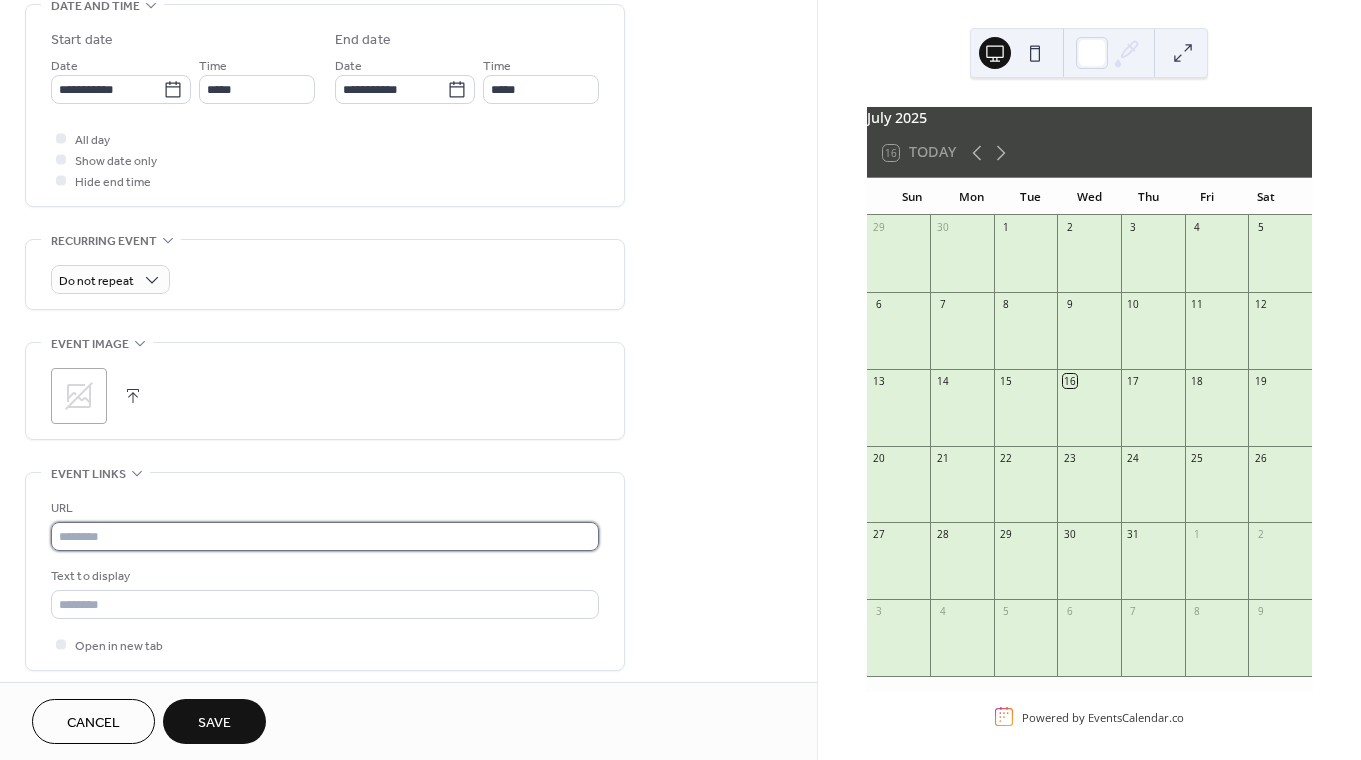 click at bounding box center [325, 536] 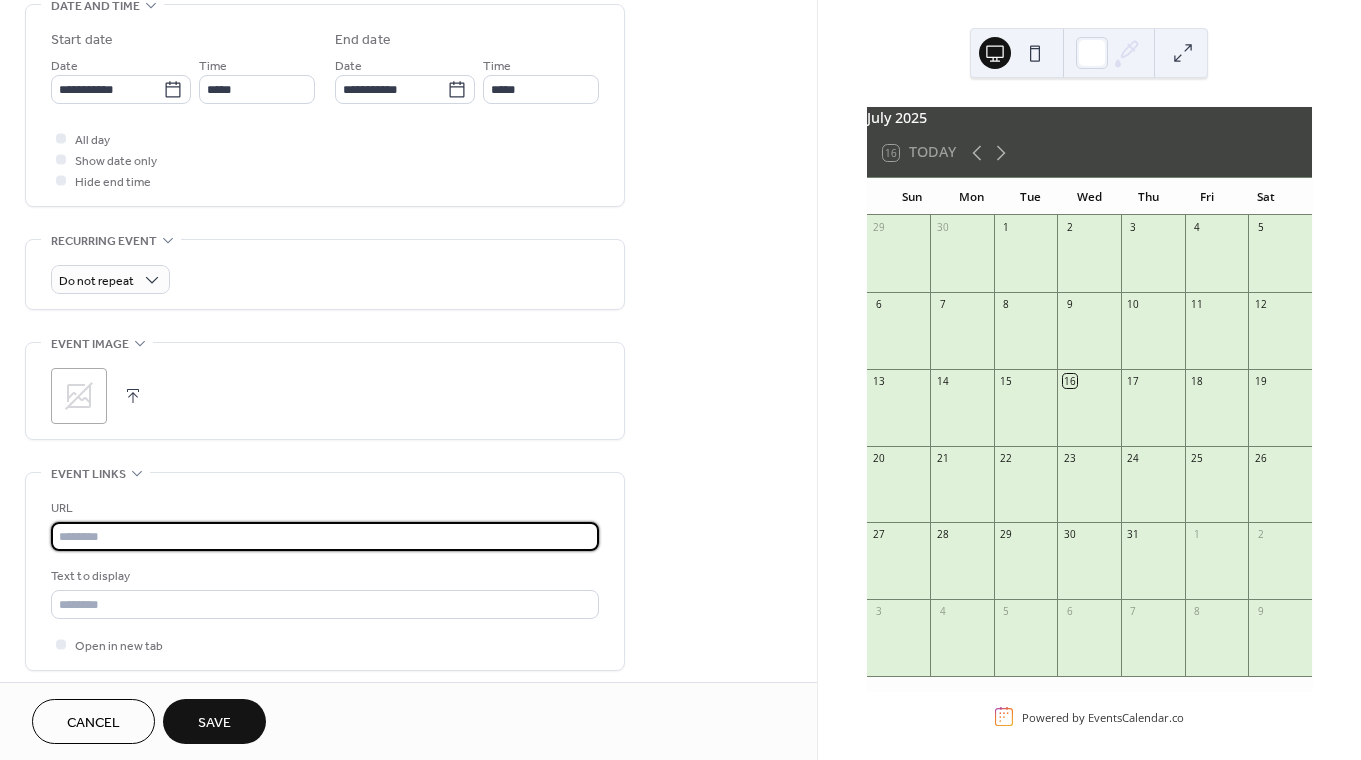 paste on "**********" 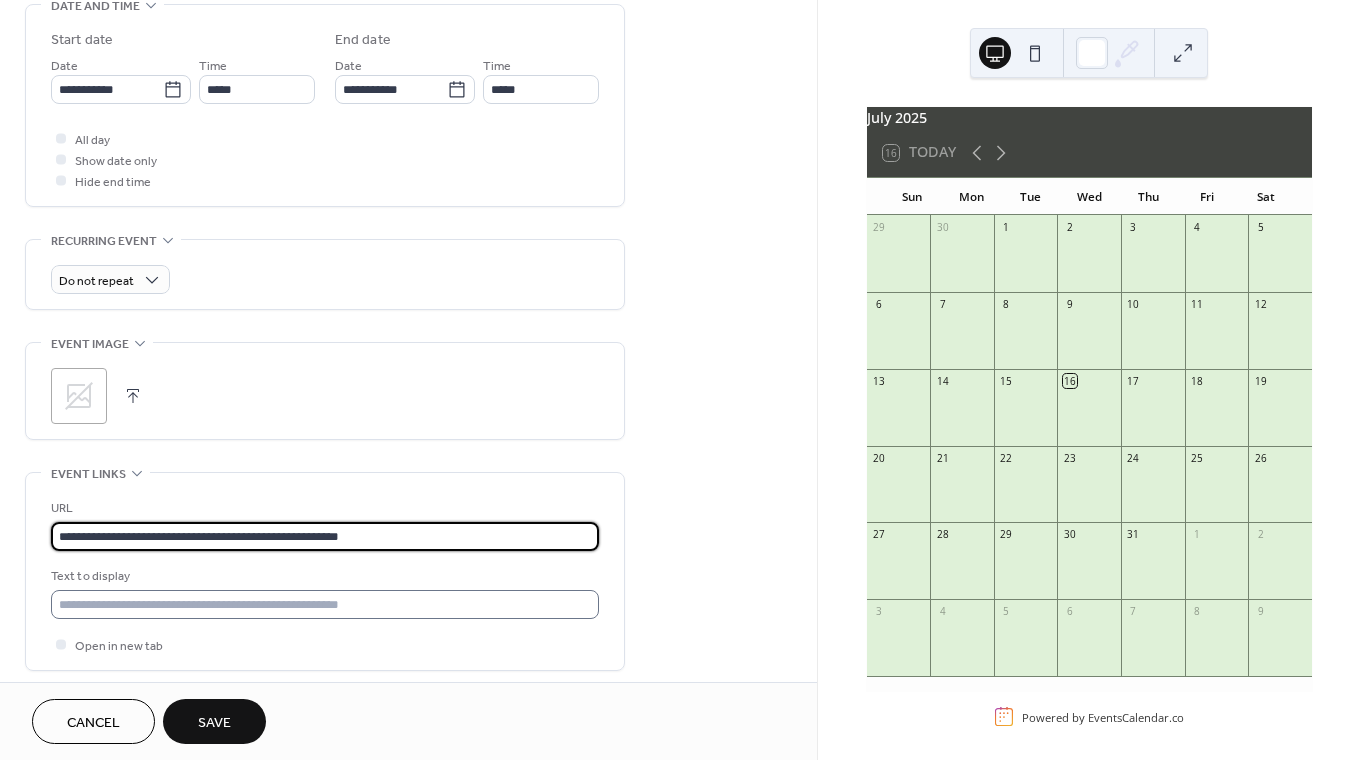 type on "**********" 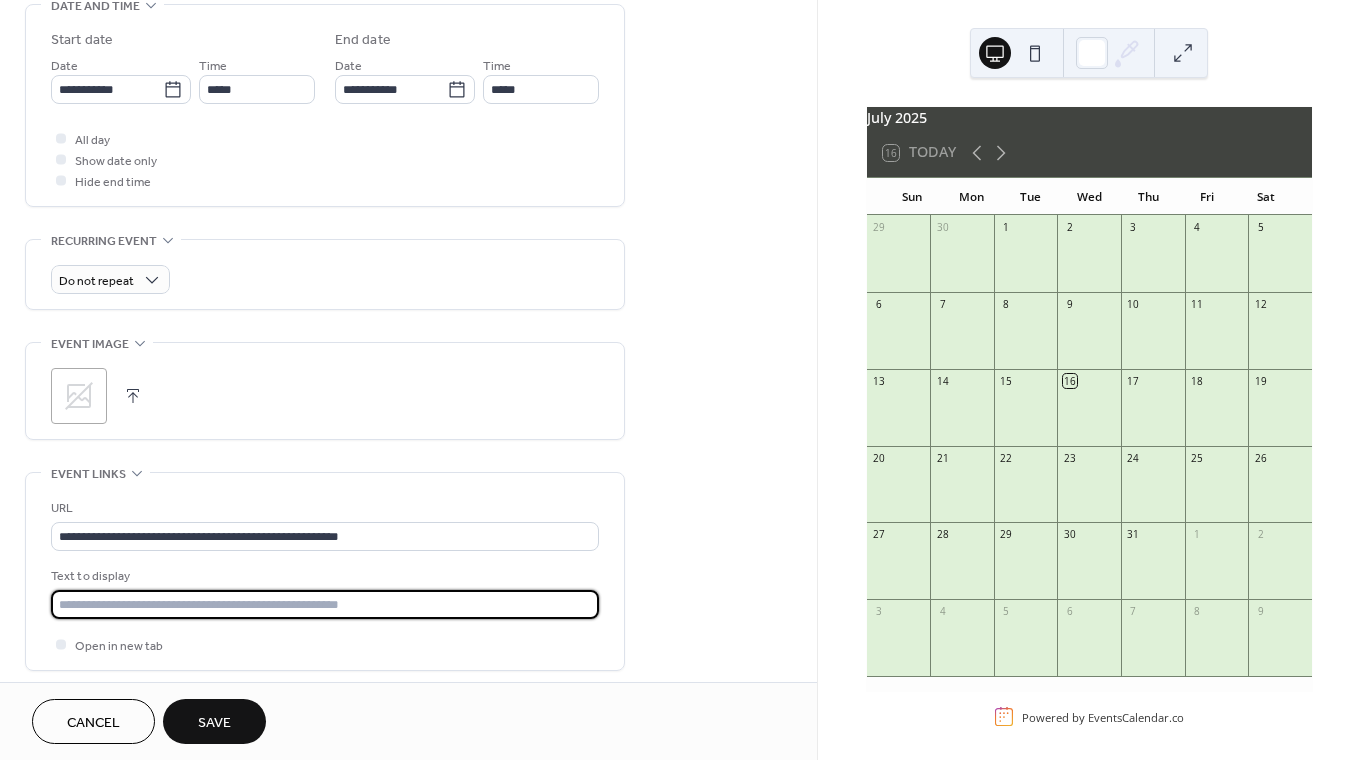 drag, startPoint x: 126, startPoint y: 605, endPoint x: 68, endPoint y: 601, distance: 58.137768 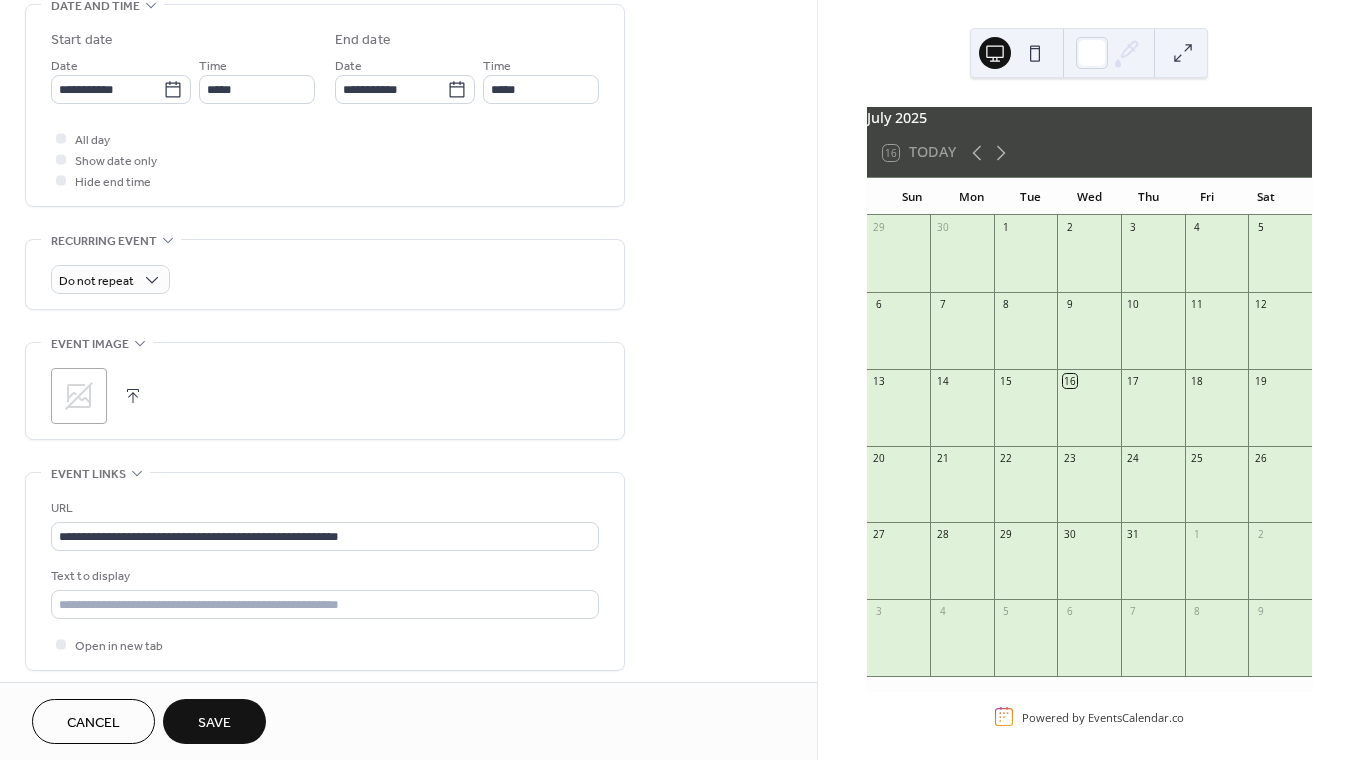 scroll, scrollTop: 804, scrollLeft: 0, axis: vertical 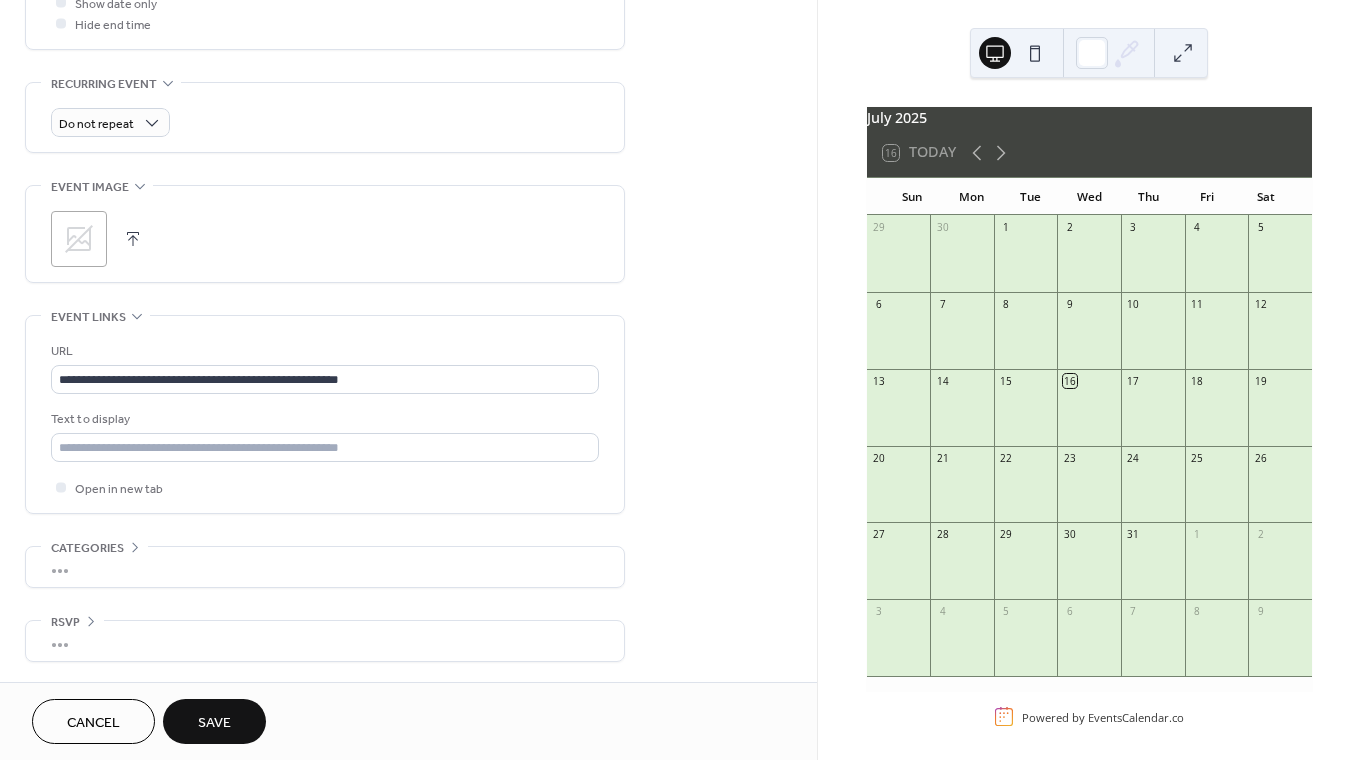 click on "Save" at bounding box center (214, 723) 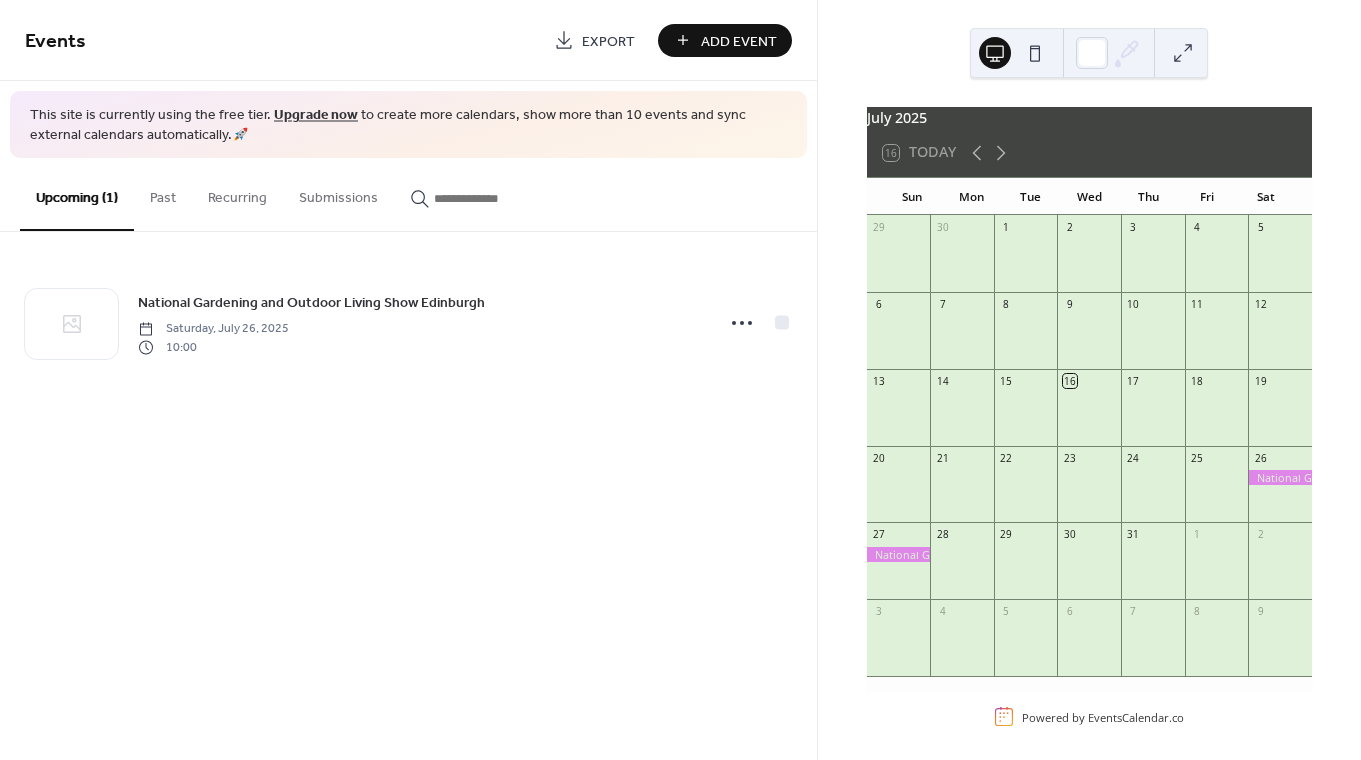 click at bounding box center (1280, 477) 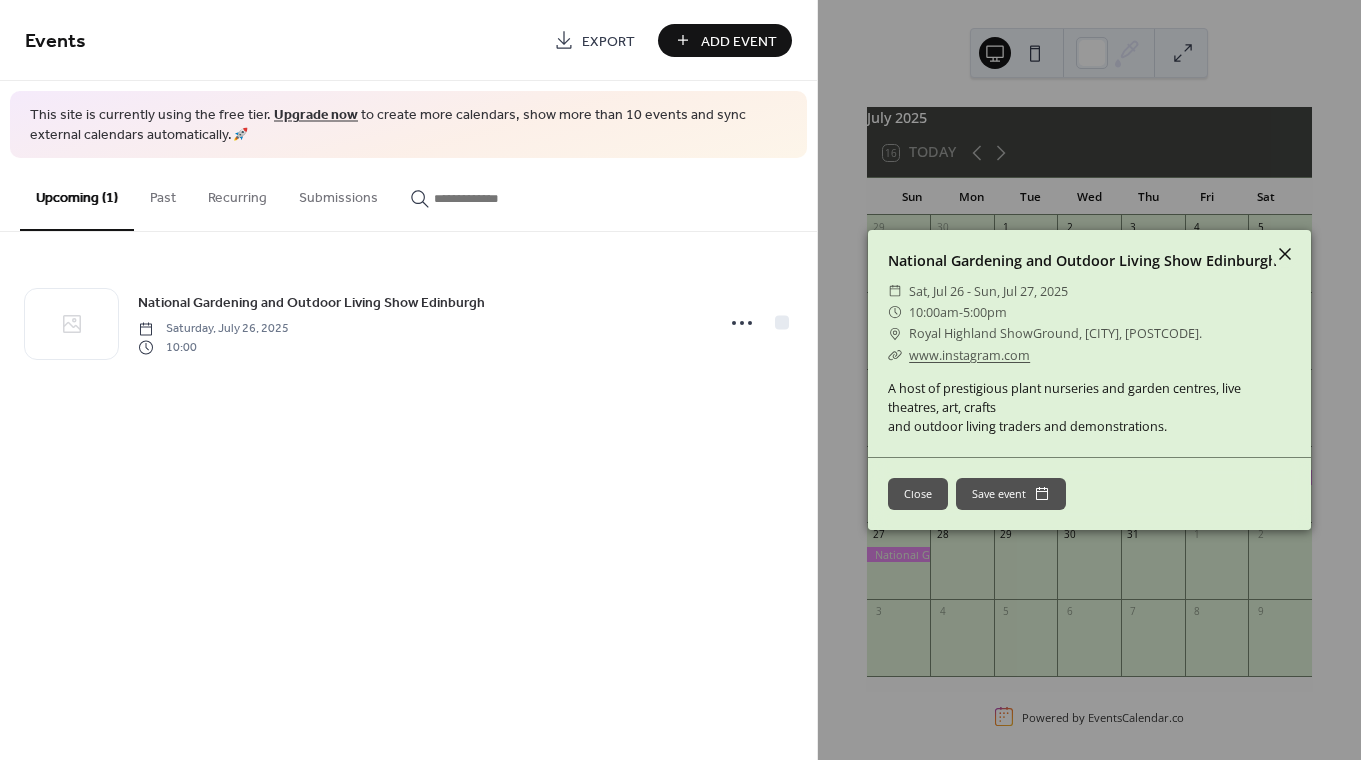 click 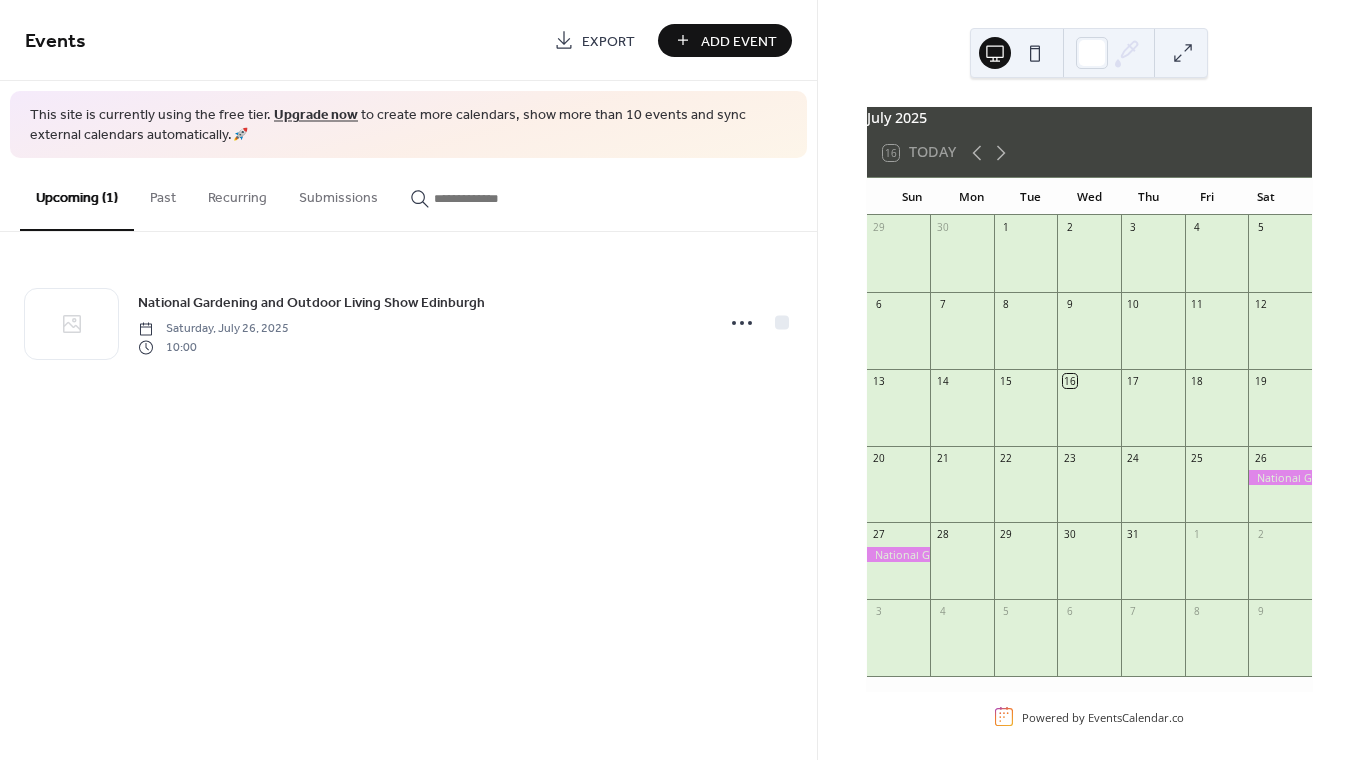 click at bounding box center [1035, 53] 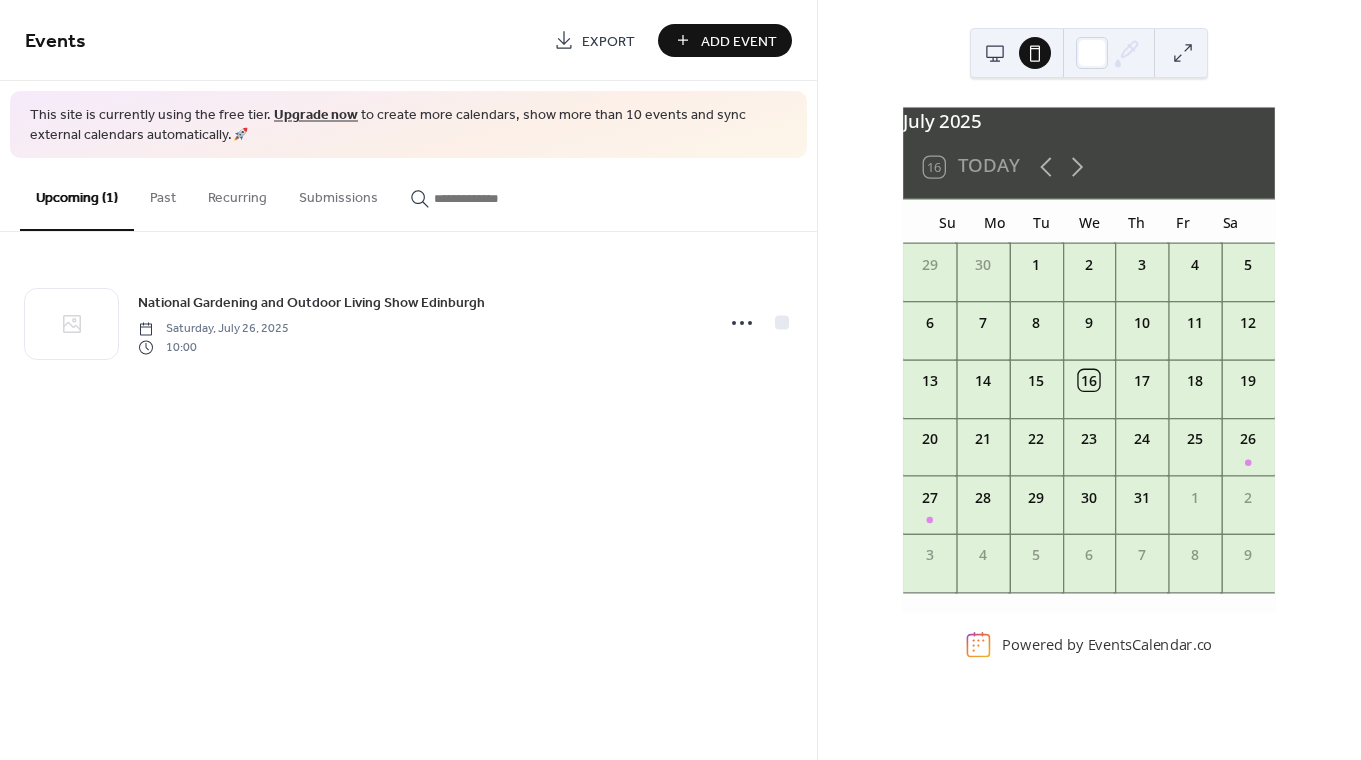 click on "July 2025 16 Today Su Mo Tu We Th Fr Sa 29 30 1 2 3 4 5 6 7 8 9 10 11 12 13 14 15 16 17 18 19 20 21 22 23 24 25 26 27 28 29 30 31 1 2 3 4 5 6 7 8 9 Powered by   EventsCalendar.co" at bounding box center [1089, 380] 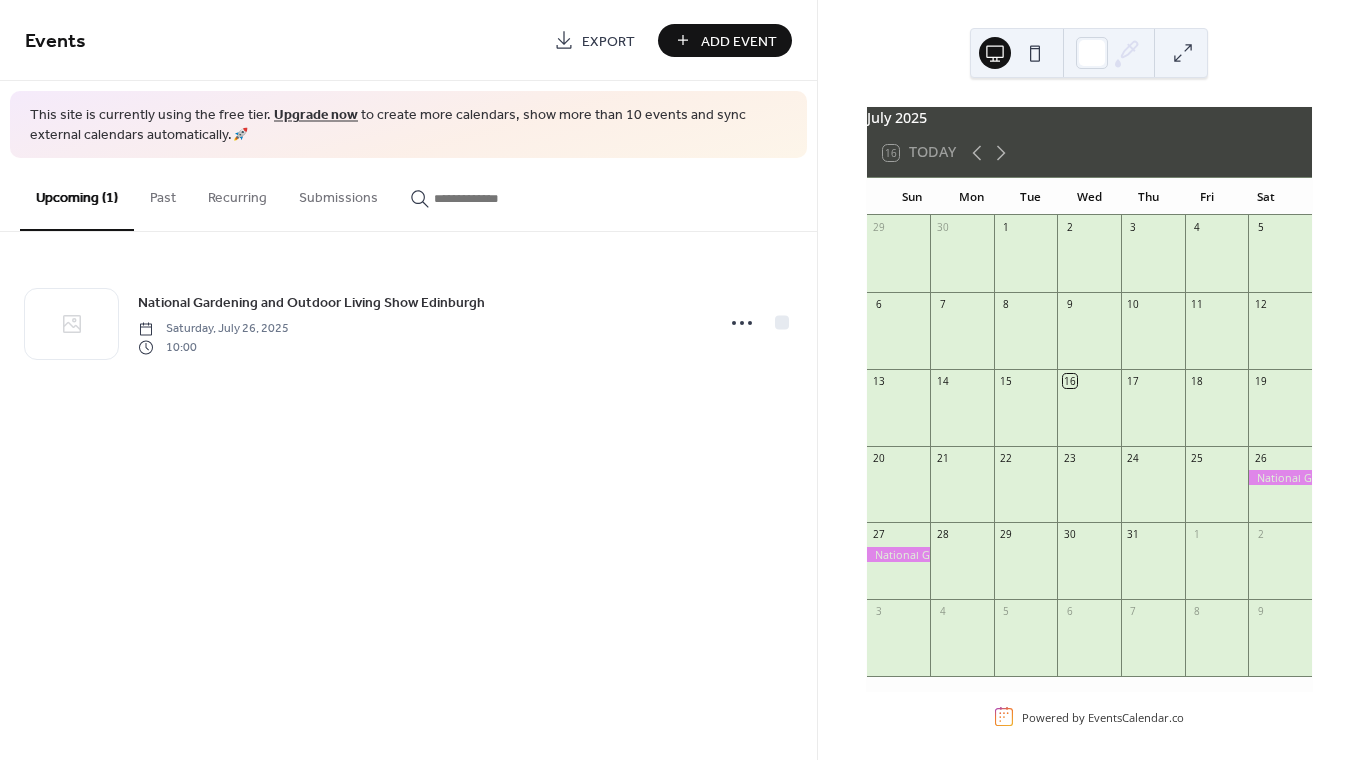 click at bounding box center (1183, 53) 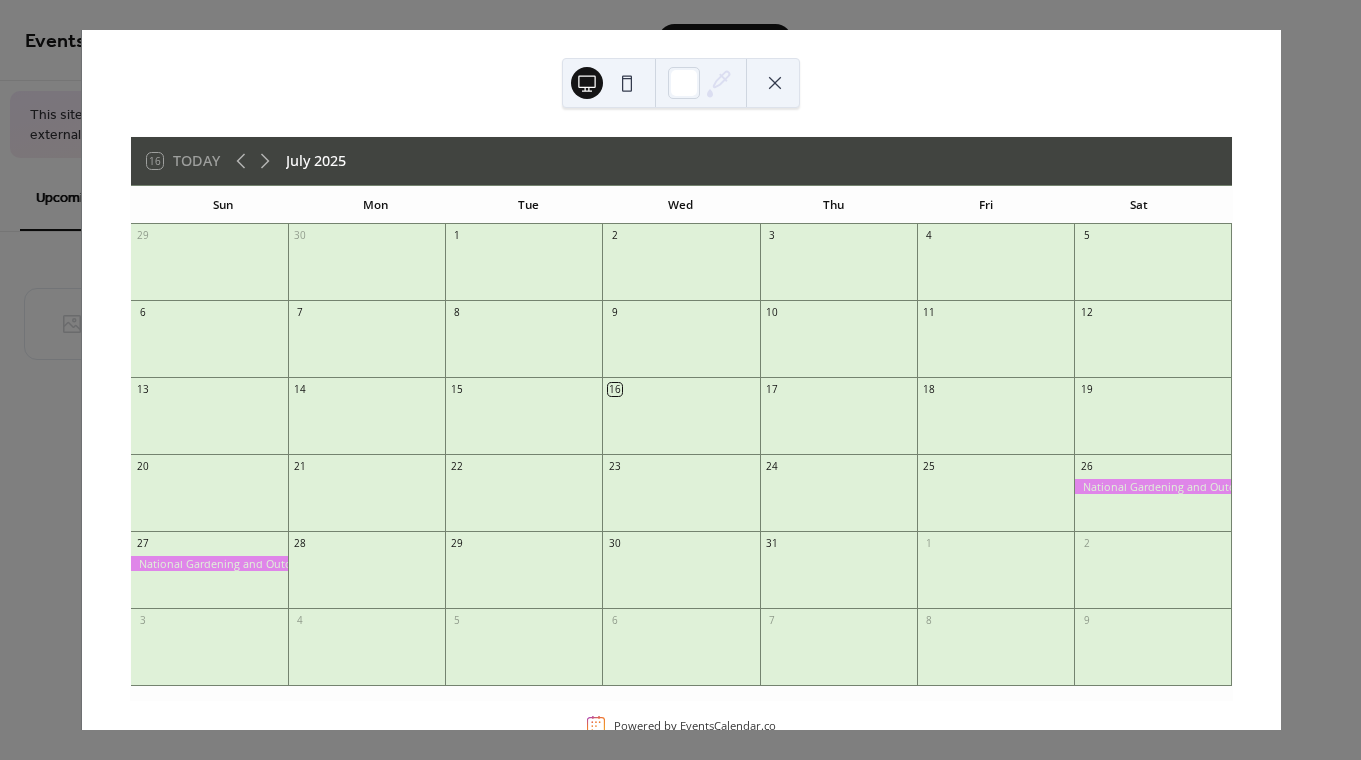 click at bounding box center [775, 83] 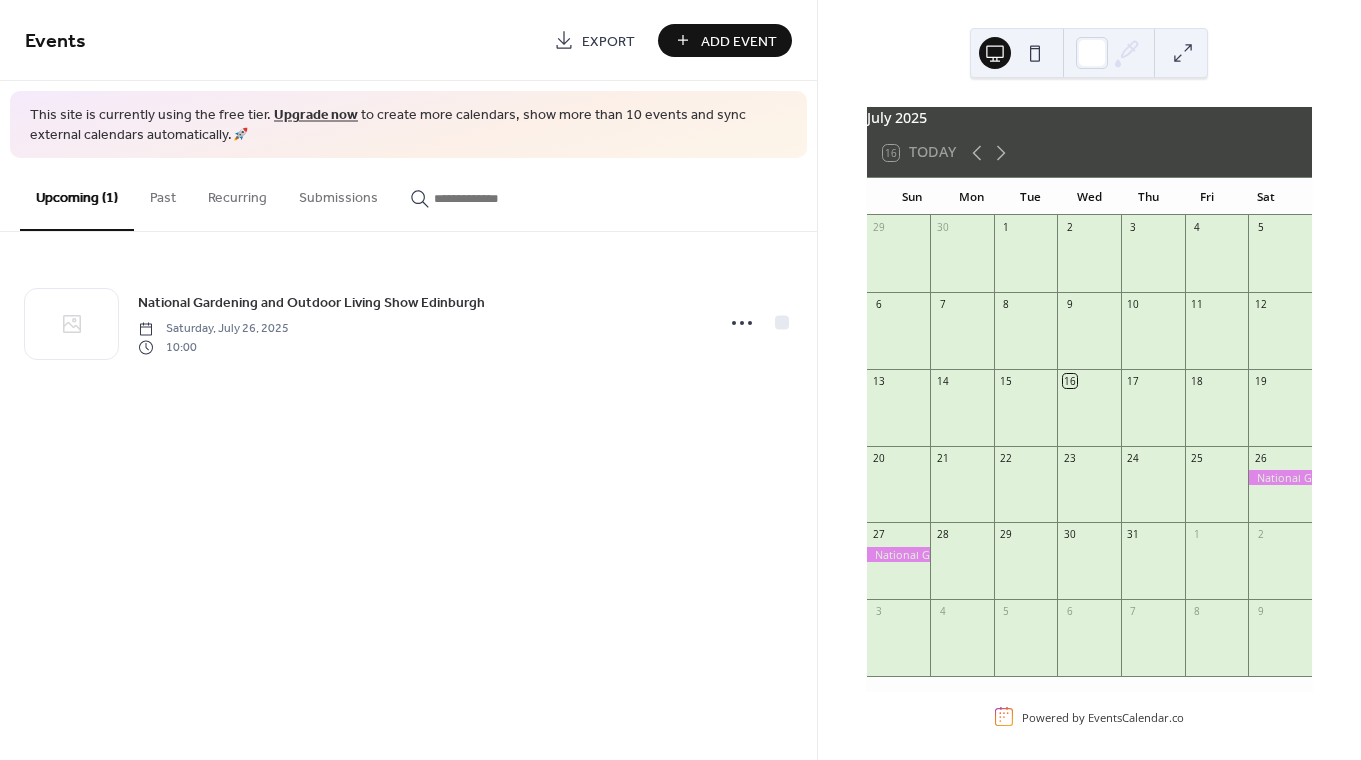 click on "Add Event" at bounding box center (725, 40) 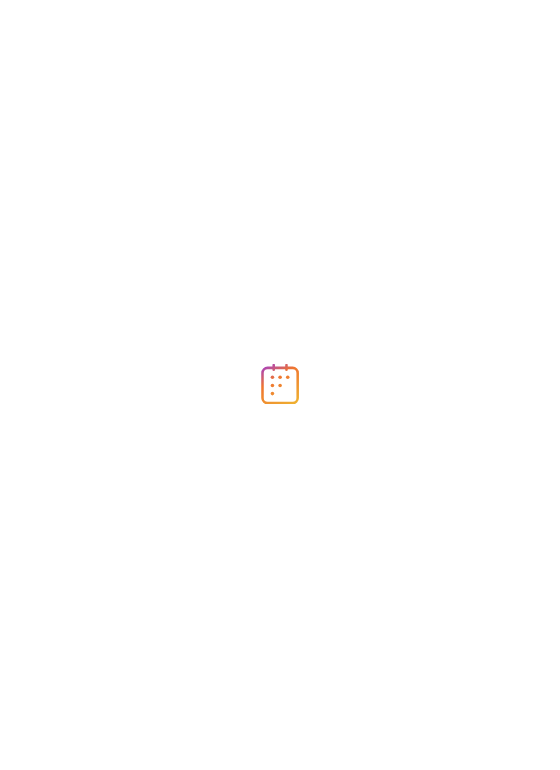 scroll, scrollTop: 0, scrollLeft: 0, axis: both 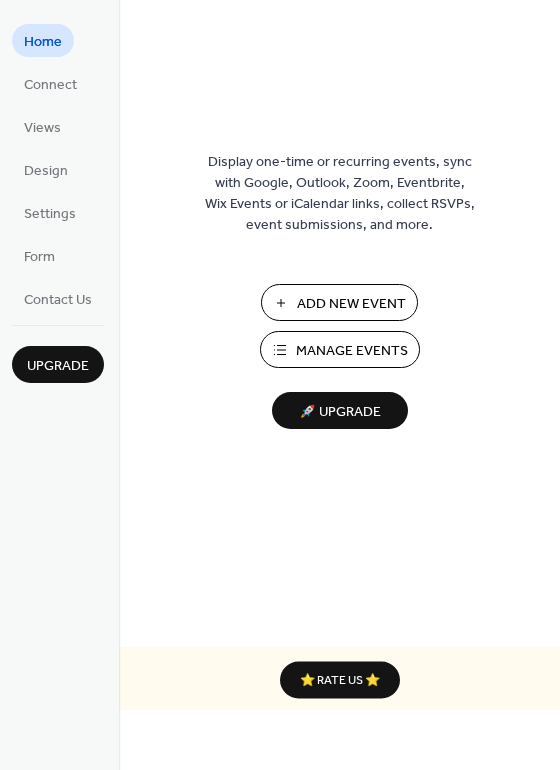 click on "Add New Event" at bounding box center [351, 304] 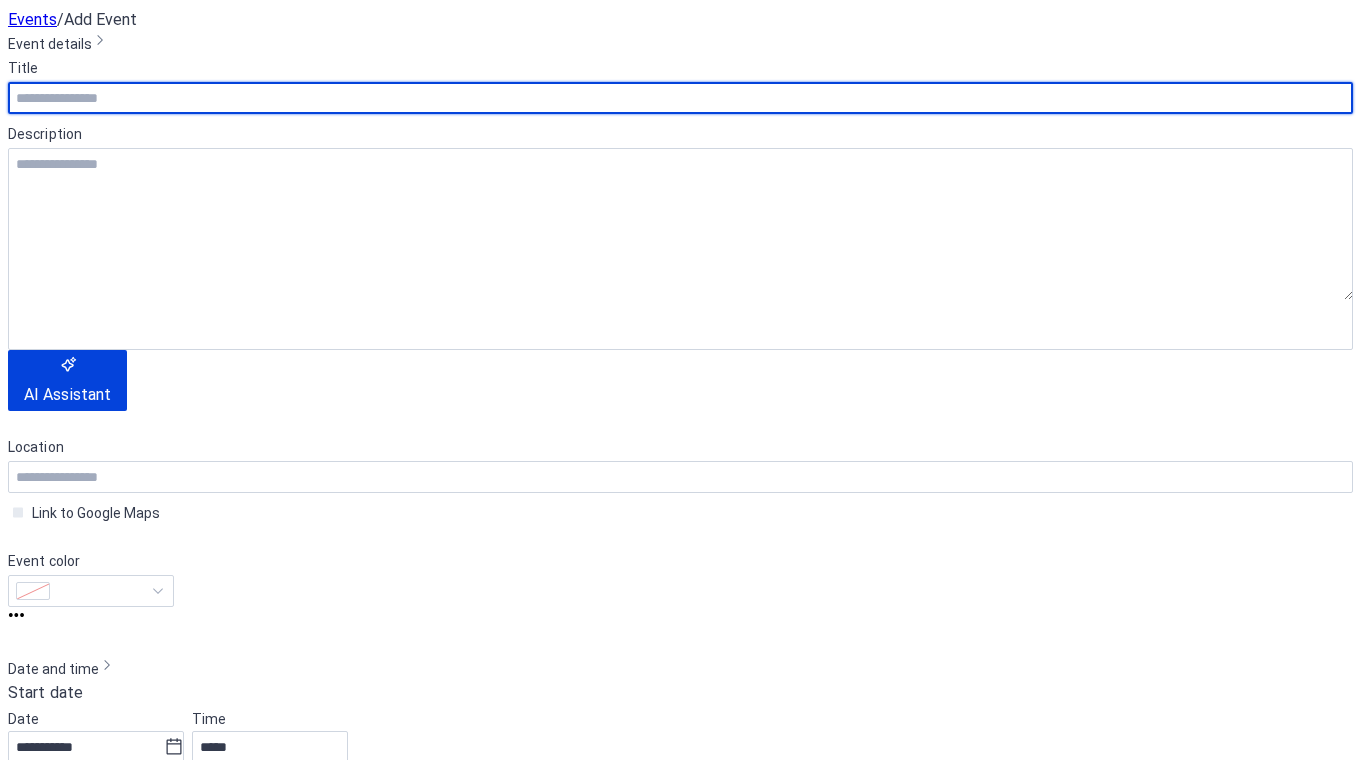scroll, scrollTop: 0, scrollLeft: 0, axis: both 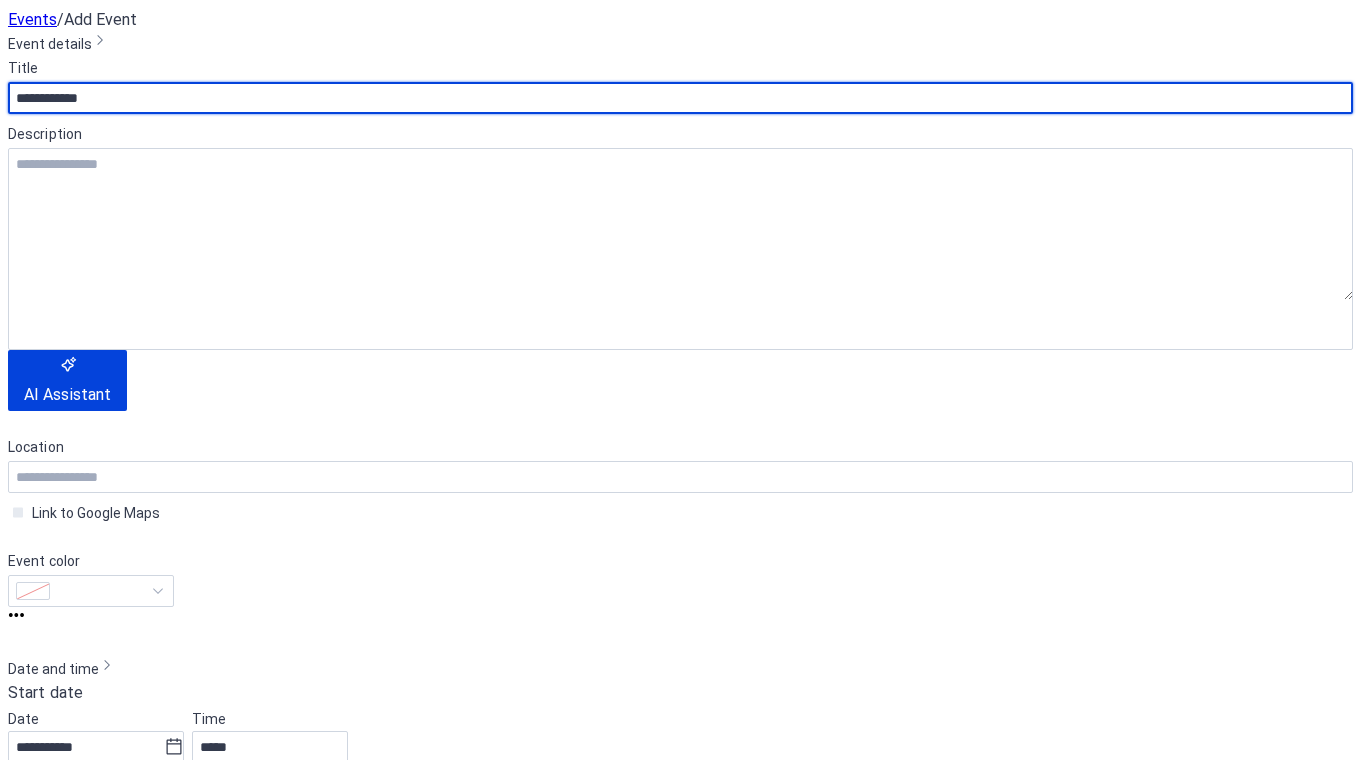 click on "**********" at bounding box center [680, 98] 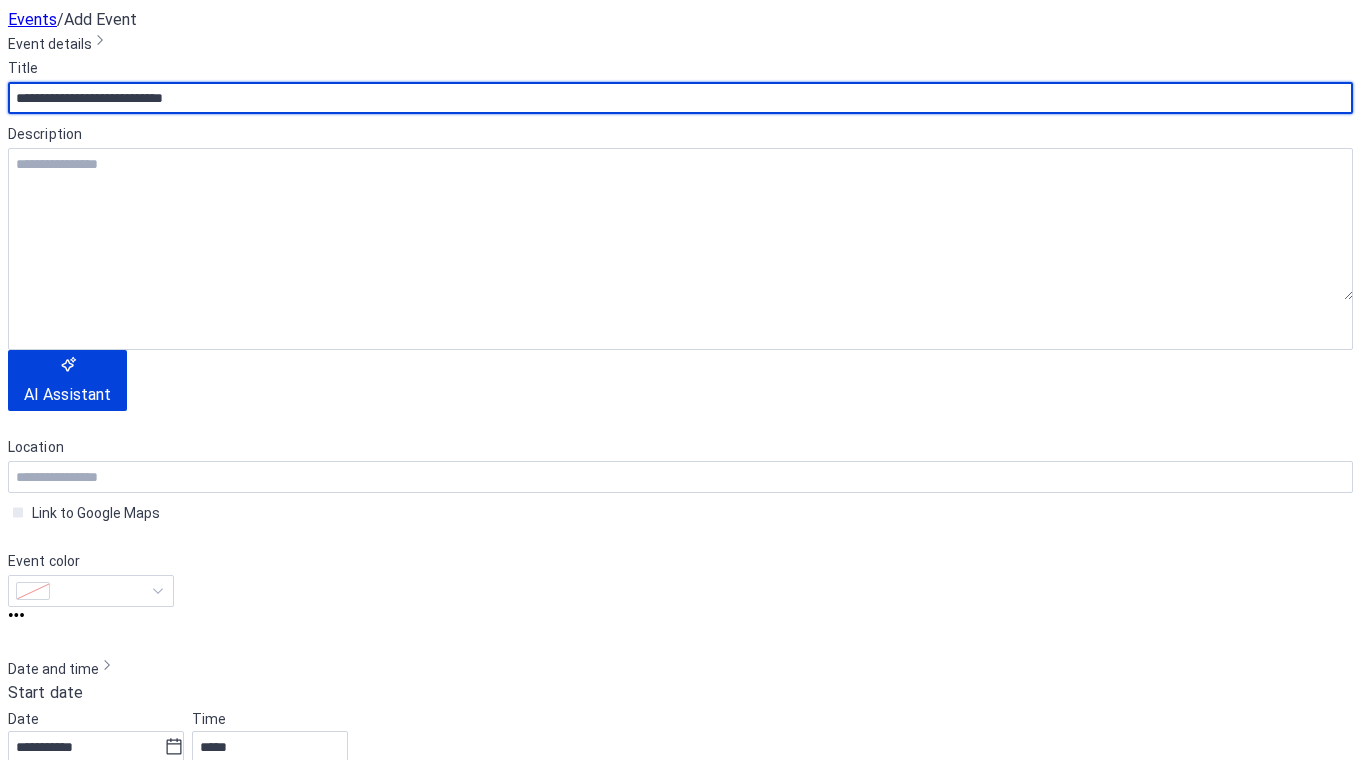 type on "**********" 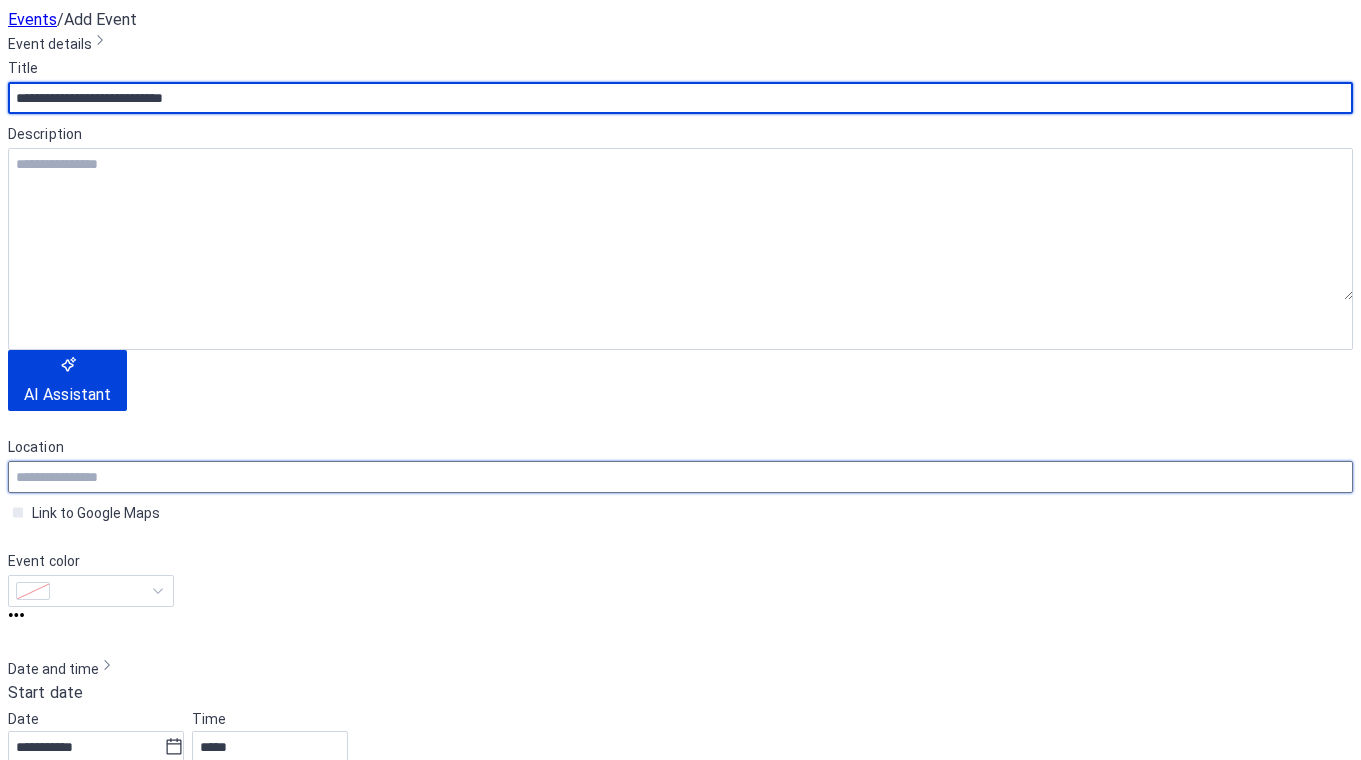 click at bounding box center (680, 477) 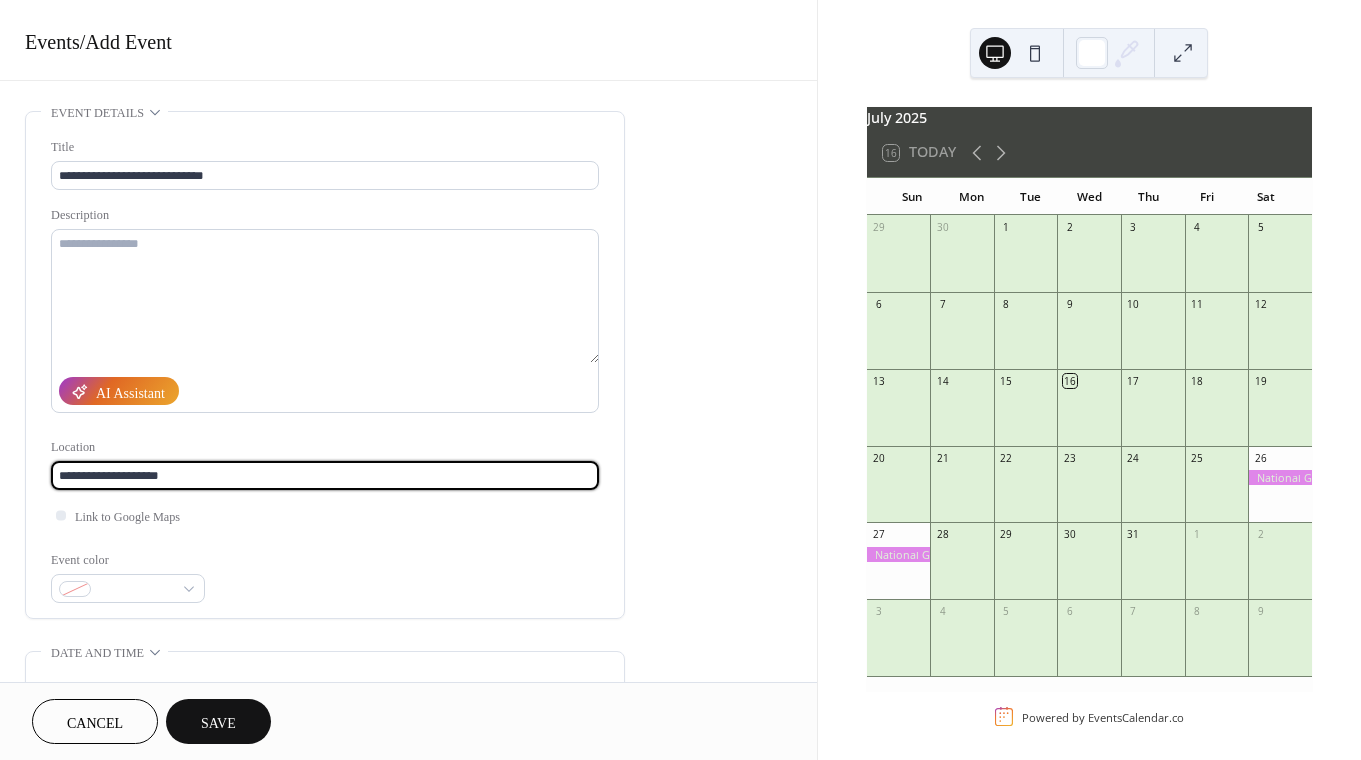 click on "**********" at bounding box center (325, 475) 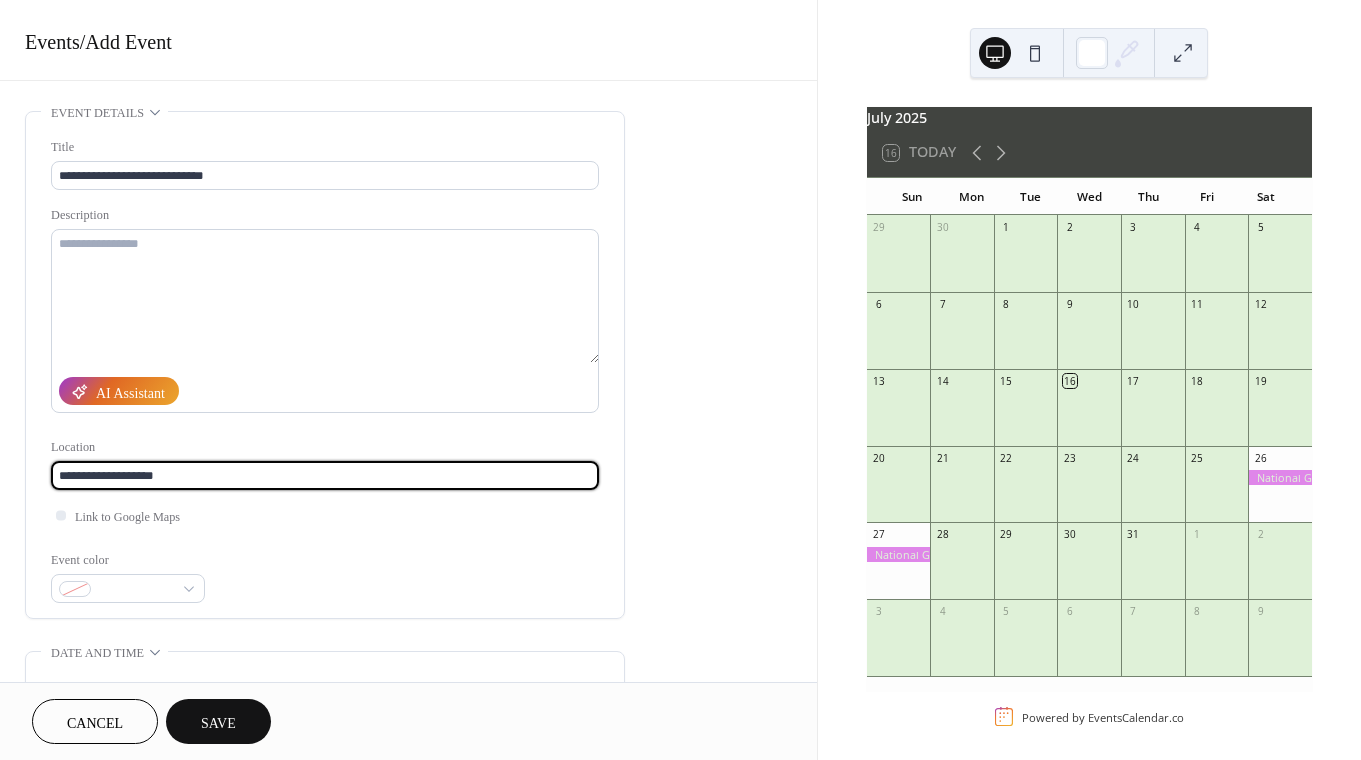 click on "**********" at bounding box center (325, 475) 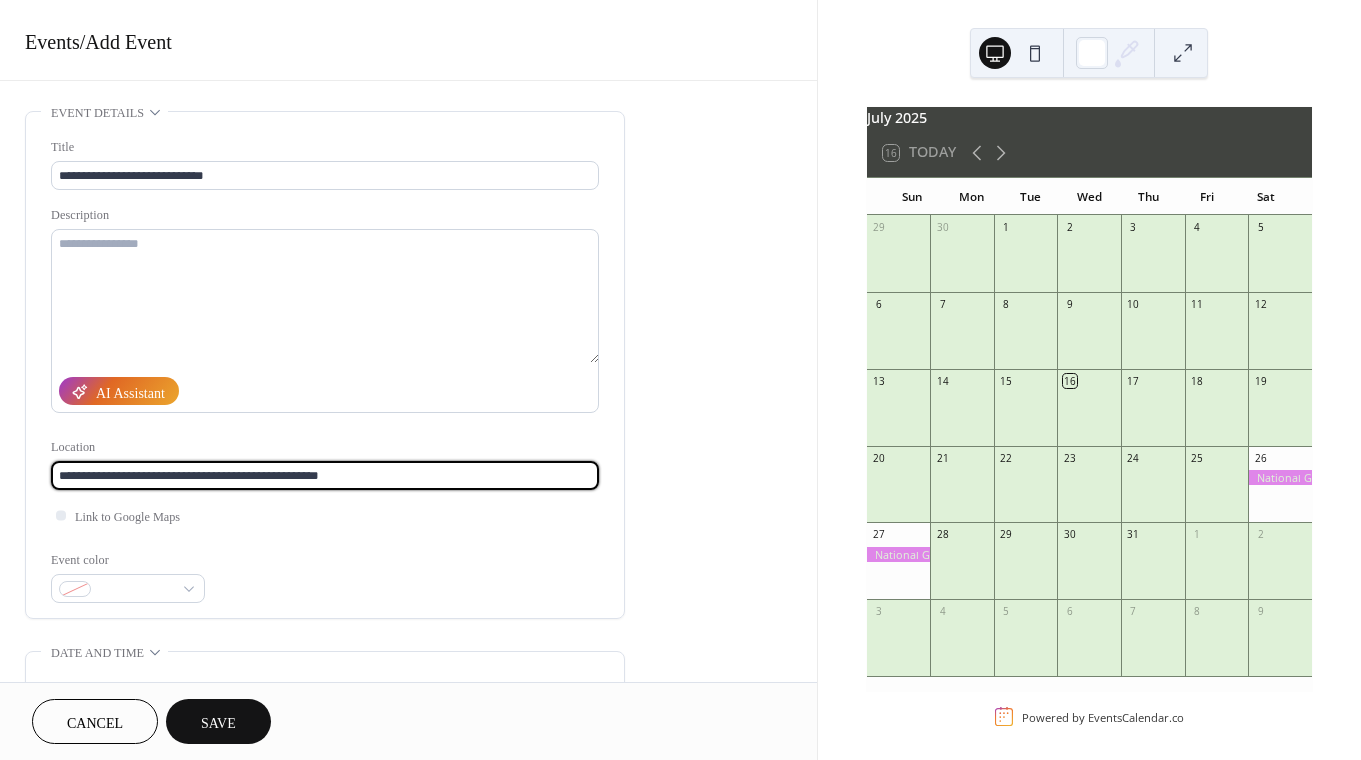 type on "**********" 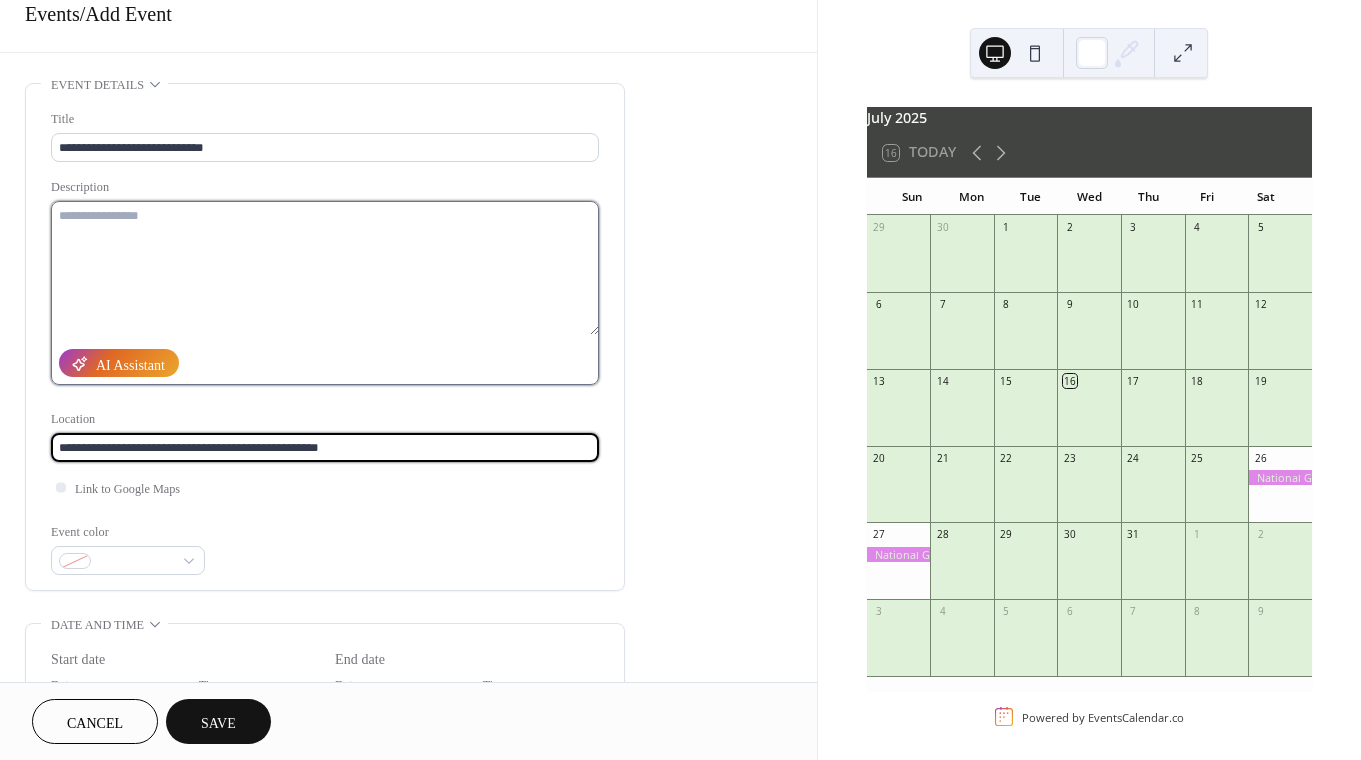 type 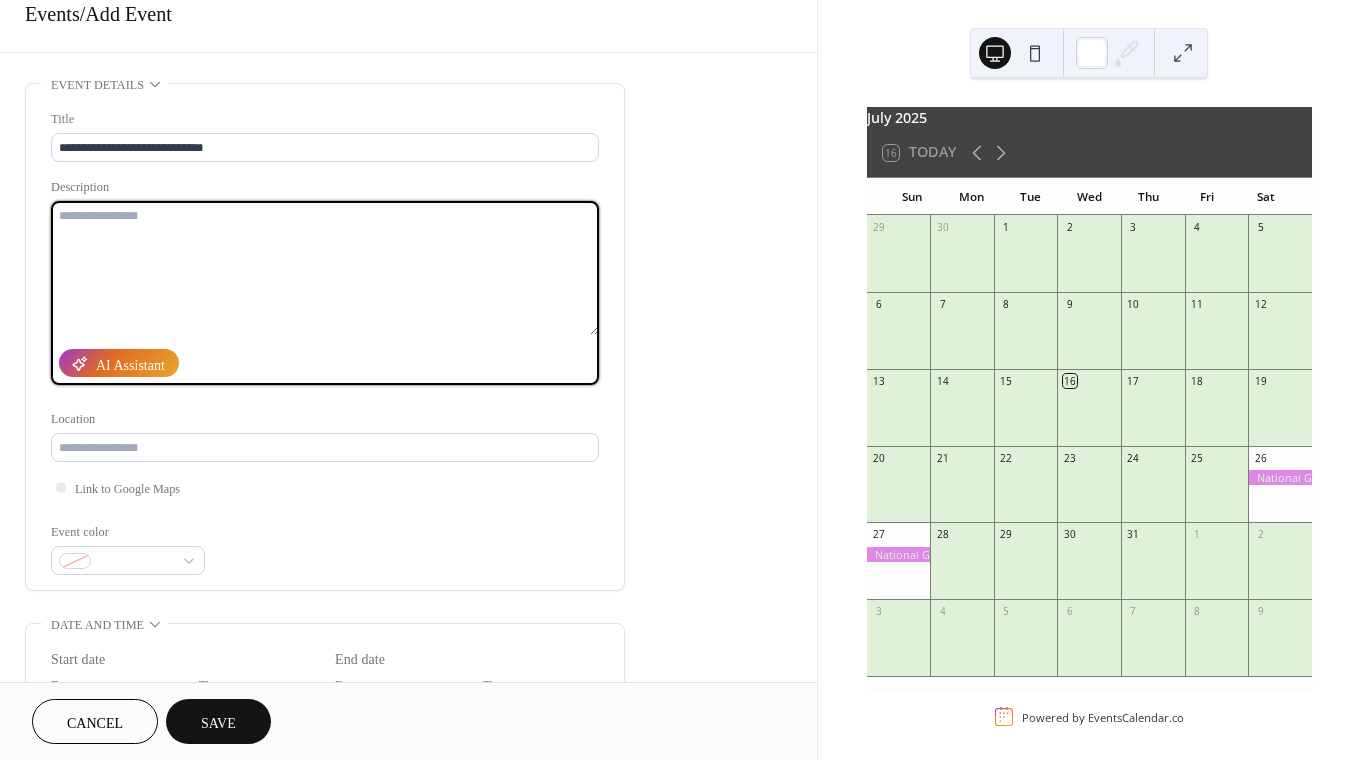 click at bounding box center [325, 268] 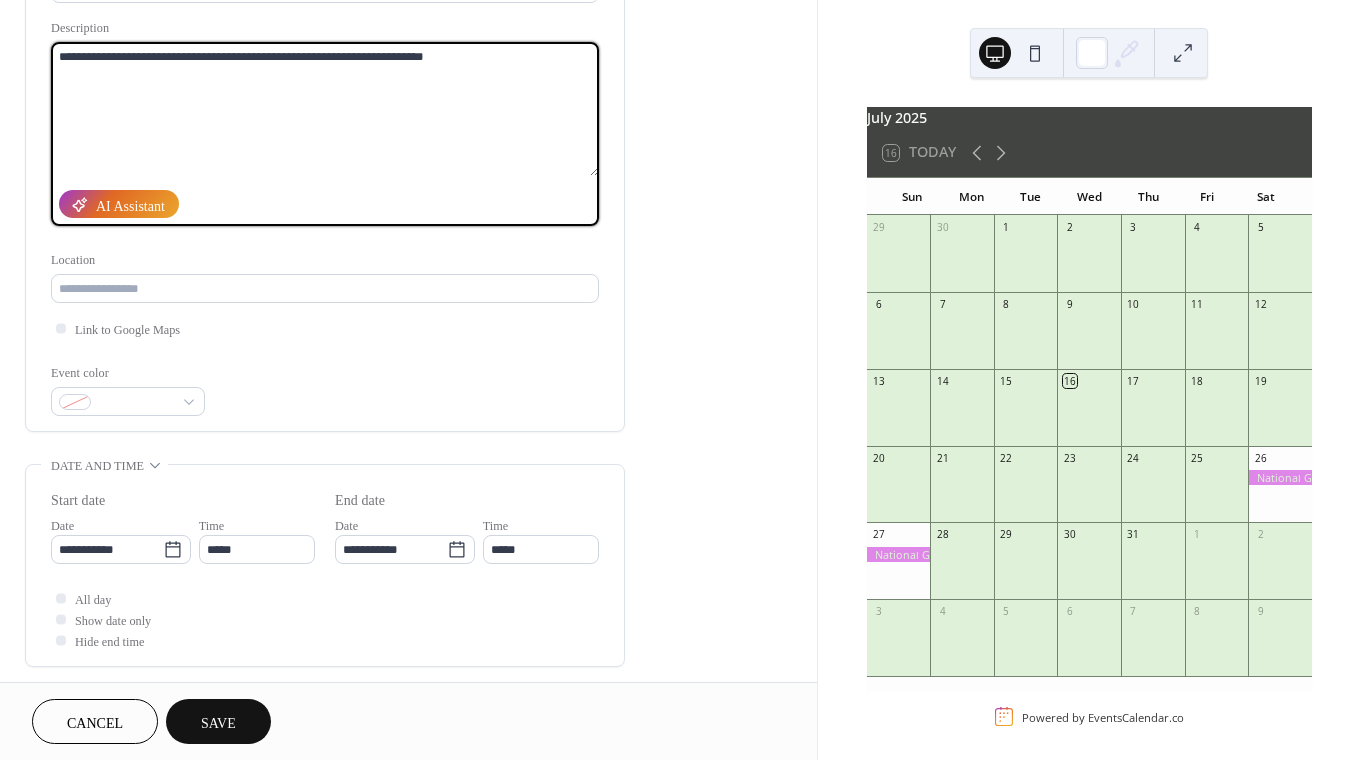 scroll, scrollTop: 192, scrollLeft: 0, axis: vertical 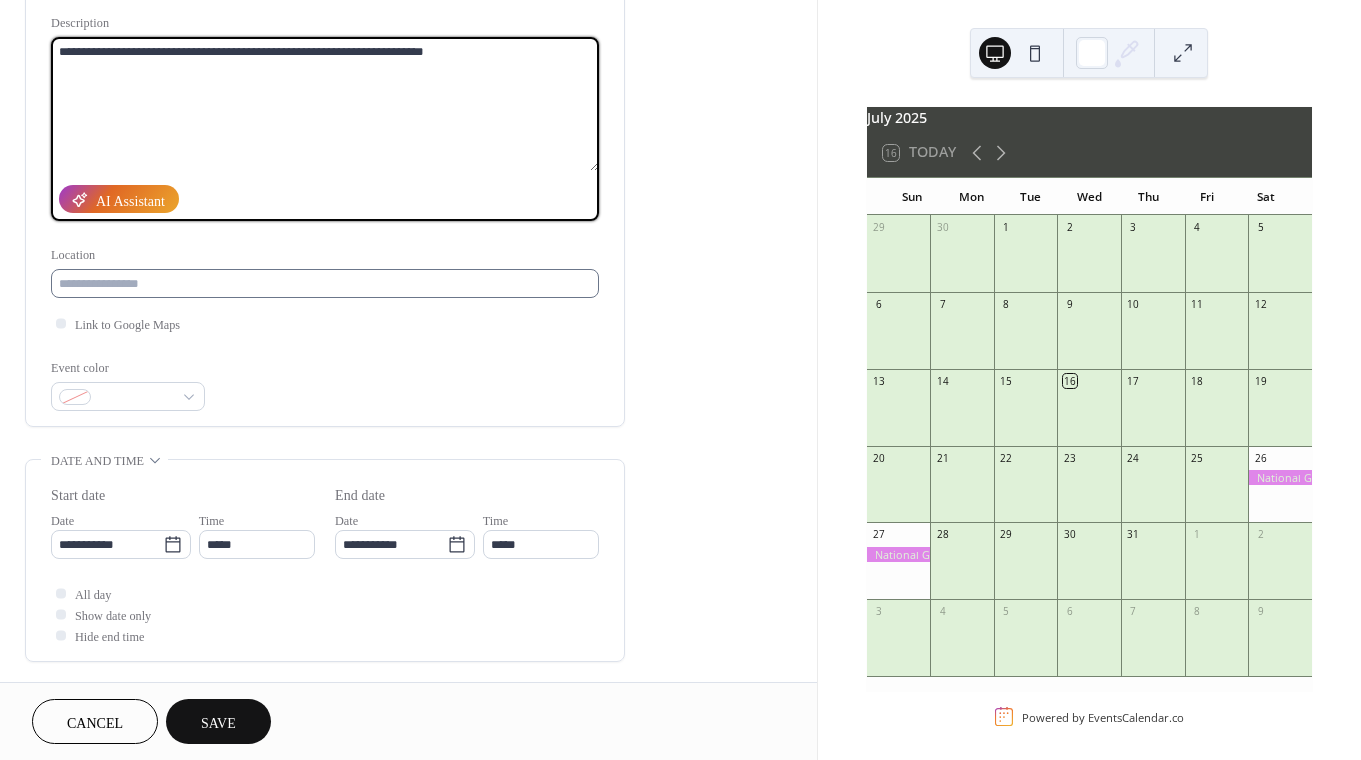 type on "**********" 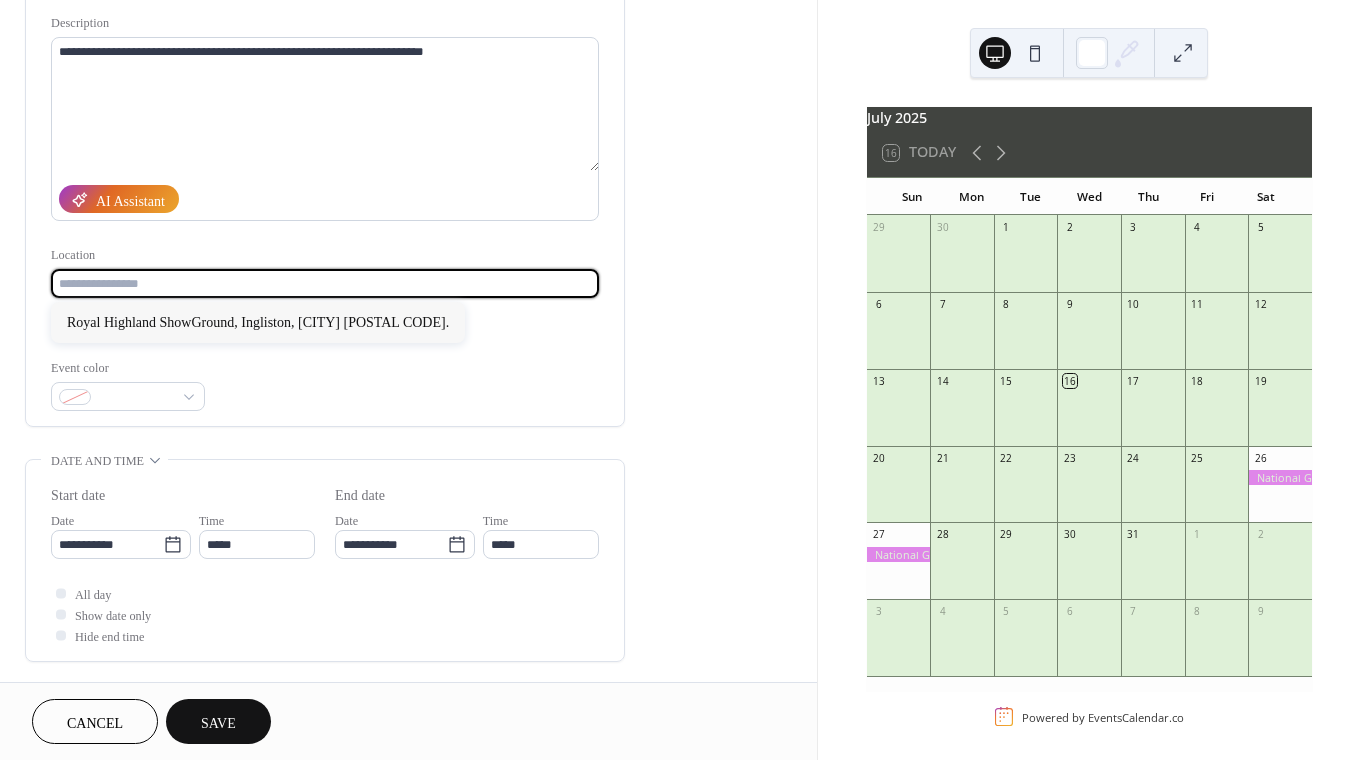 click at bounding box center [325, 283] 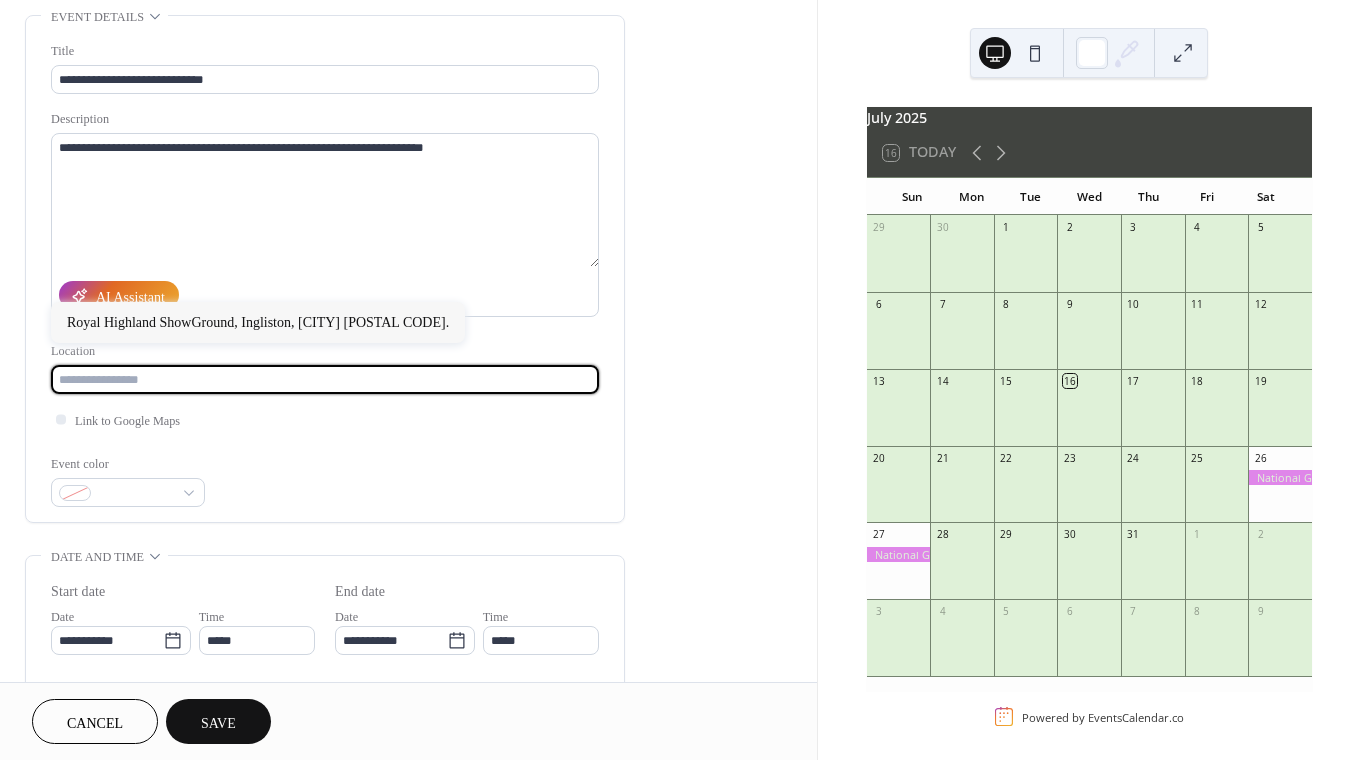 scroll, scrollTop: 107, scrollLeft: 0, axis: vertical 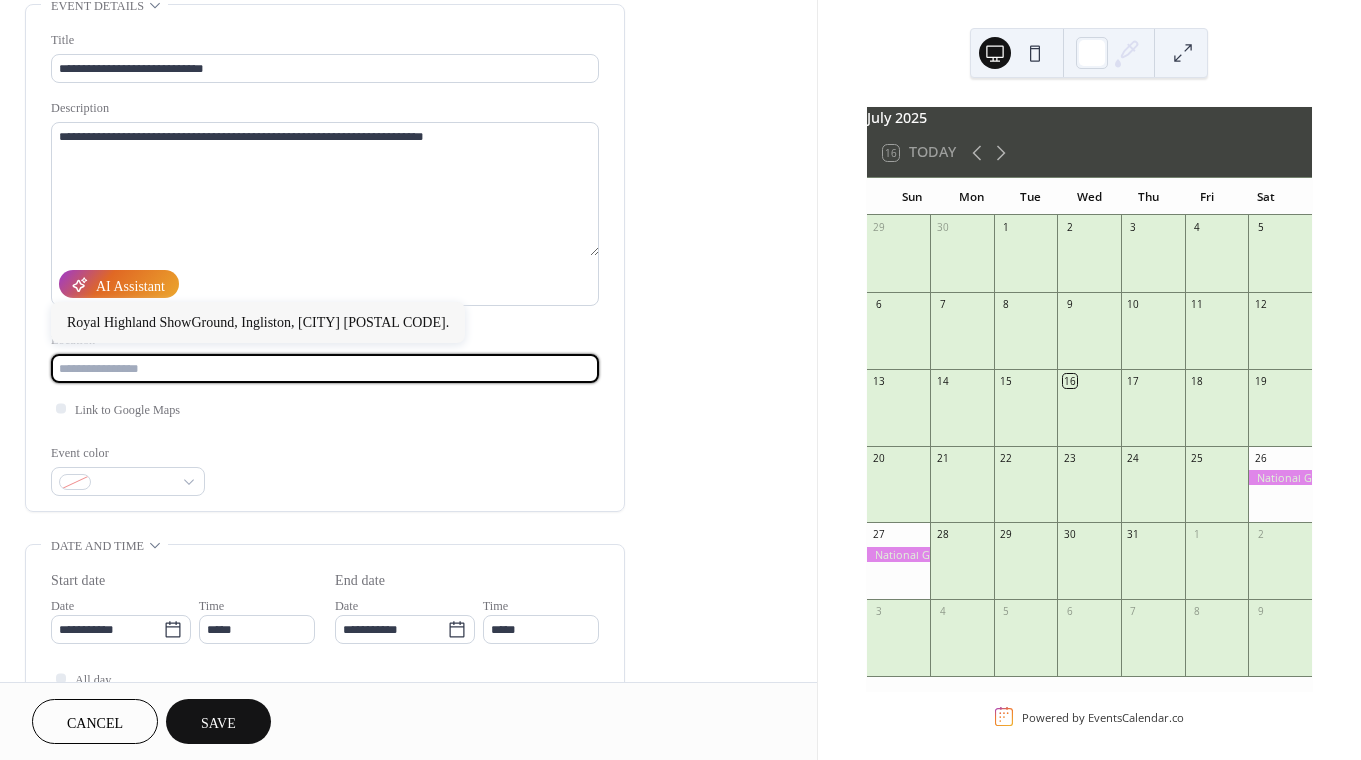 click at bounding box center [325, 368] 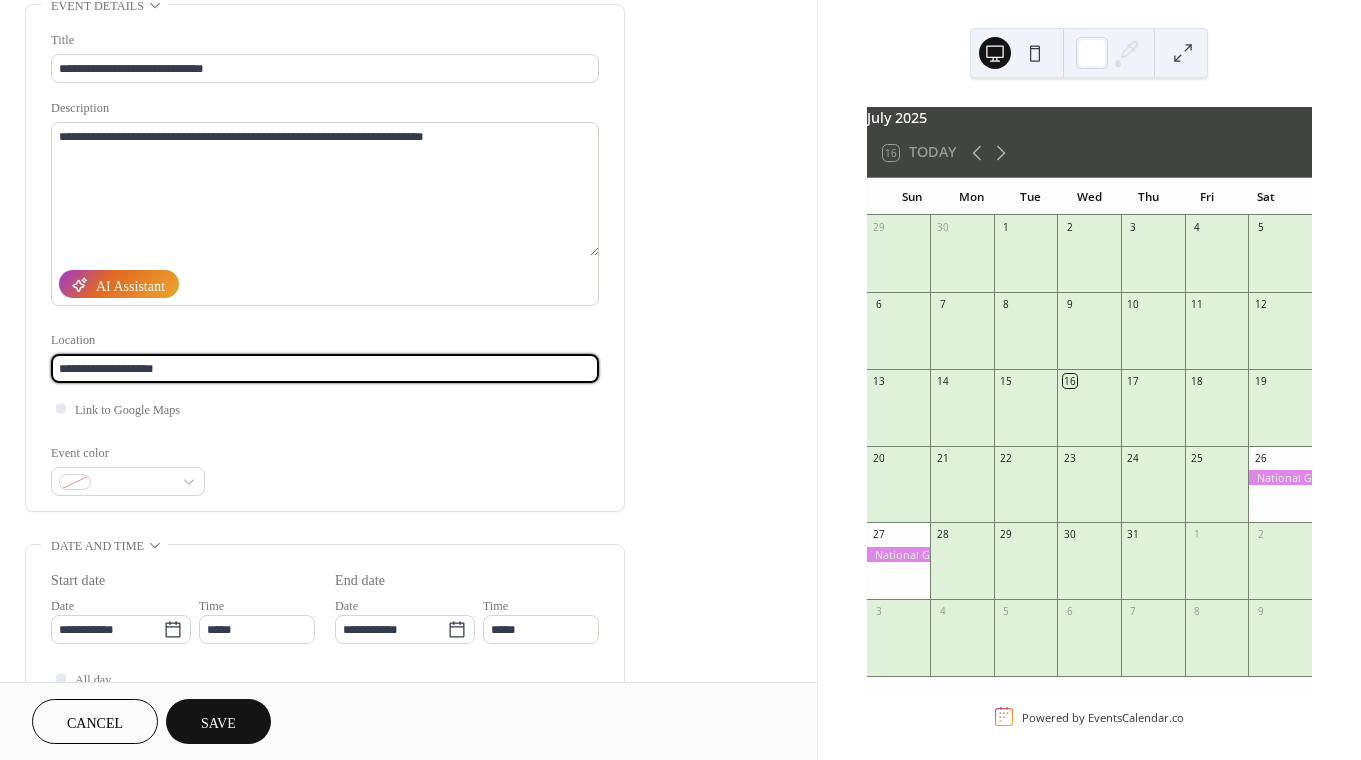 type on "**********" 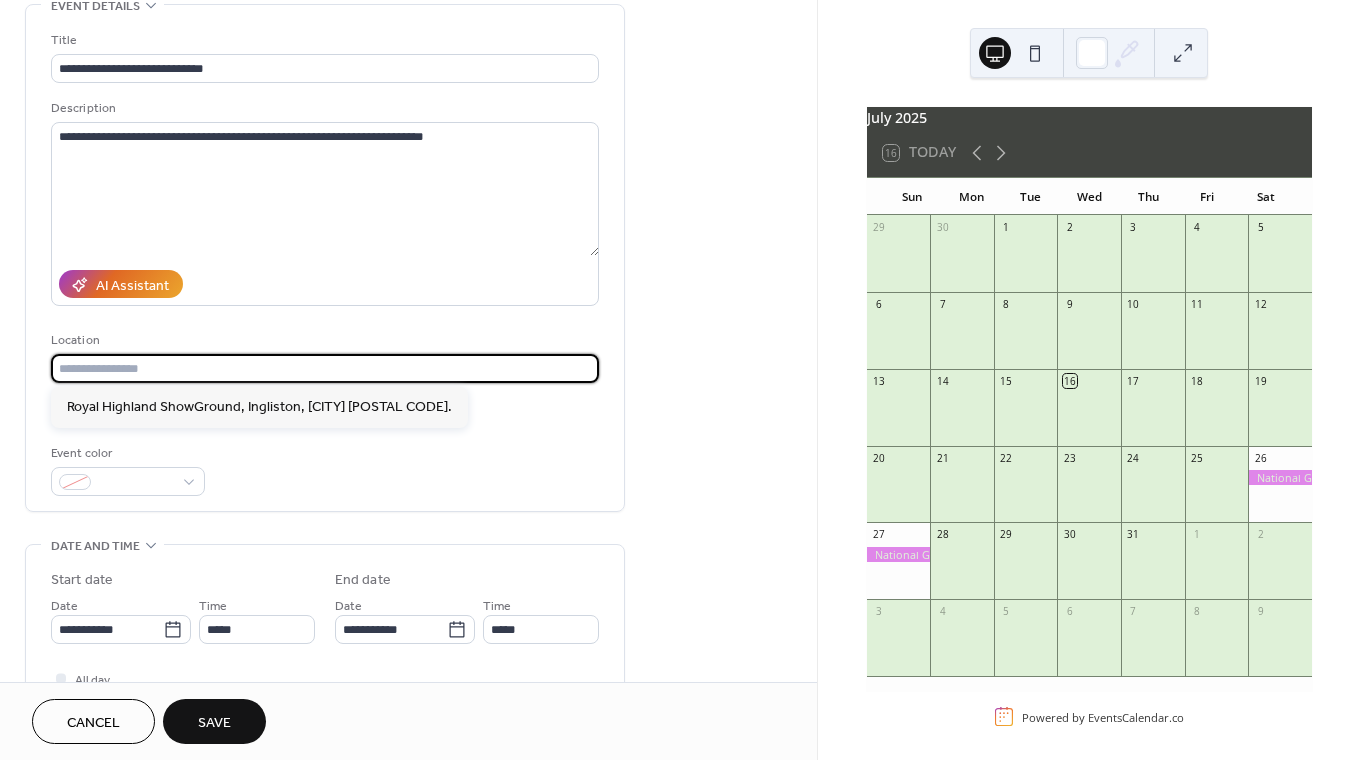 click at bounding box center (325, 368) 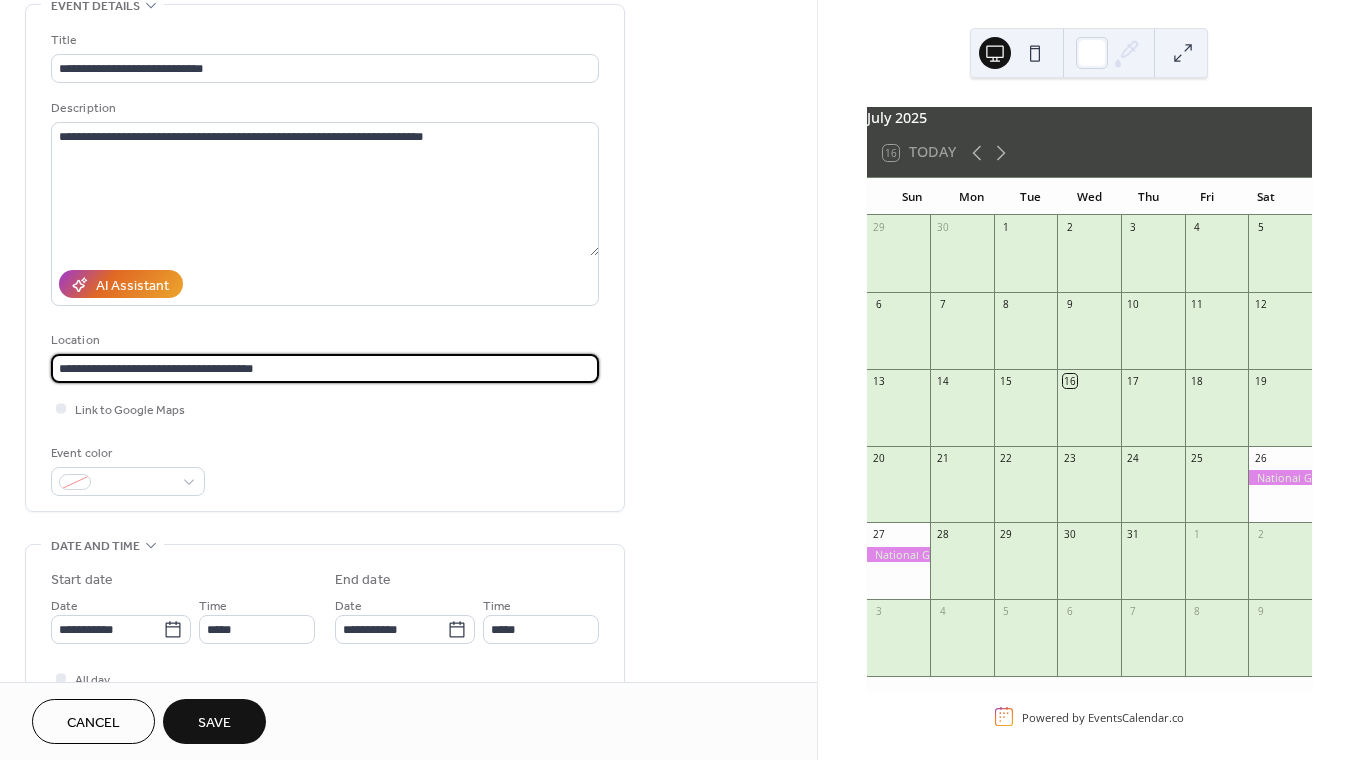type on "**********" 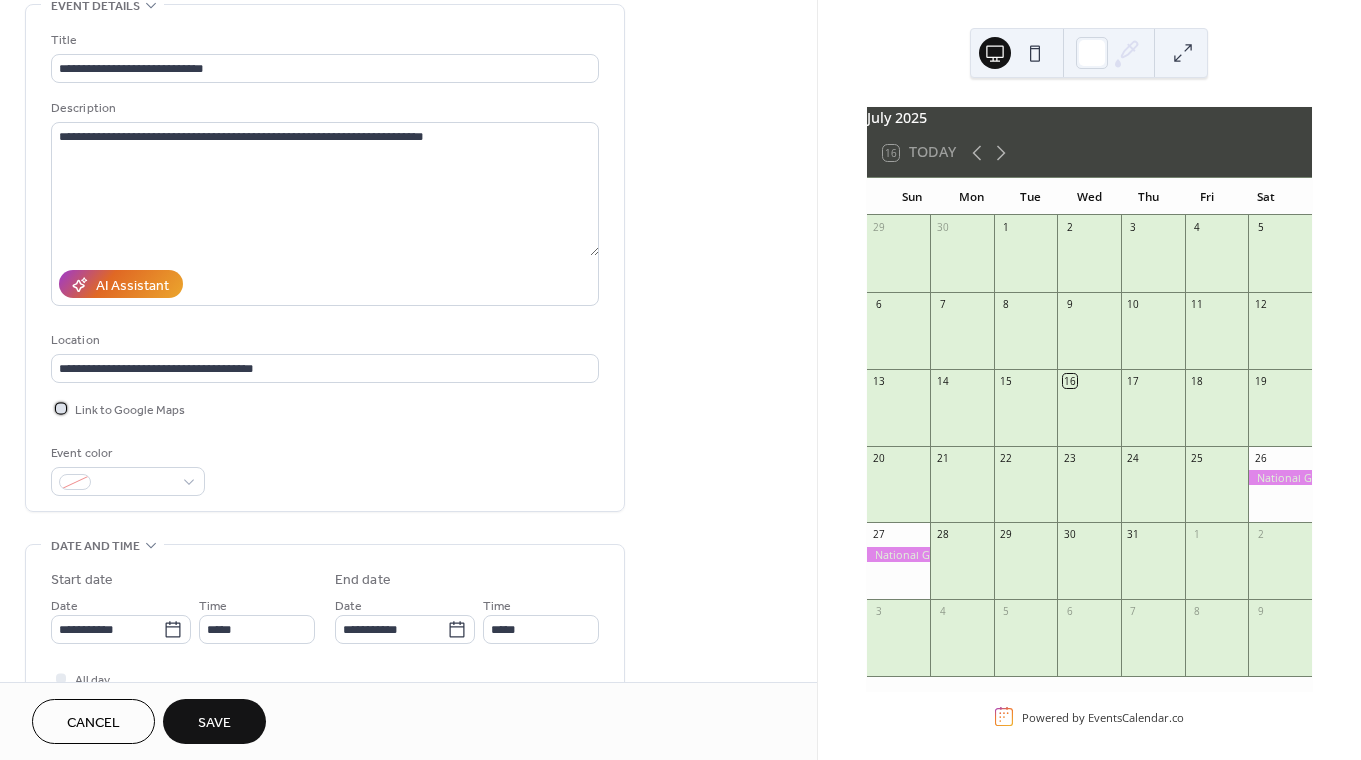click at bounding box center [61, 408] 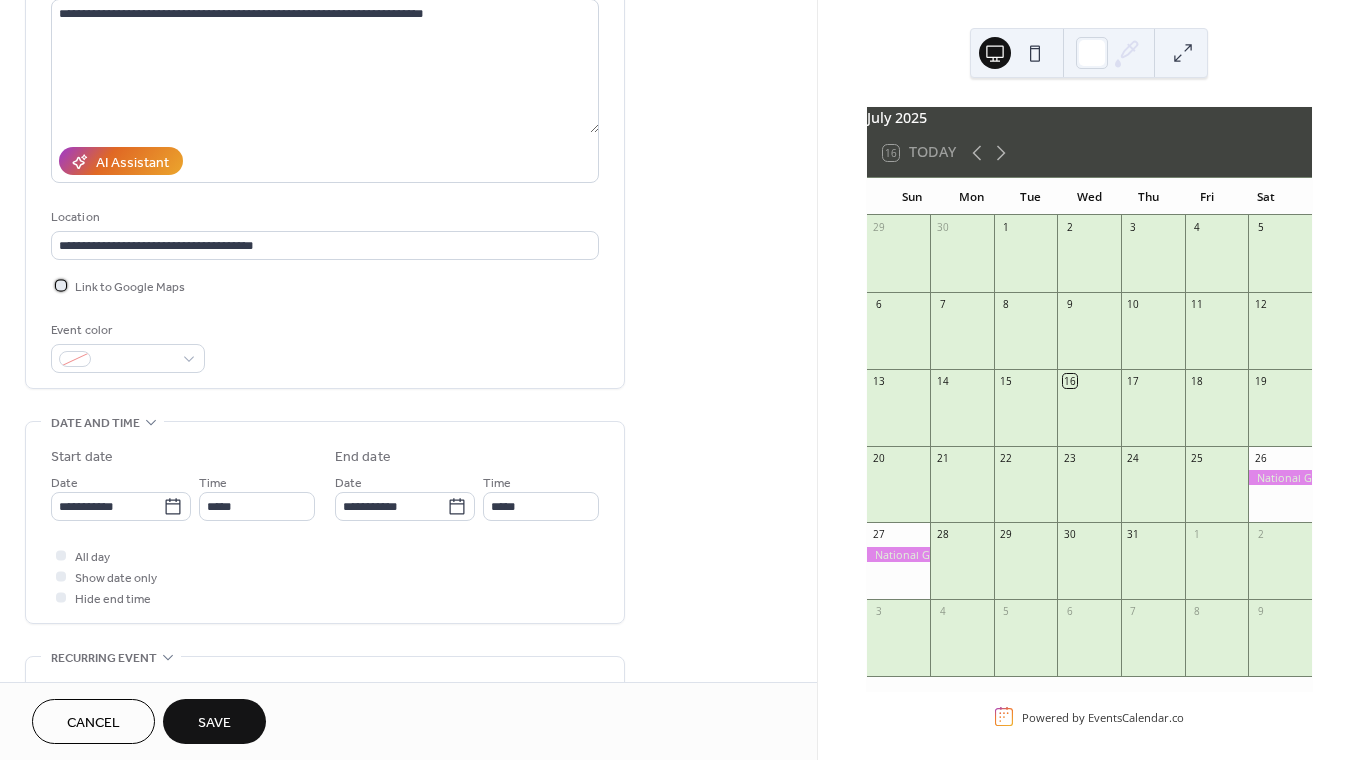 scroll, scrollTop: 373, scrollLeft: 0, axis: vertical 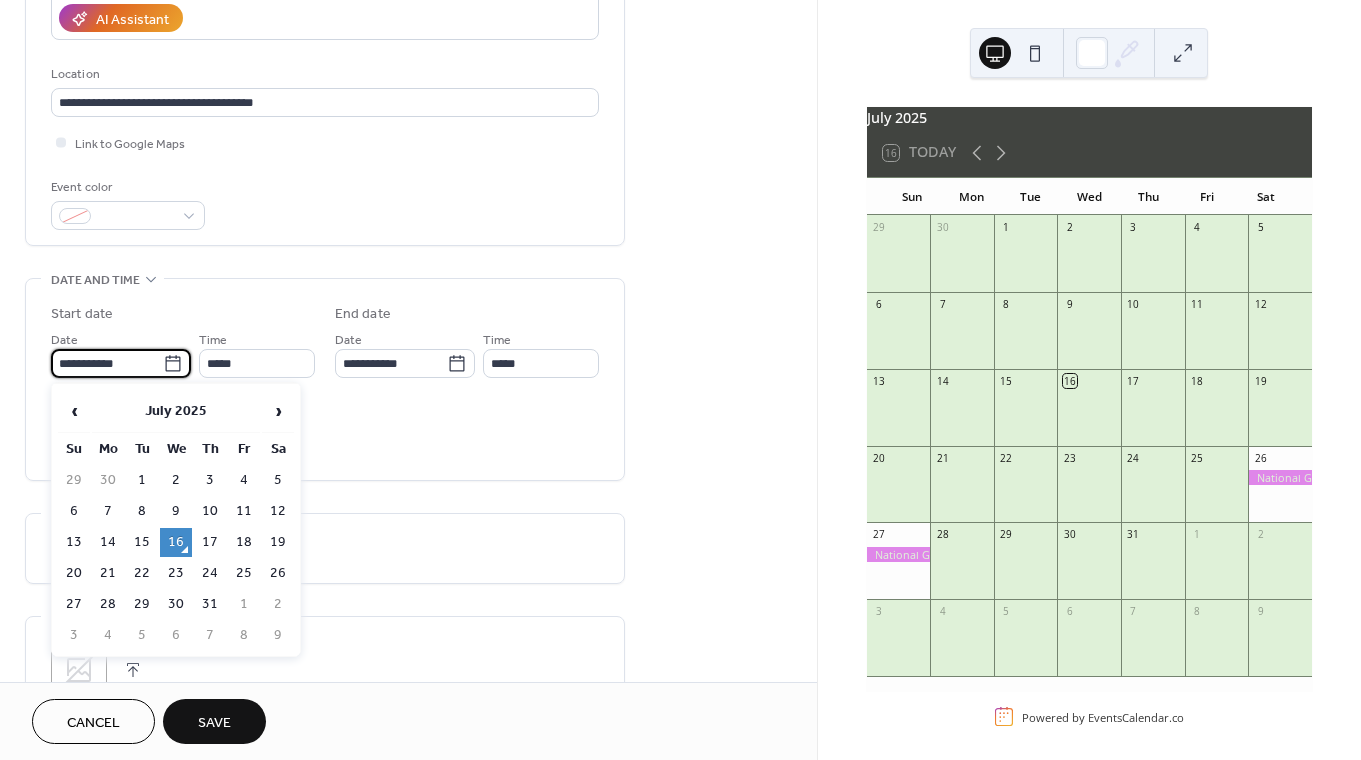 click on "**********" at bounding box center [107, 363] 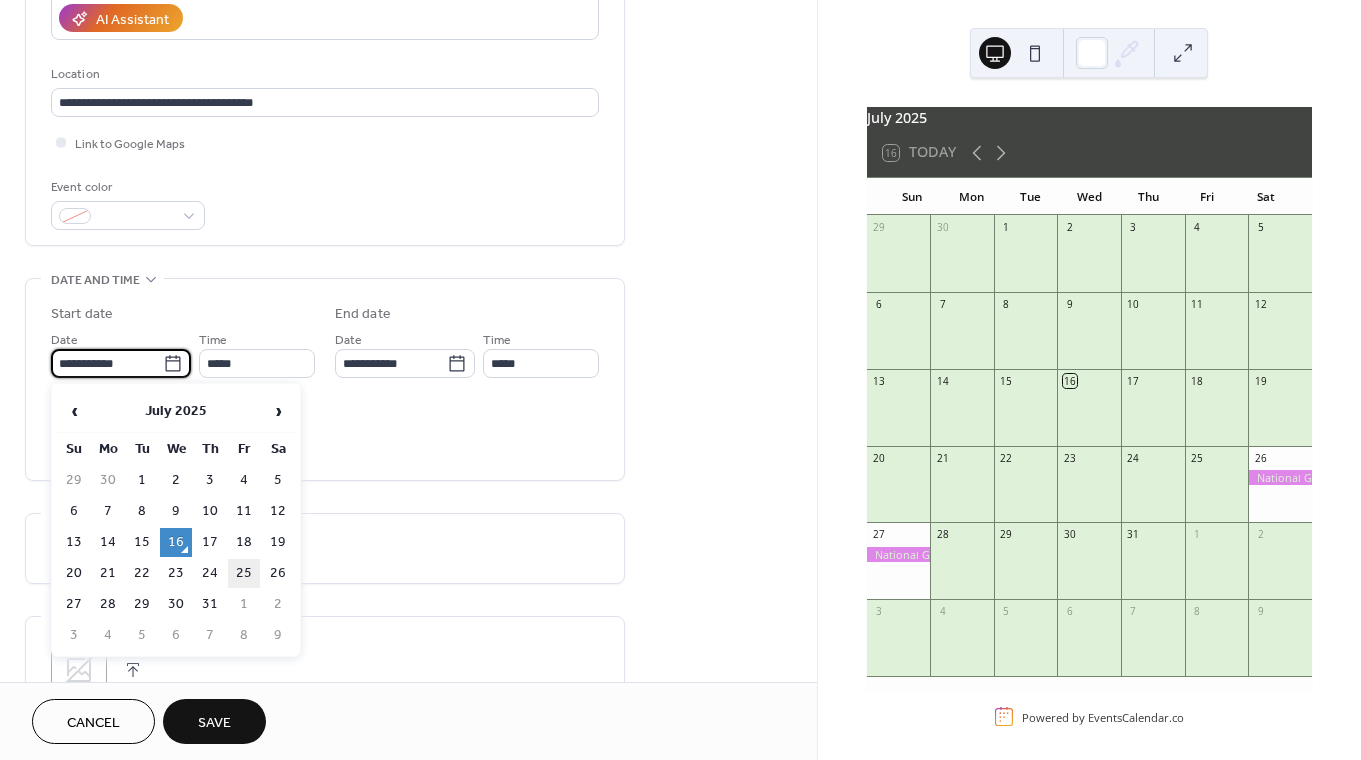 click on "25" at bounding box center (244, 573) 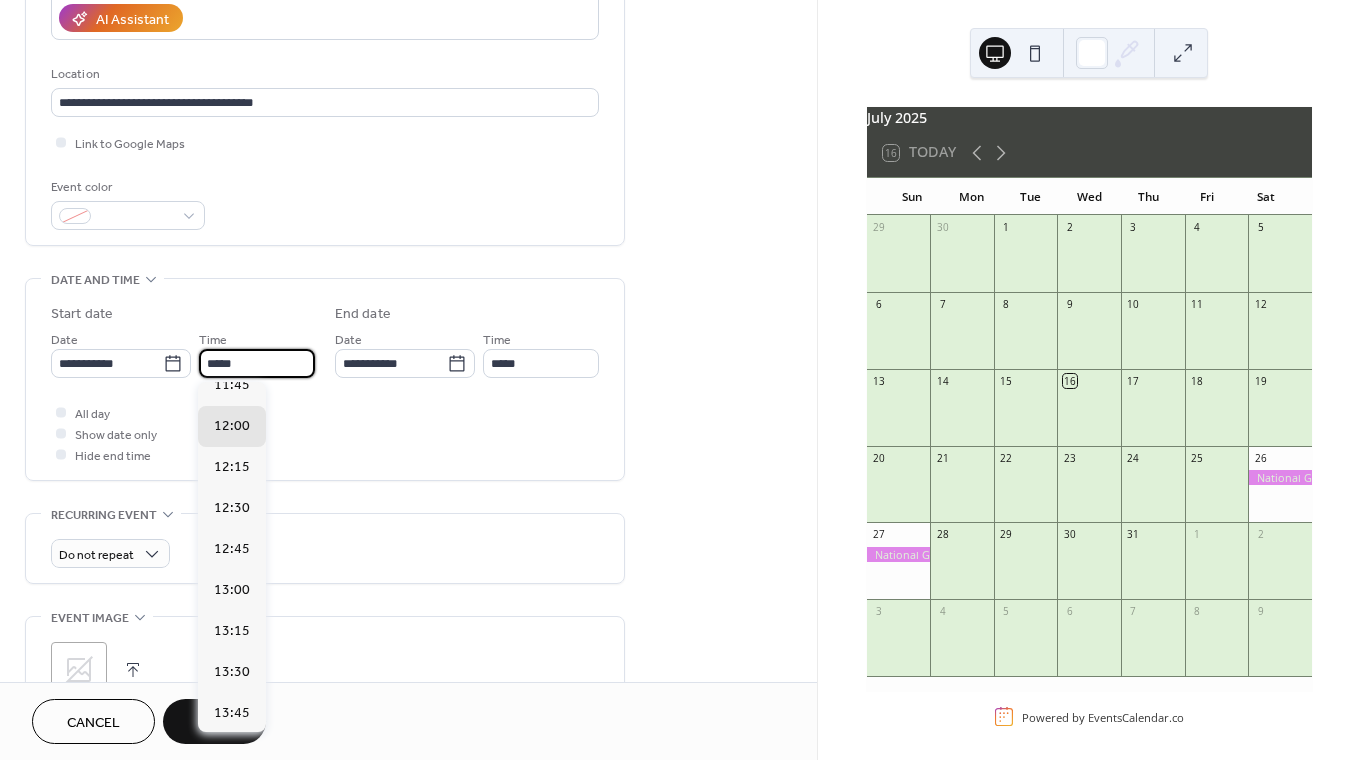 click on "*****" at bounding box center [257, 363] 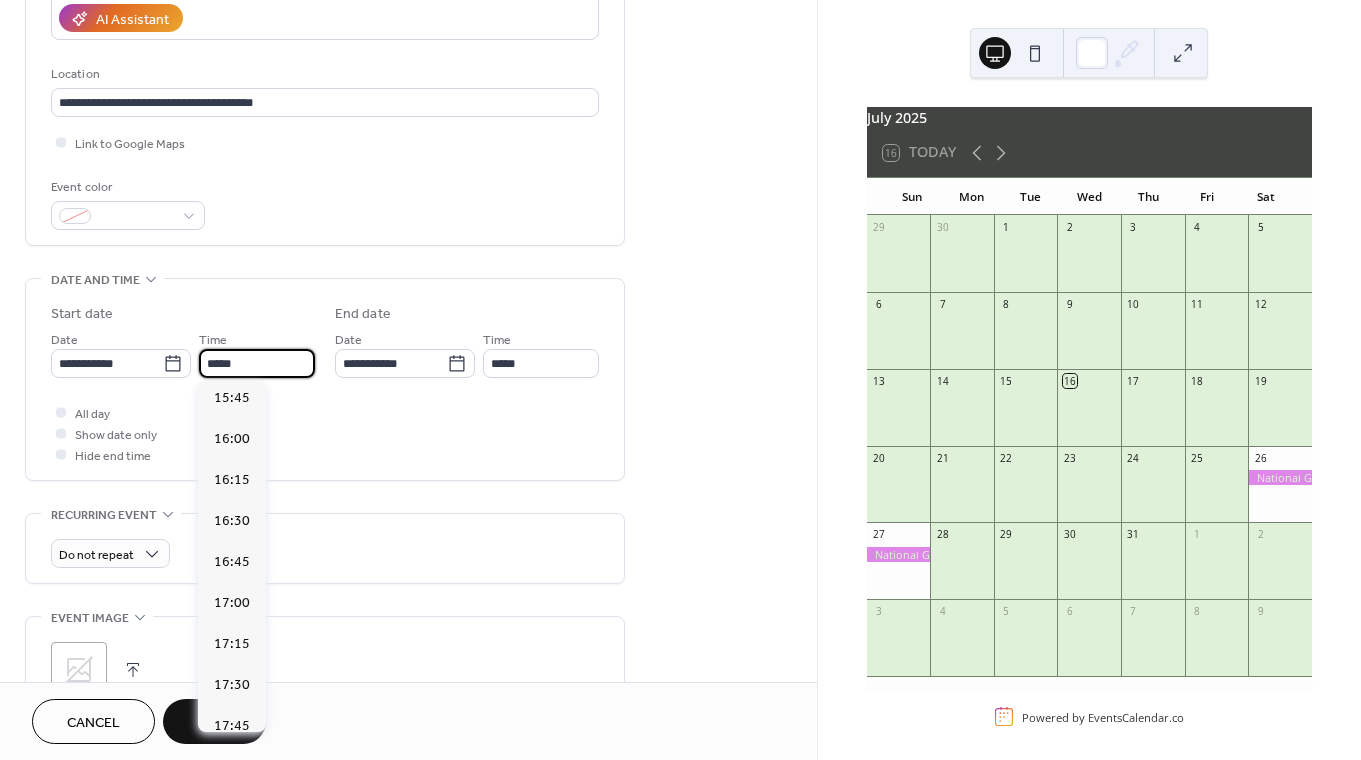scroll, scrollTop: 2625, scrollLeft: 0, axis: vertical 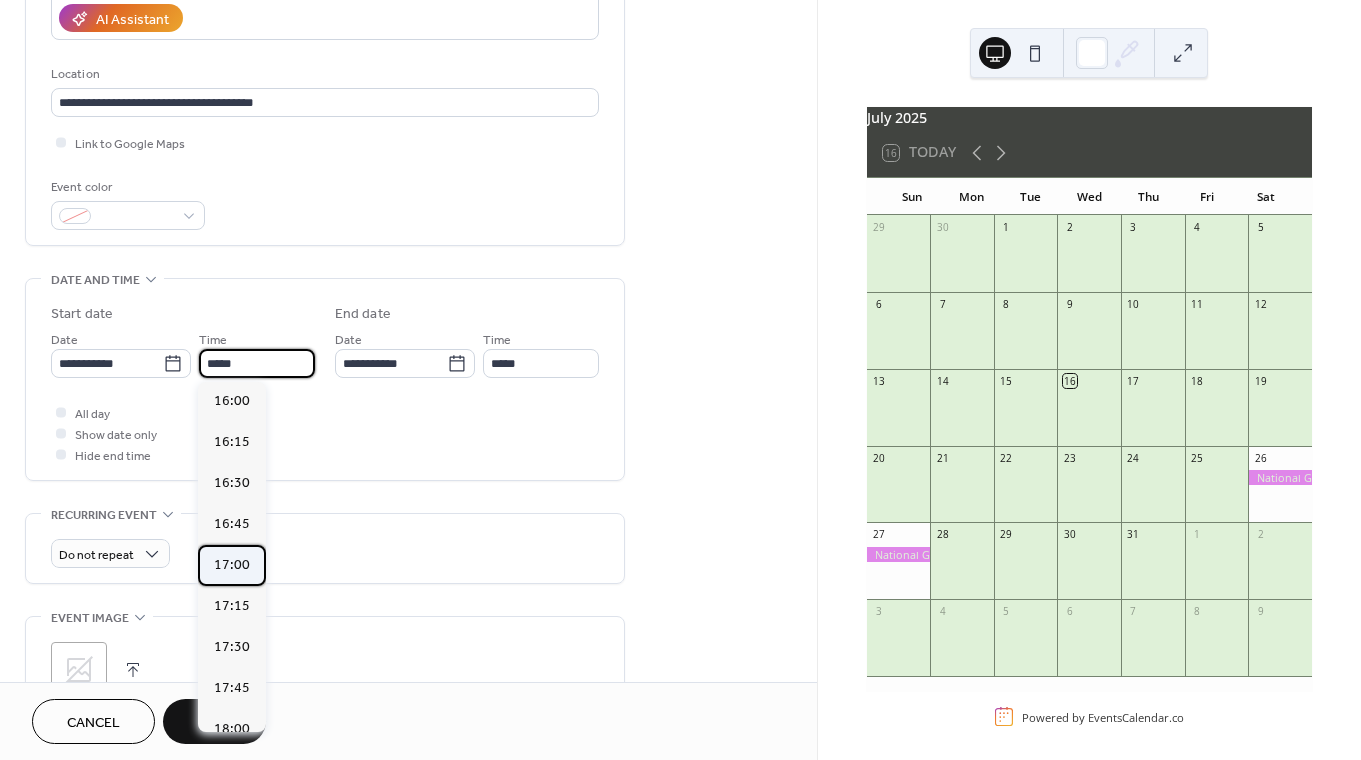 click on "17:00" at bounding box center [232, 565] 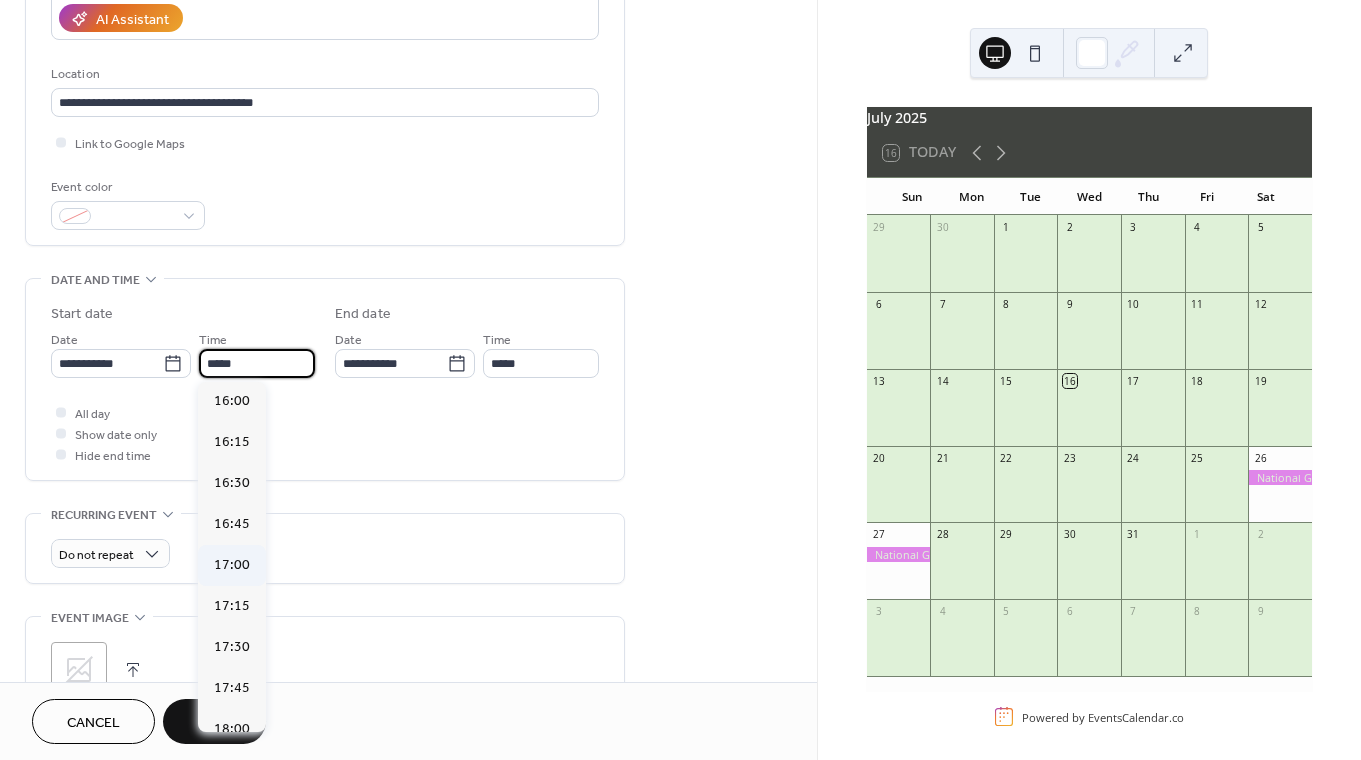 type on "*****" 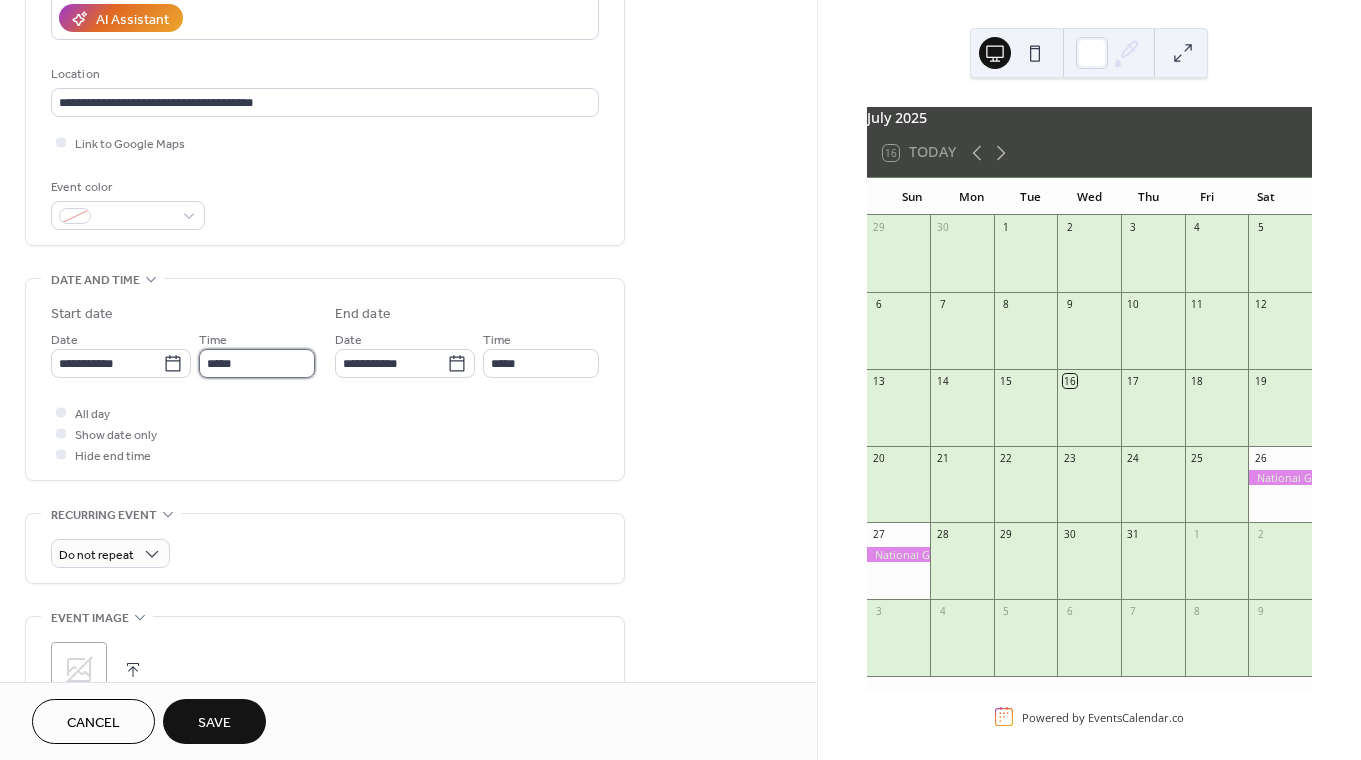 click on "*****" at bounding box center (257, 363) 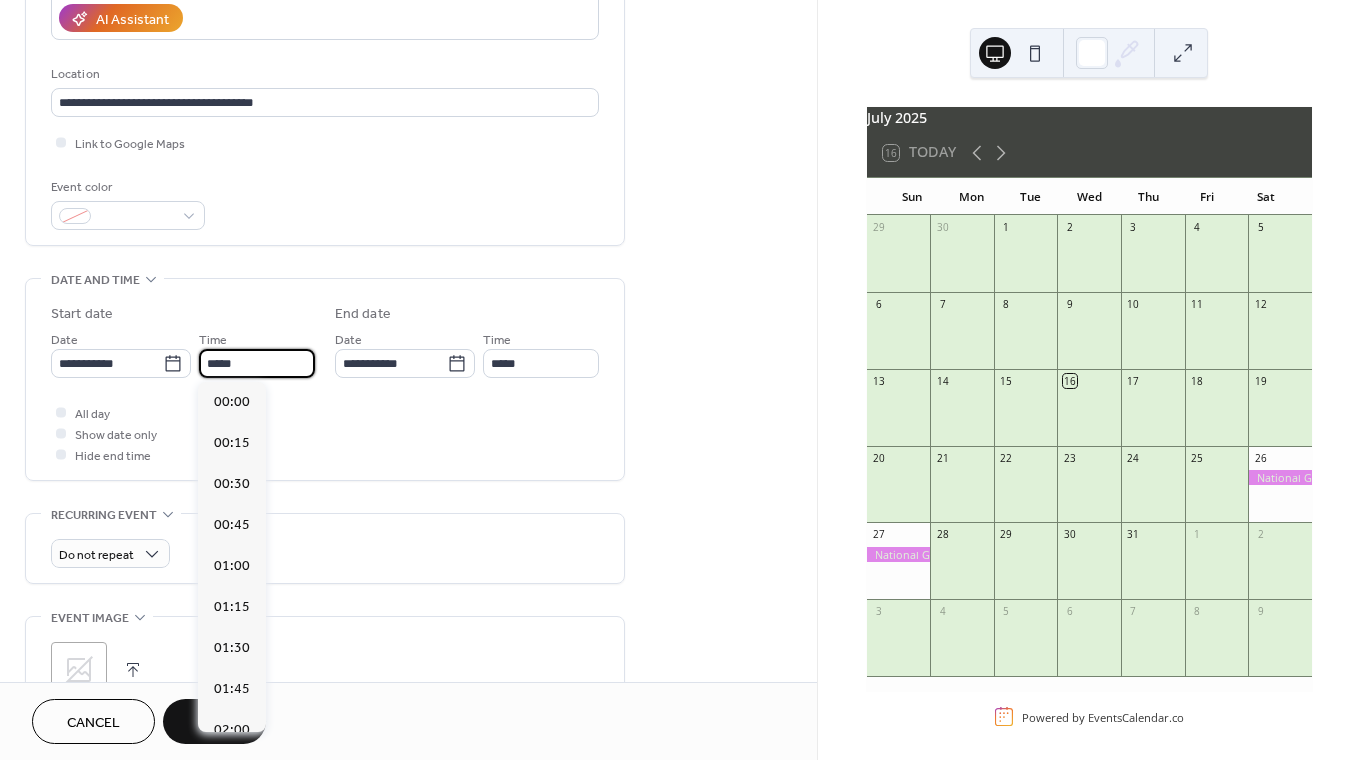 scroll, scrollTop: 2754, scrollLeft: 0, axis: vertical 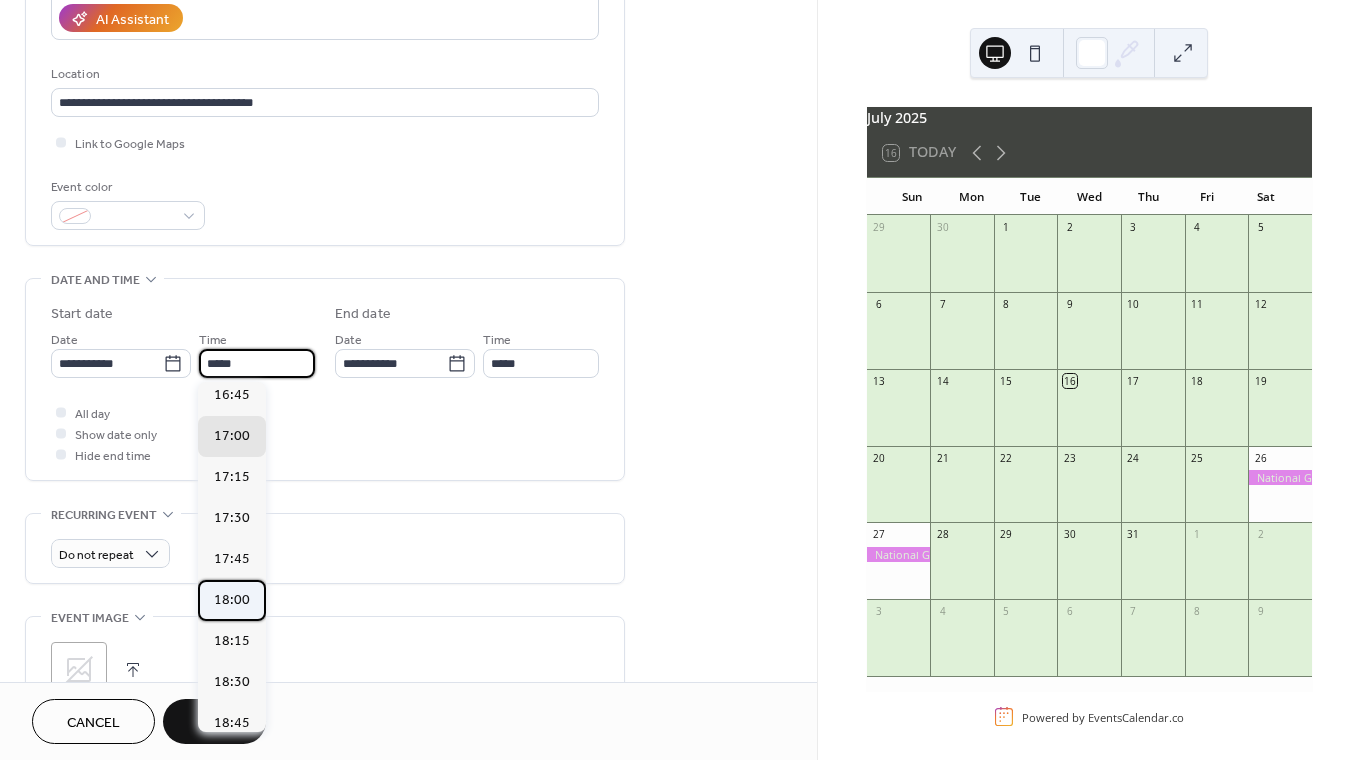 click on "18:00" at bounding box center [232, 600] 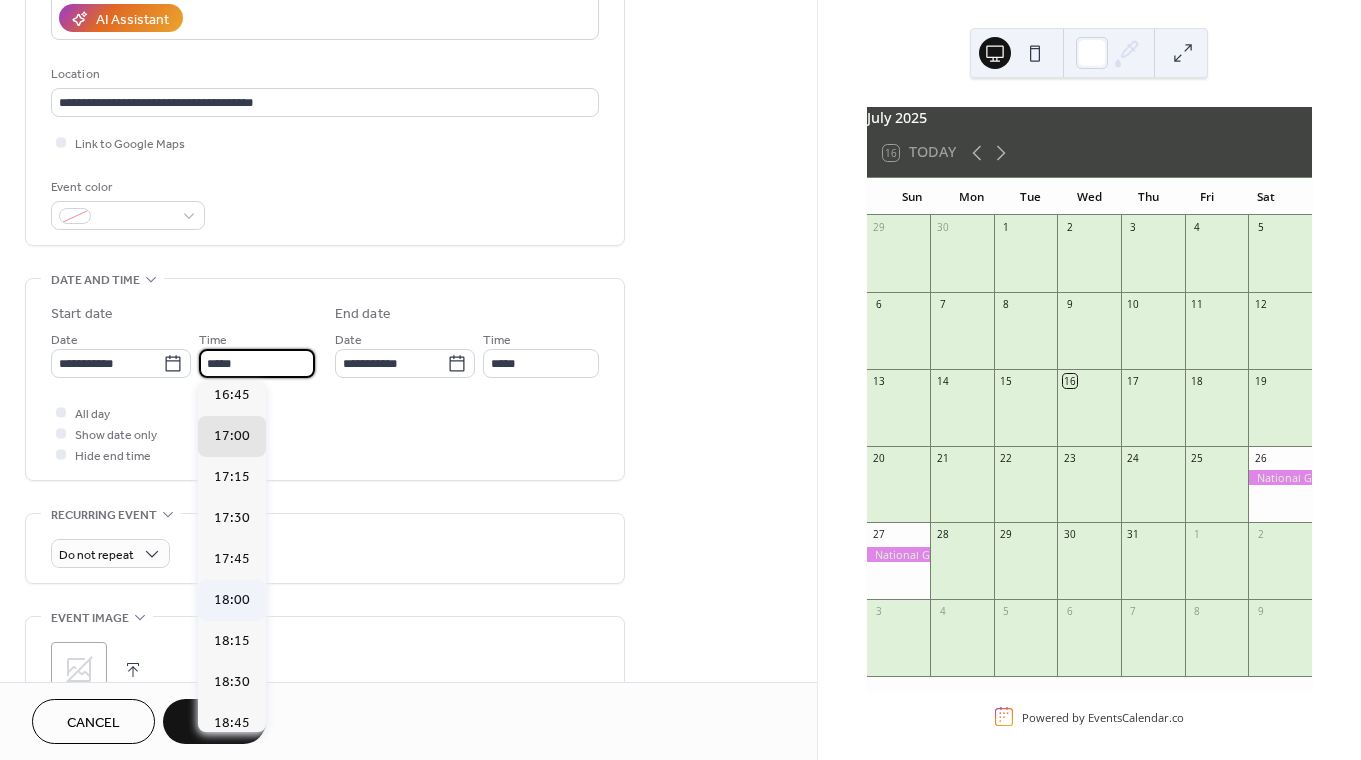 type on "*****" 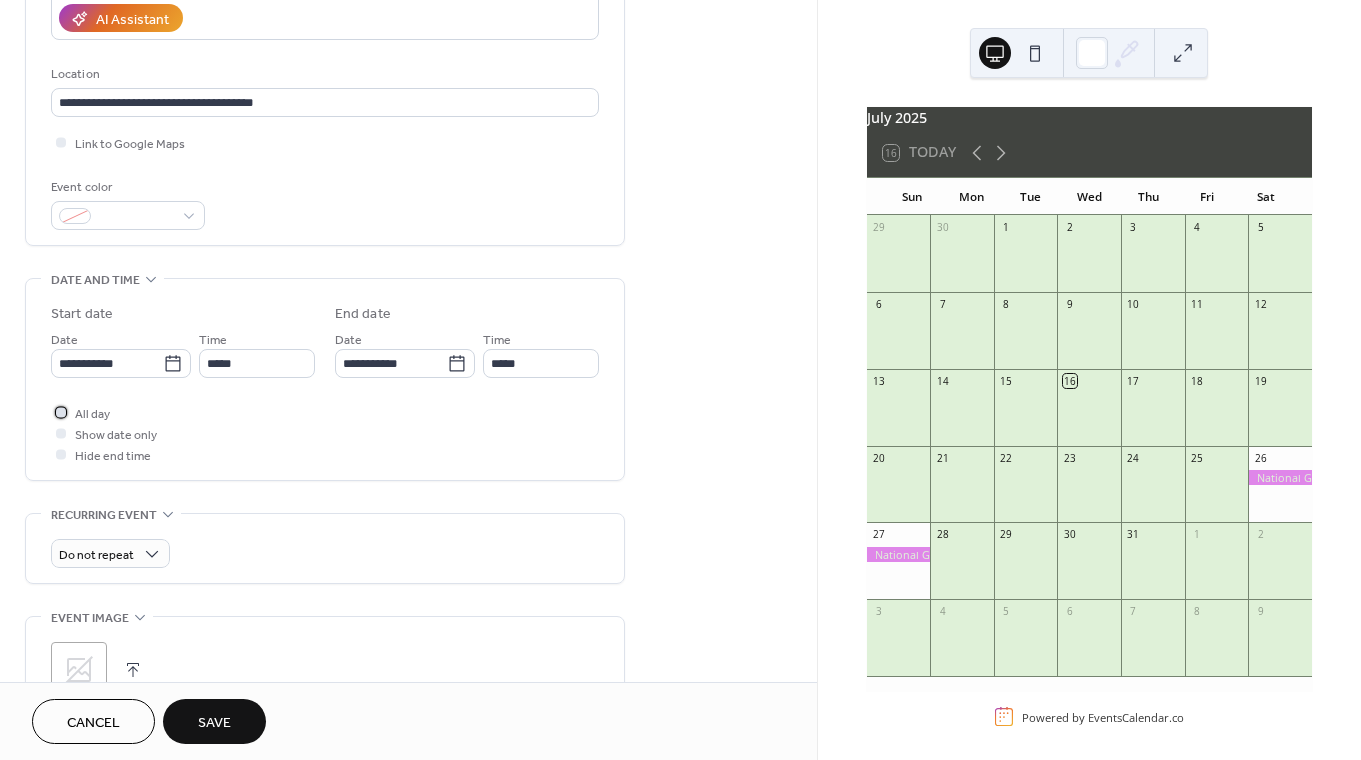 click at bounding box center [61, 412] 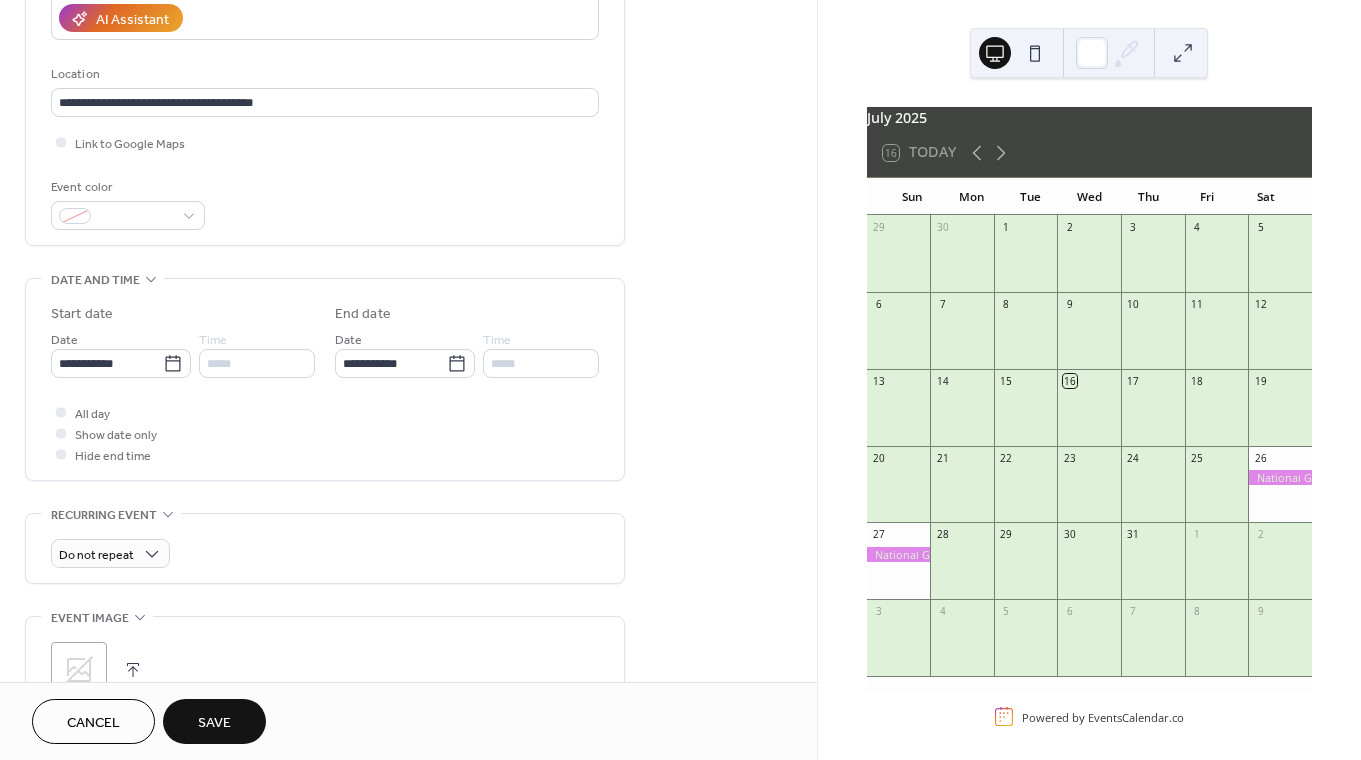 click at bounding box center (61, 433) 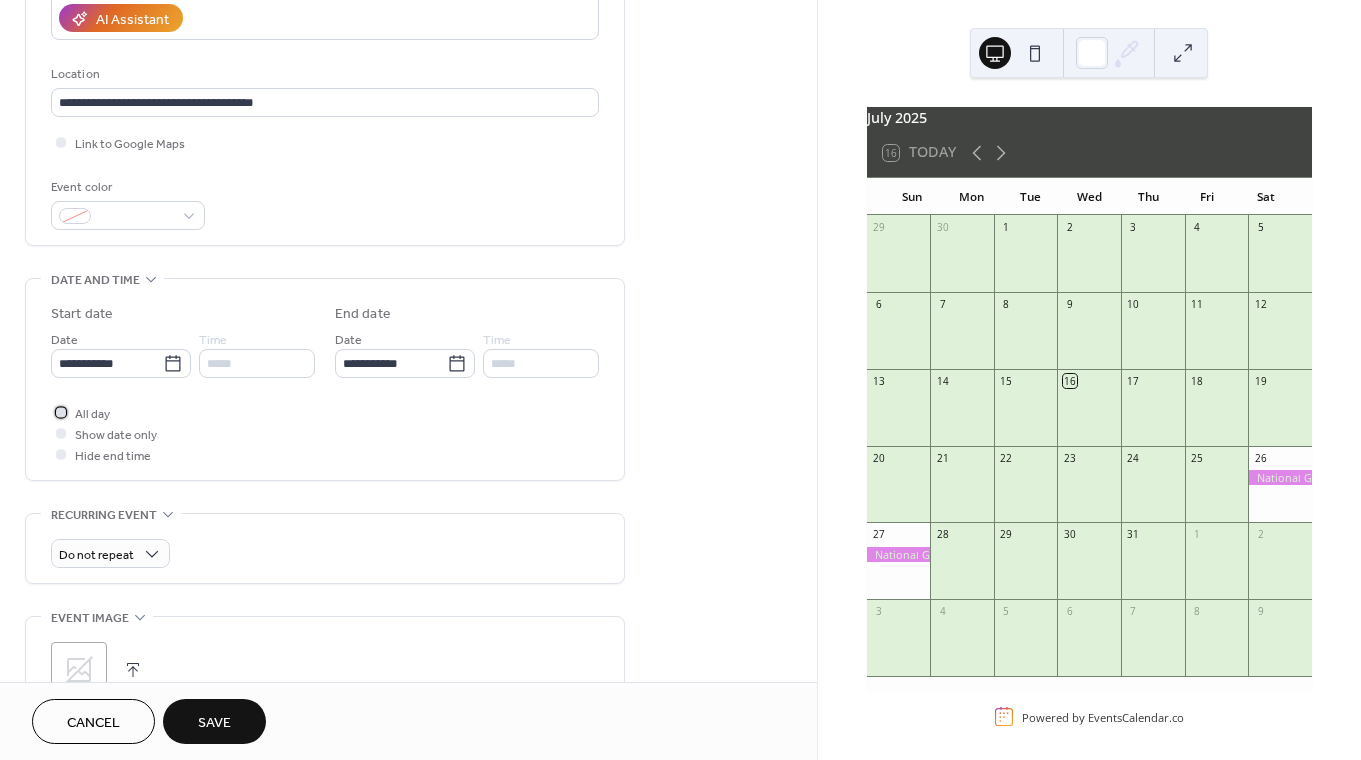 click at bounding box center (61, 412) 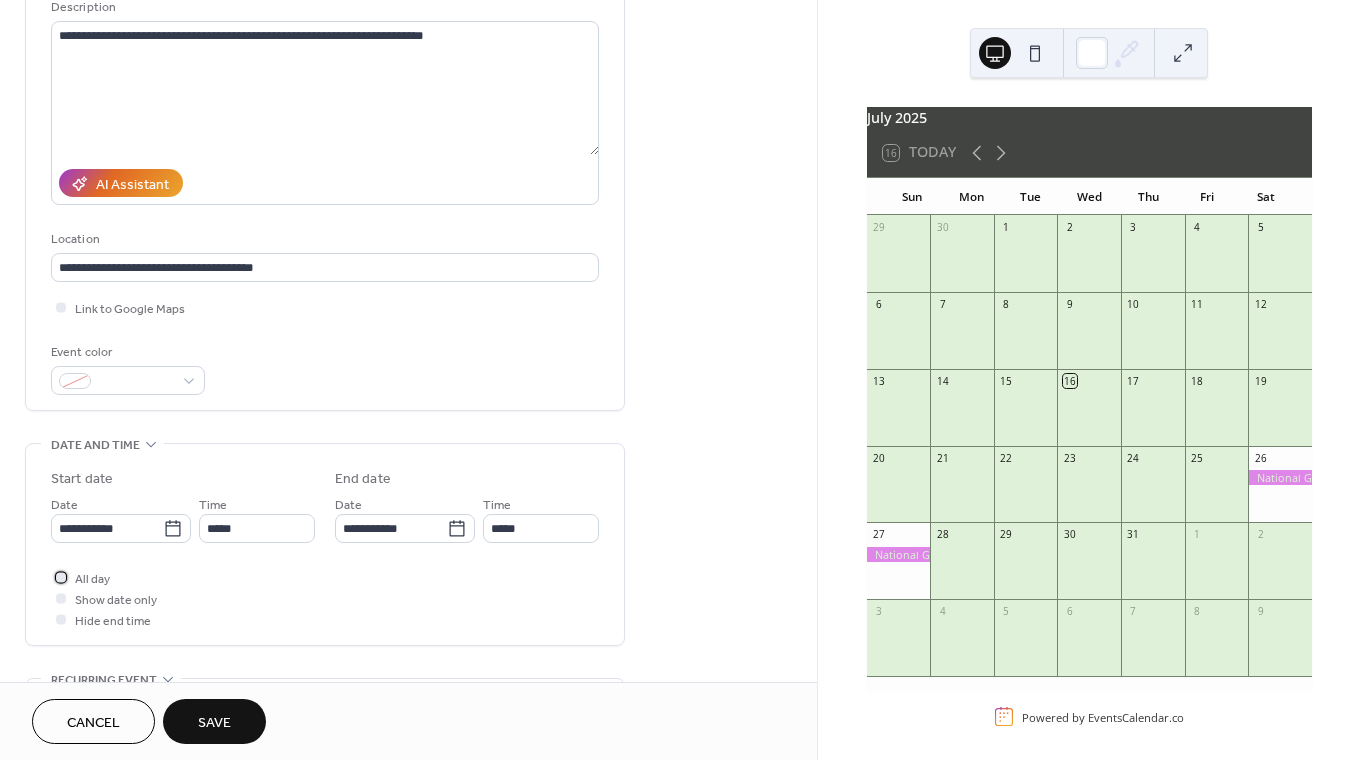 scroll, scrollTop: 201, scrollLeft: 0, axis: vertical 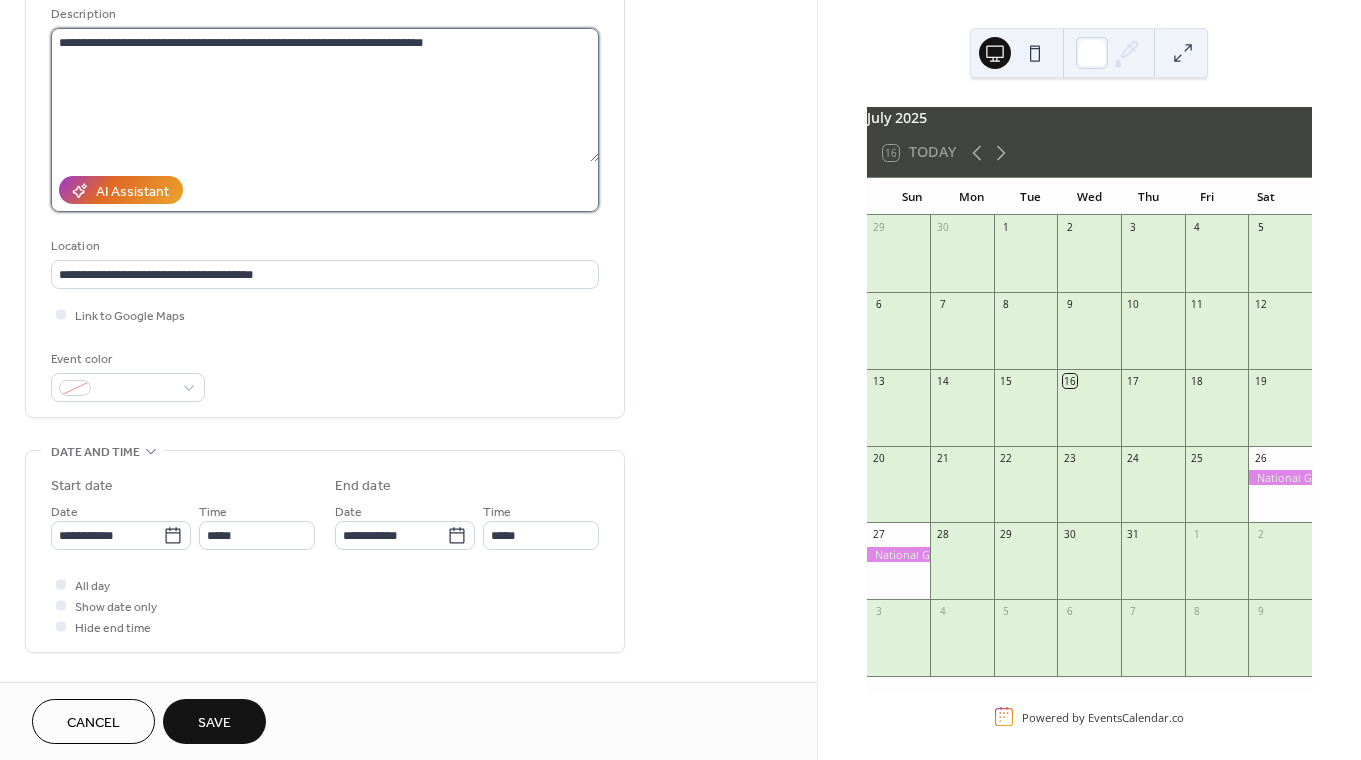 click on "**********" at bounding box center (325, 95) 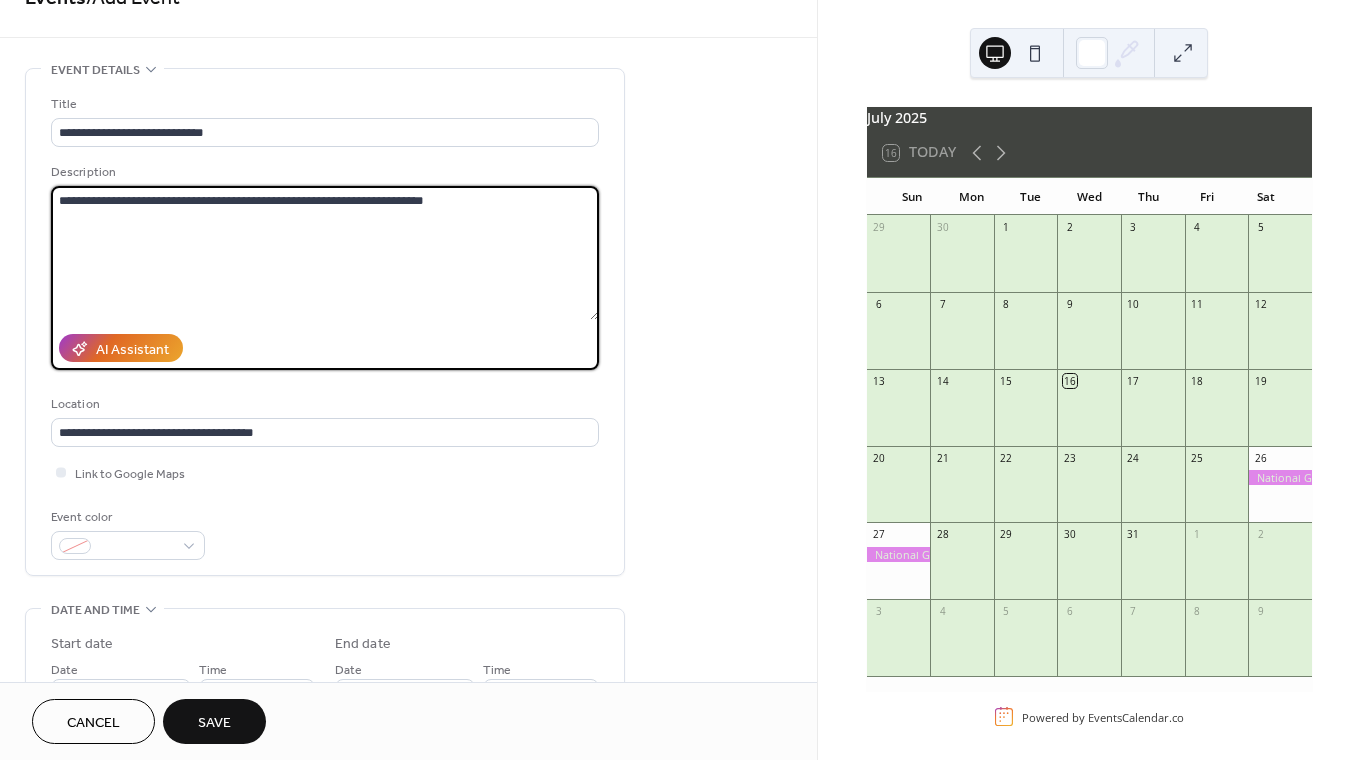 scroll, scrollTop: 0, scrollLeft: 0, axis: both 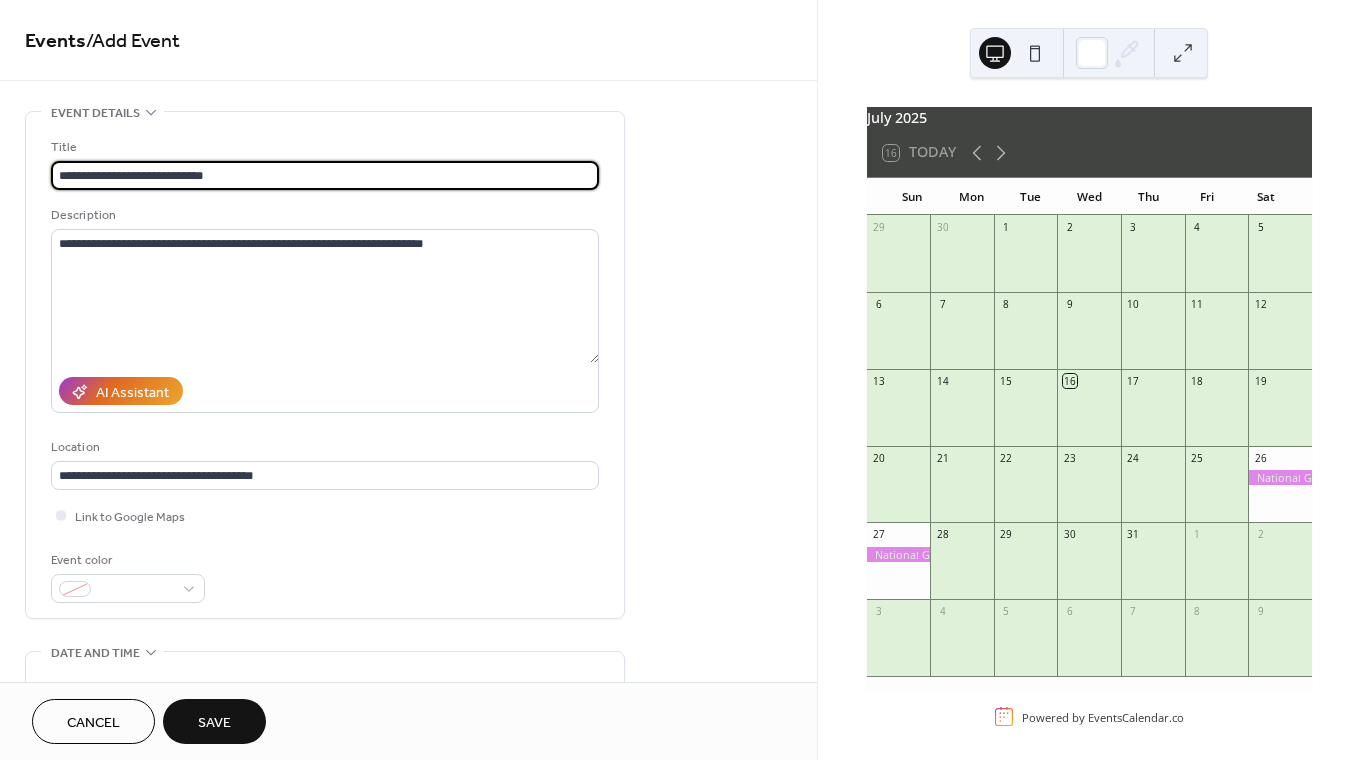 click on "**********" at bounding box center [325, 175] 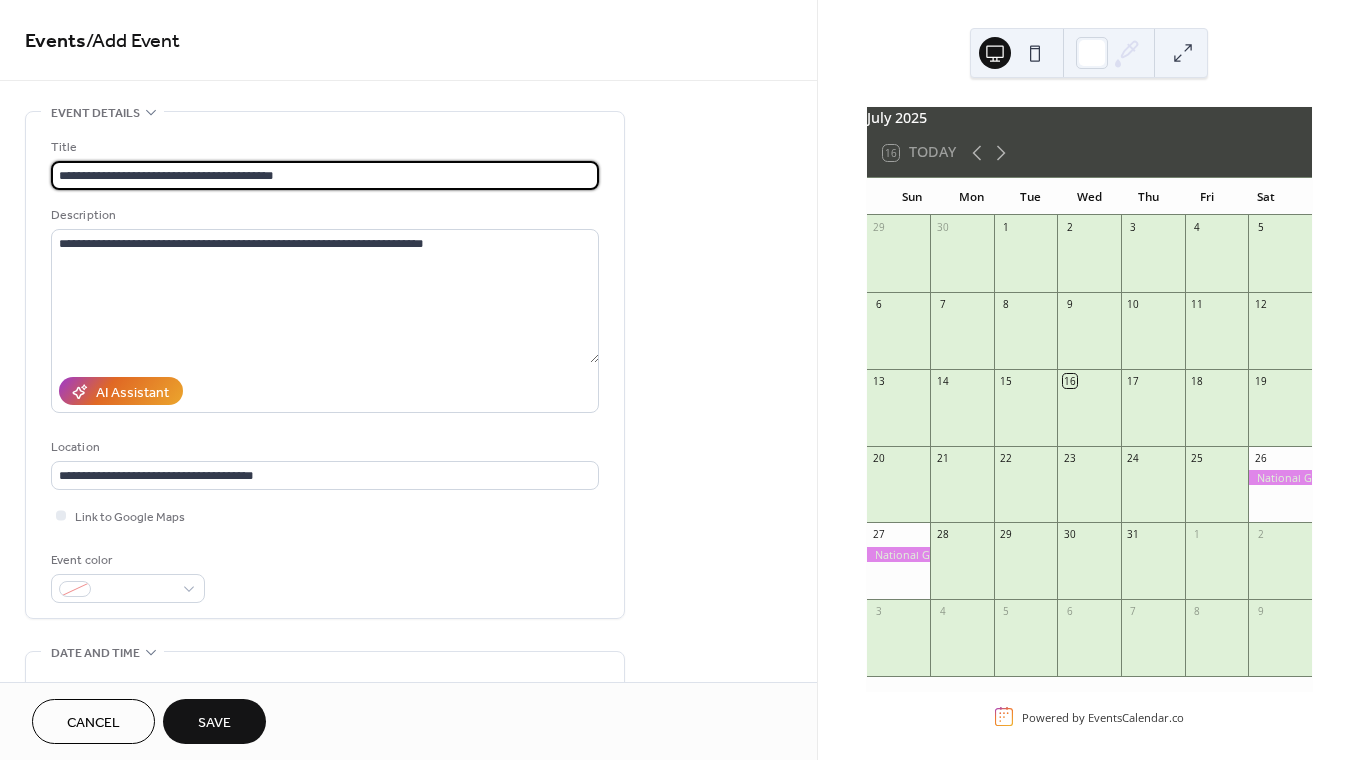 scroll, scrollTop: 1, scrollLeft: 0, axis: vertical 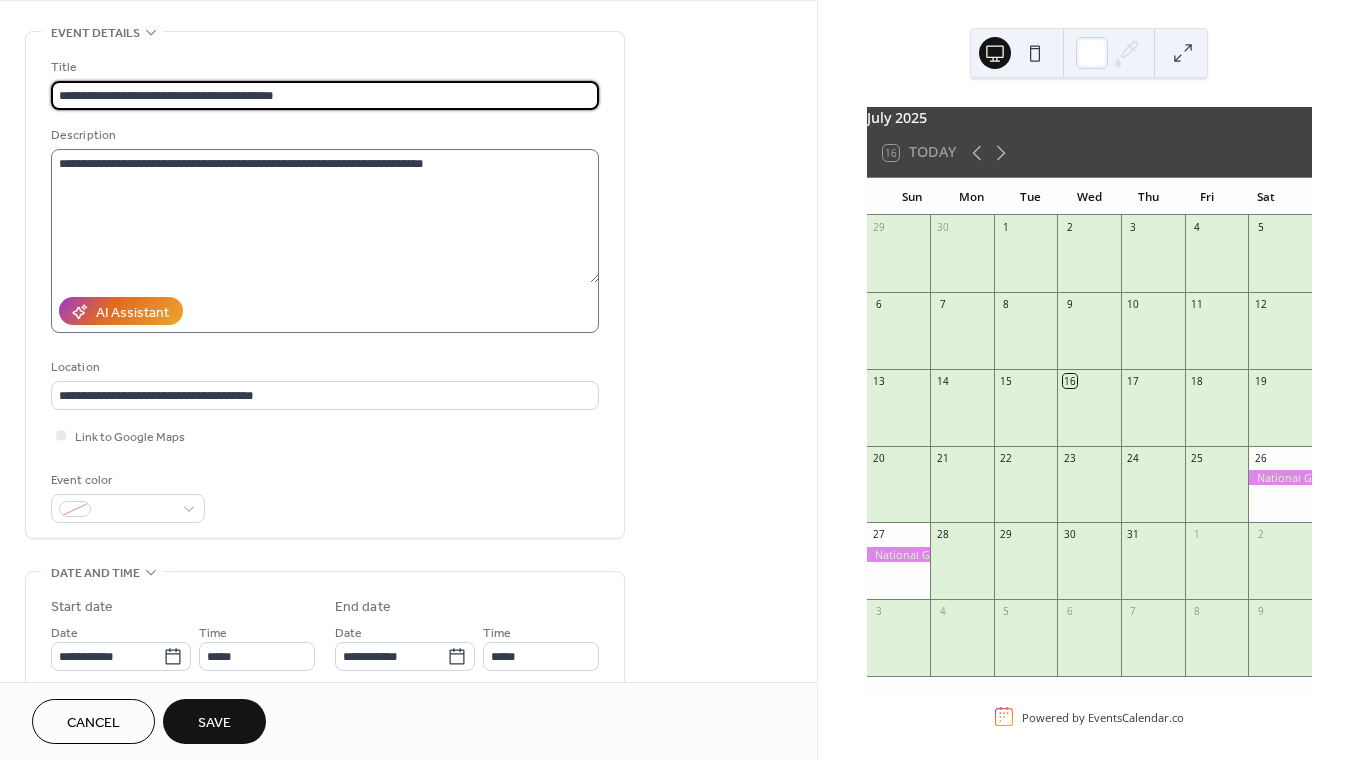 type on "**********" 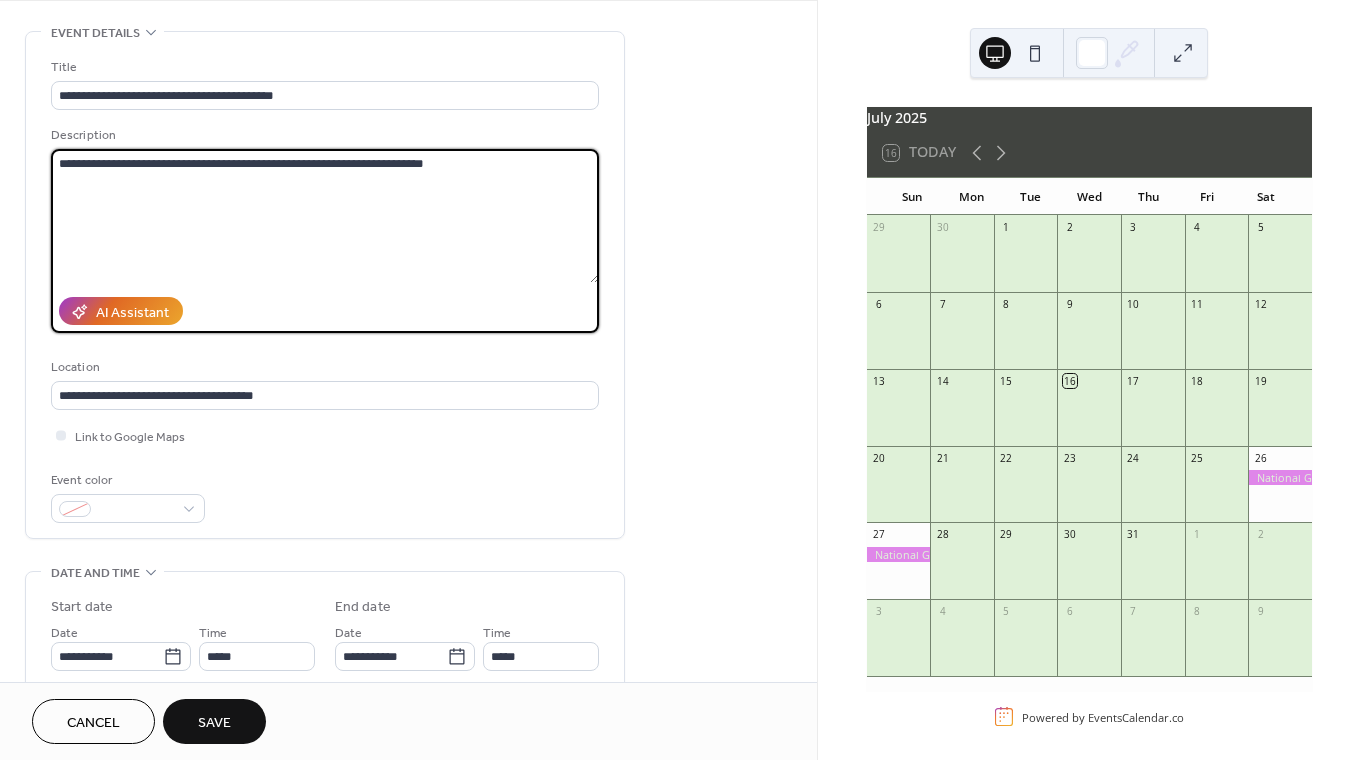 click on "**********" at bounding box center [325, 216] 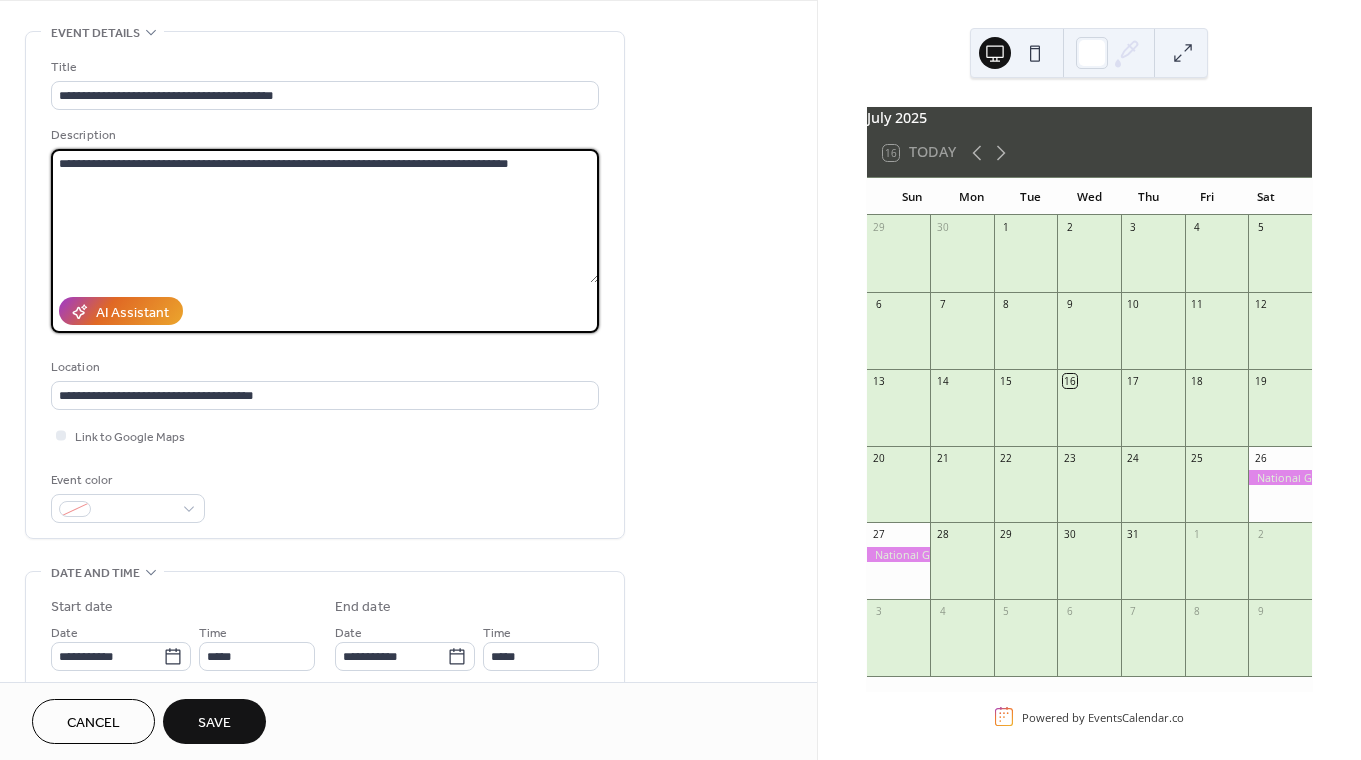 type on "**********" 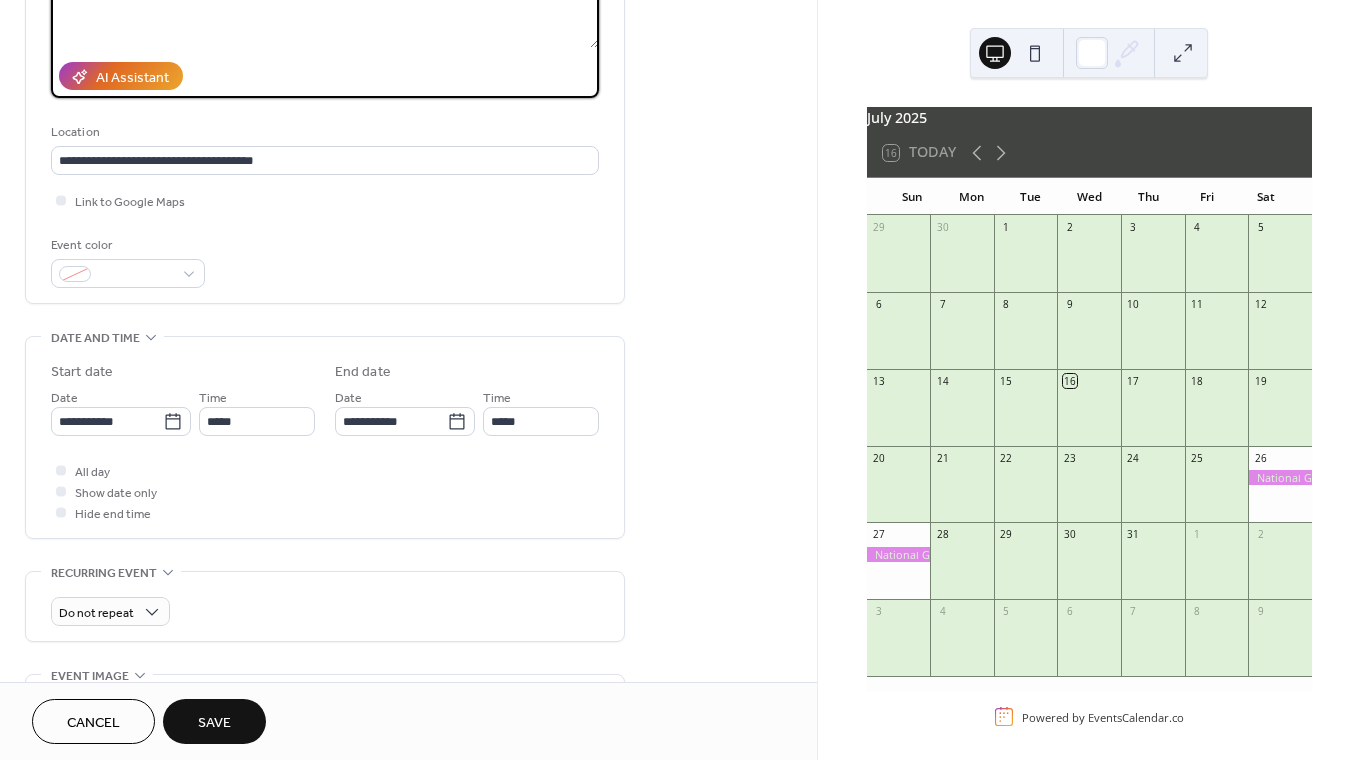 scroll, scrollTop: 330, scrollLeft: 0, axis: vertical 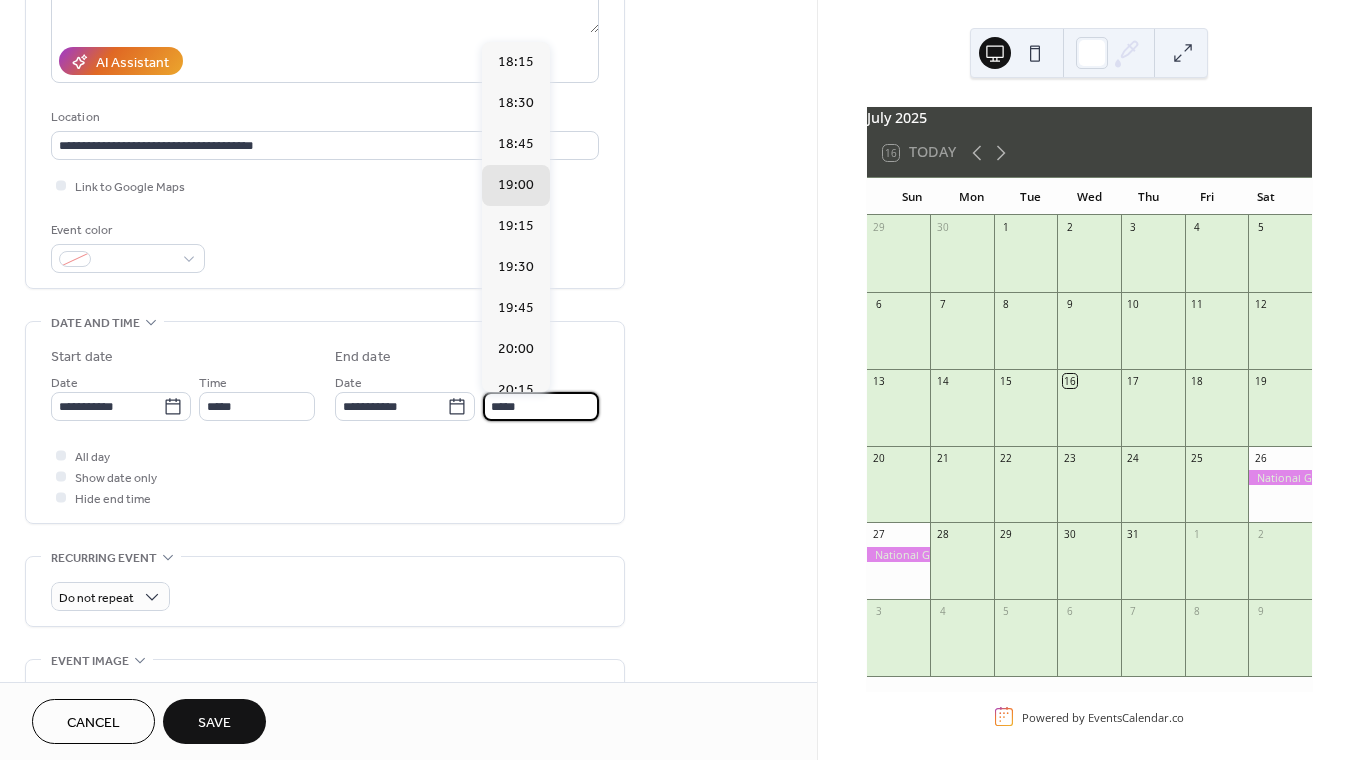 click on "*****" at bounding box center (541, 406) 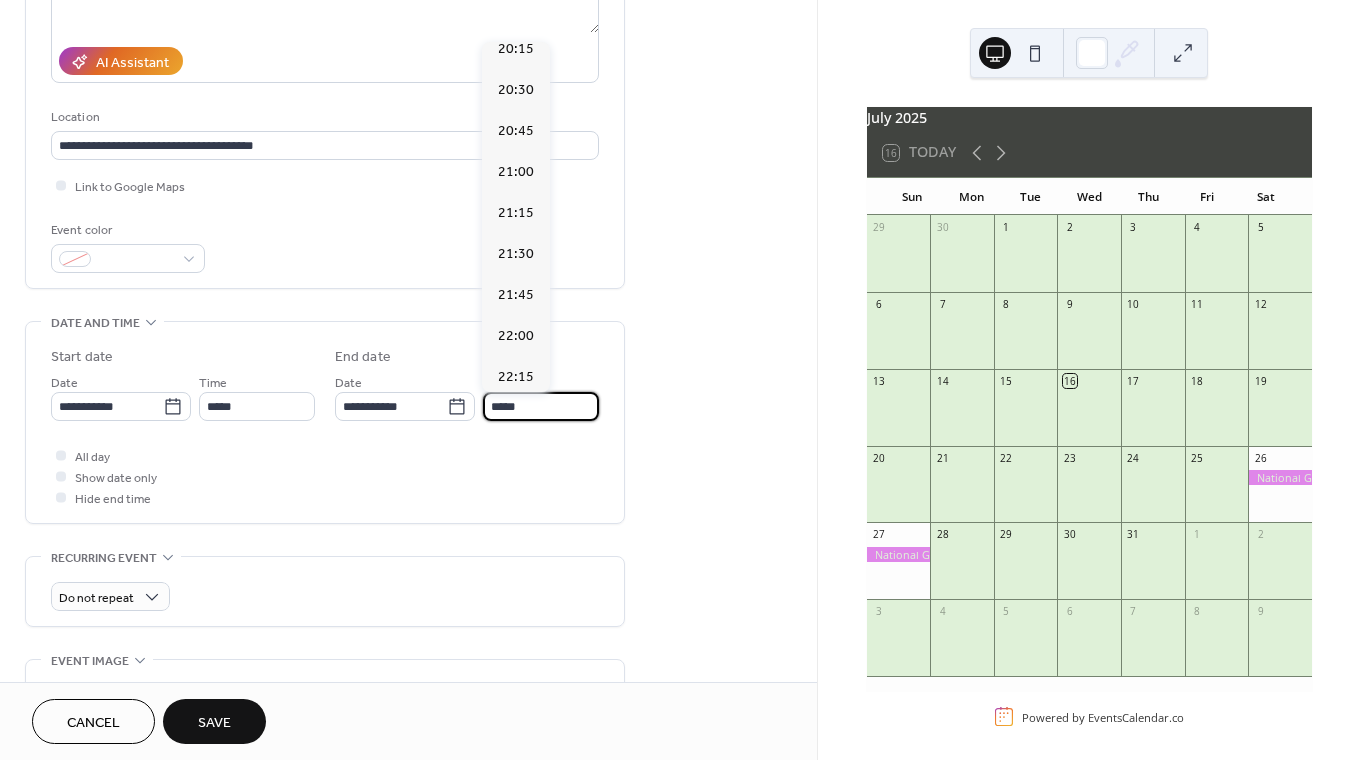 scroll, scrollTop: 396, scrollLeft: 0, axis: vertical 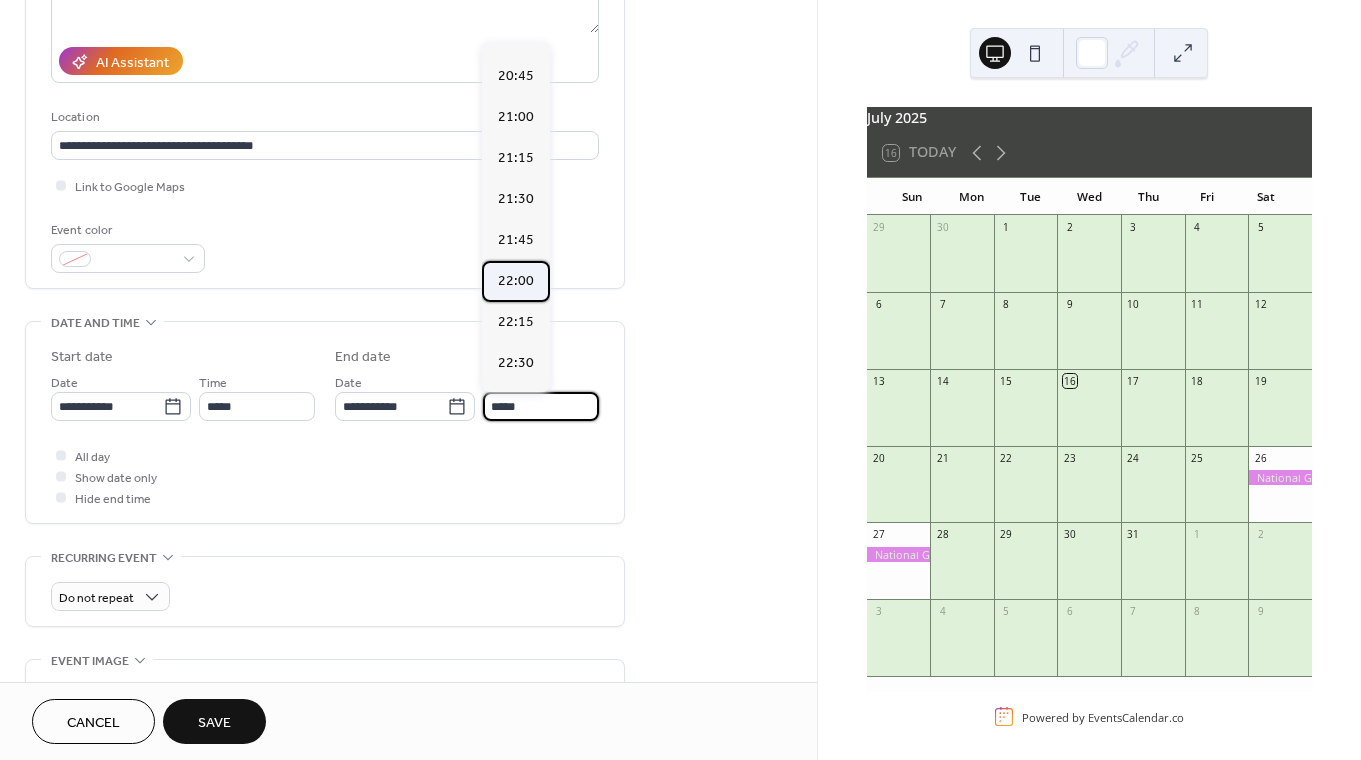 click on "22:00" at bounding box center (516, 281) 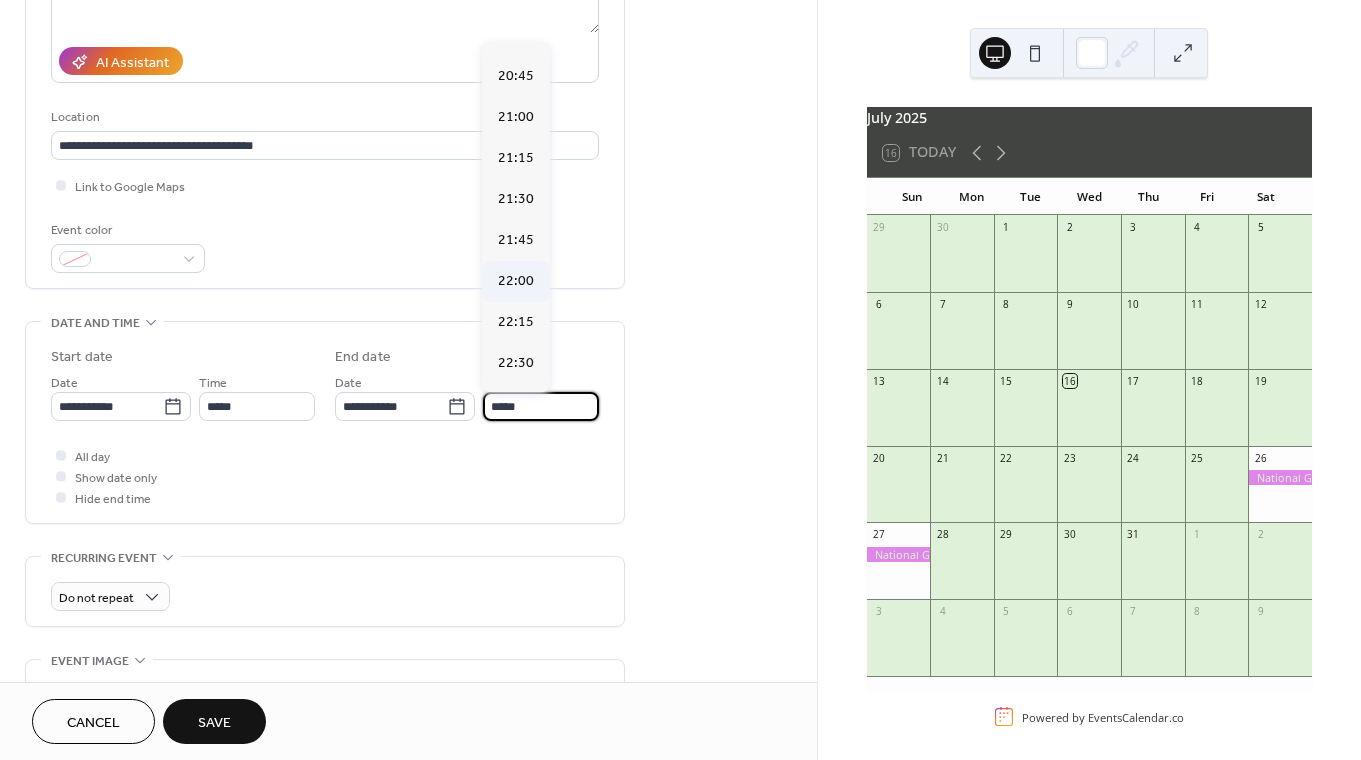 type on "*****" 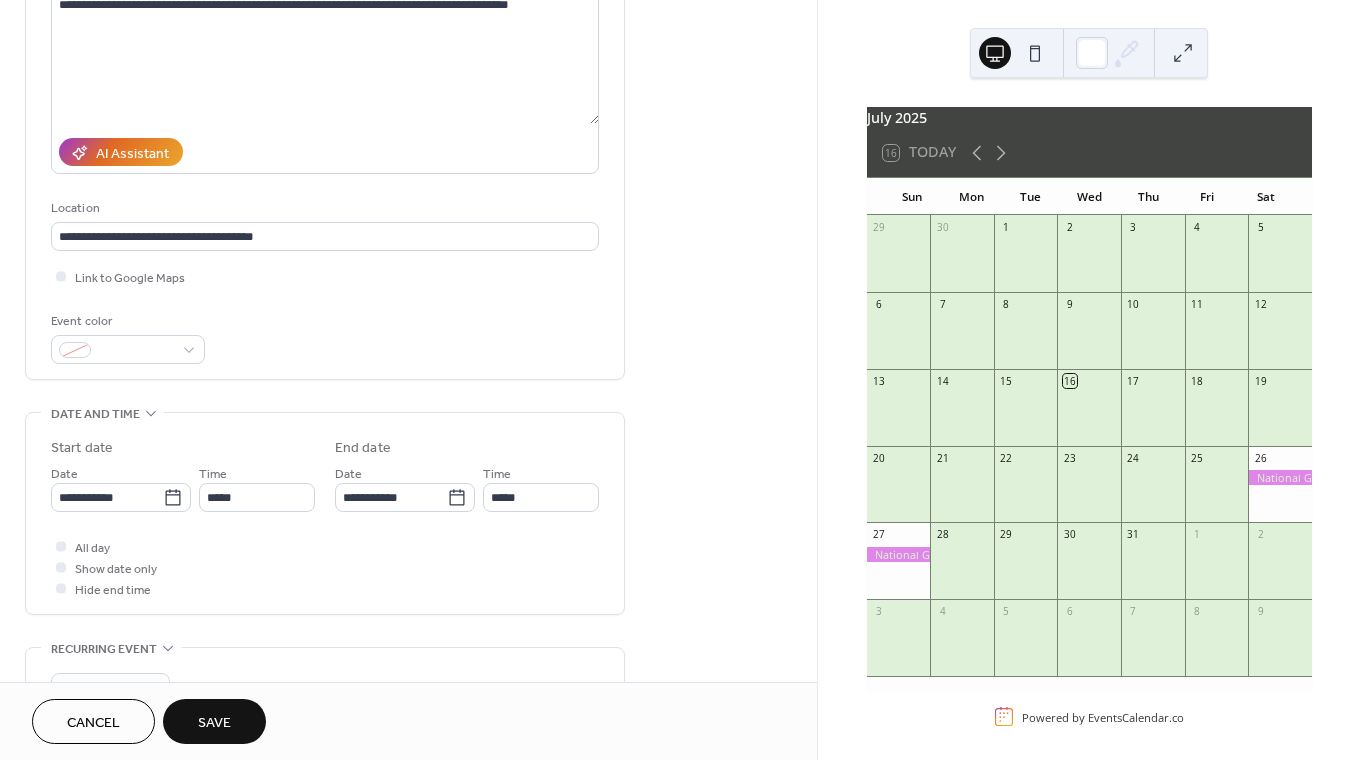 scroll, scrollTop: 224, scrollLeft: 0, axis: vertical 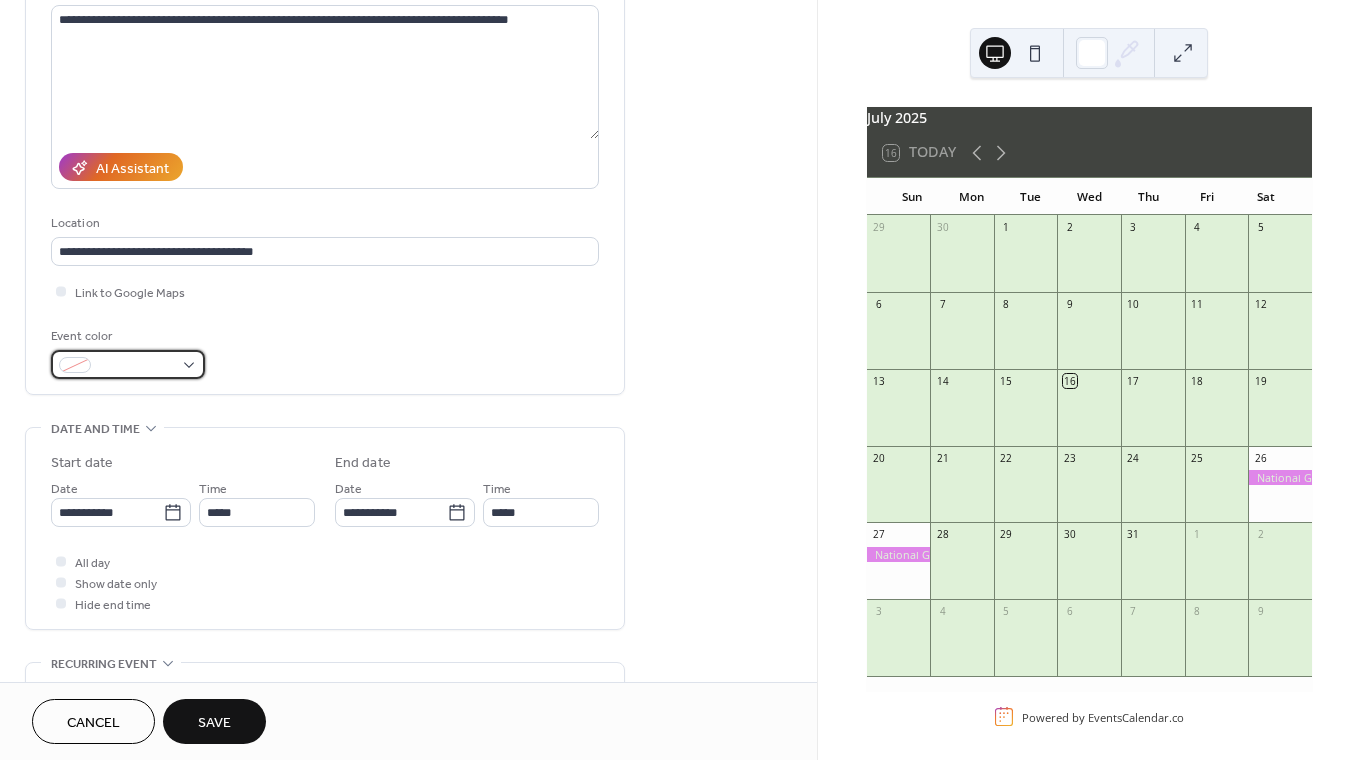 click at bounding box center (128, 364) 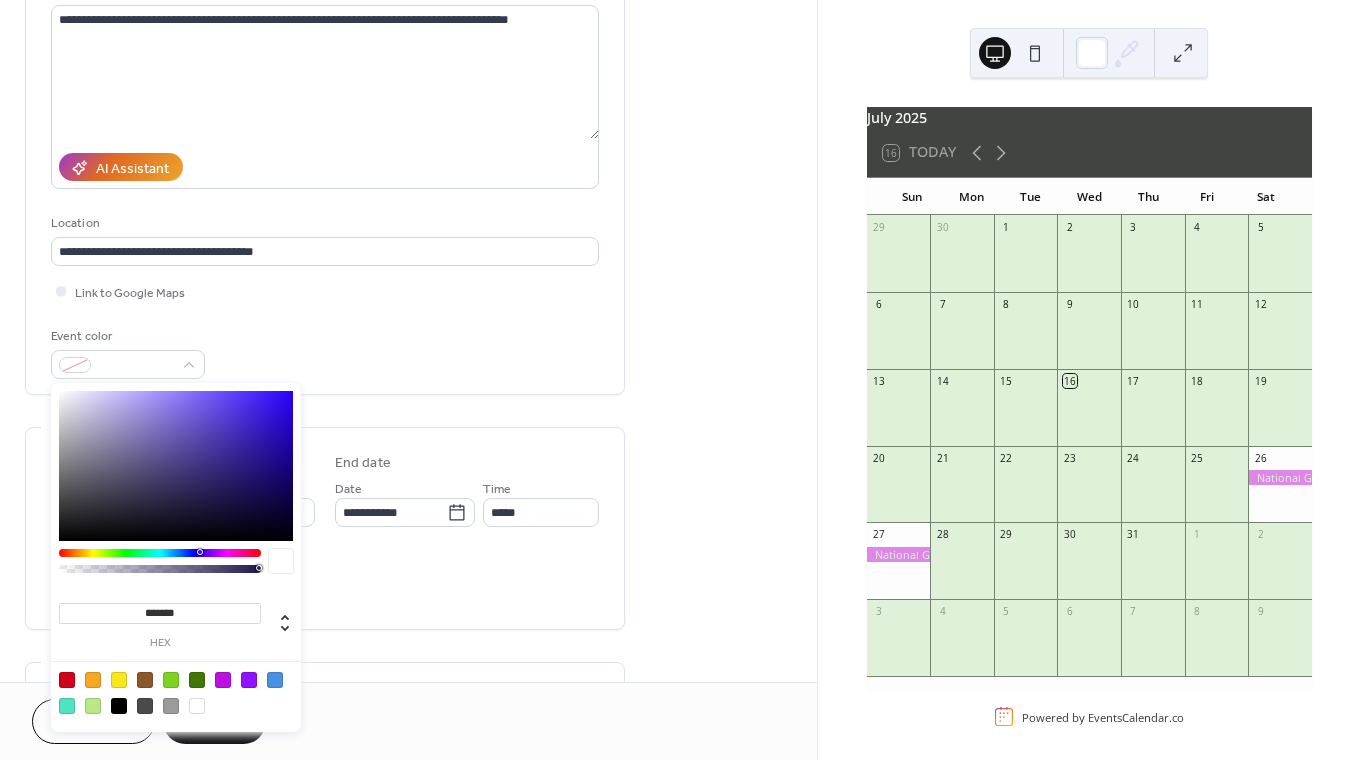 click at bounding box center [275, 680] 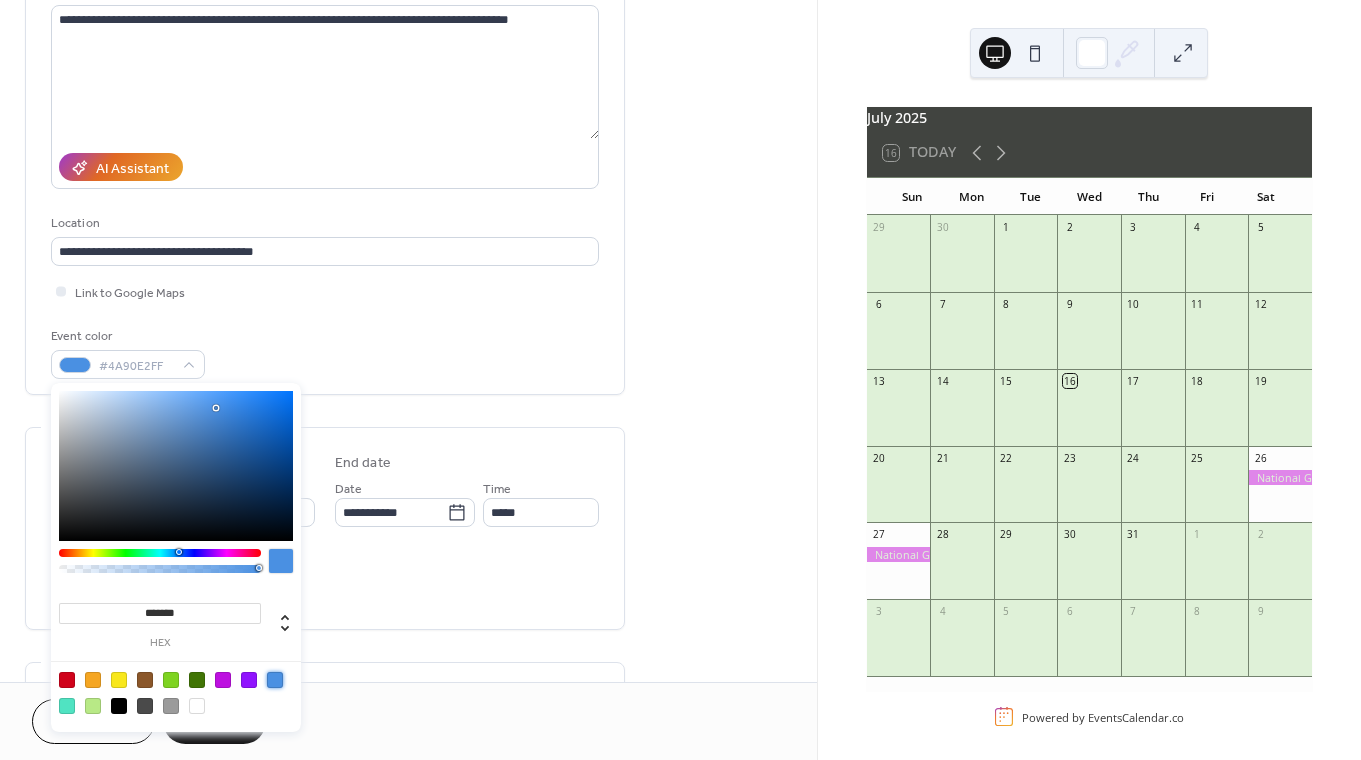 click on "Event color #4A90E2FF" at bounding box center [325, 352] 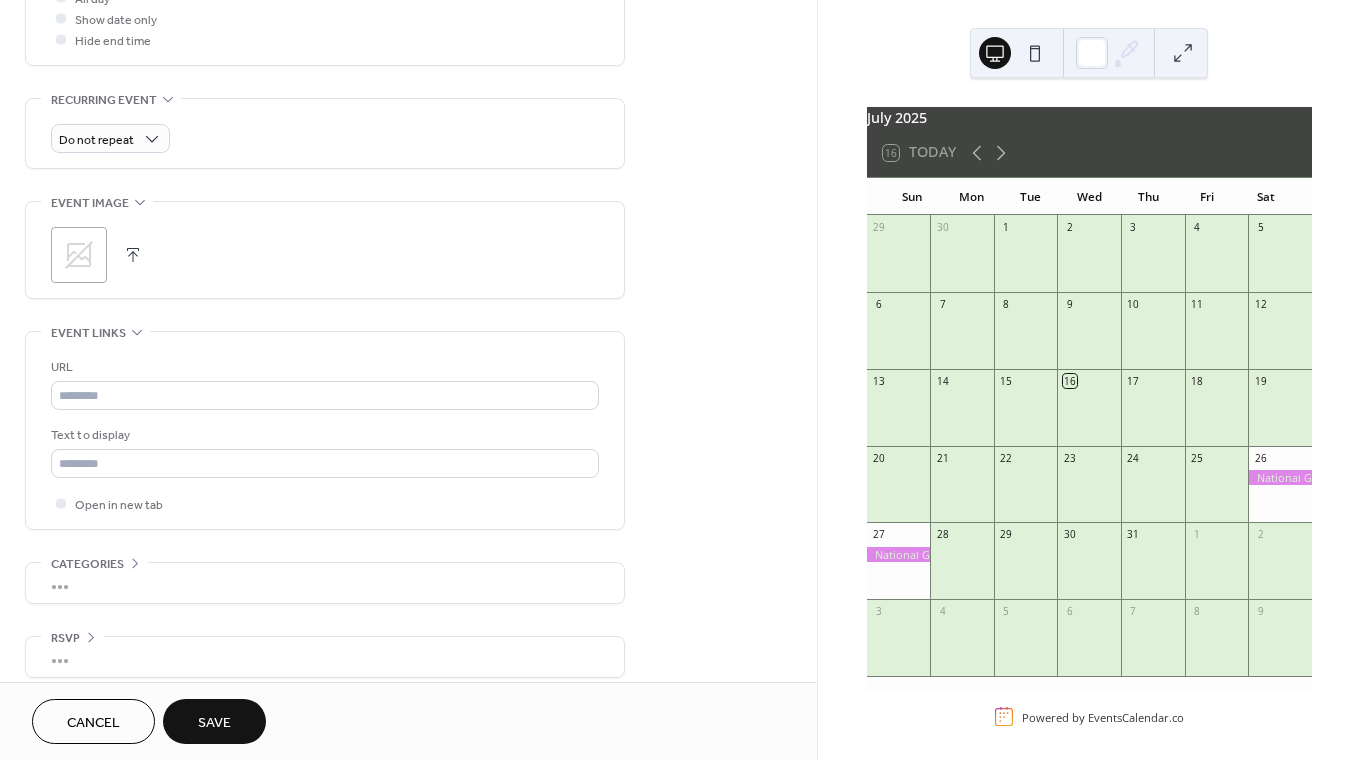scroll, scrollTop: 804, scrollLeft: 0, axis: vertical 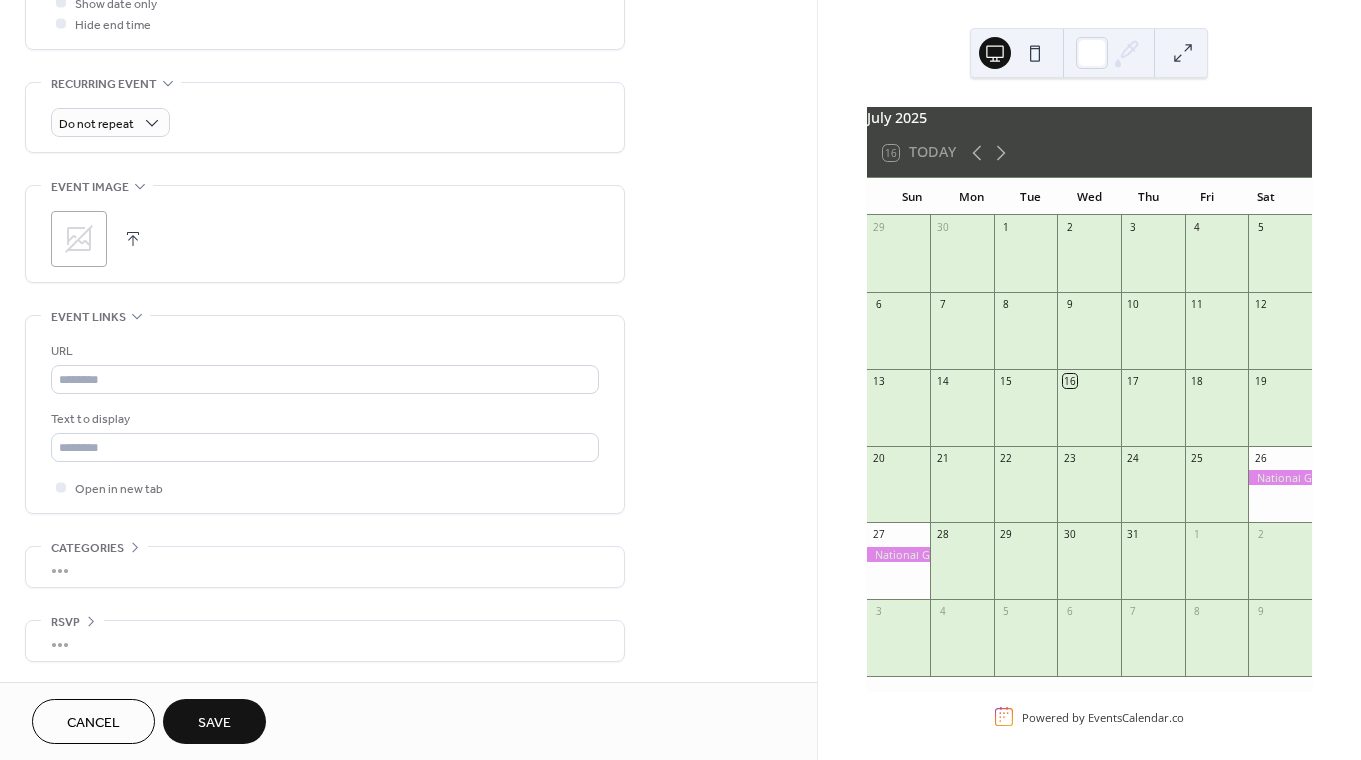 click at bounding box center [133, 239] 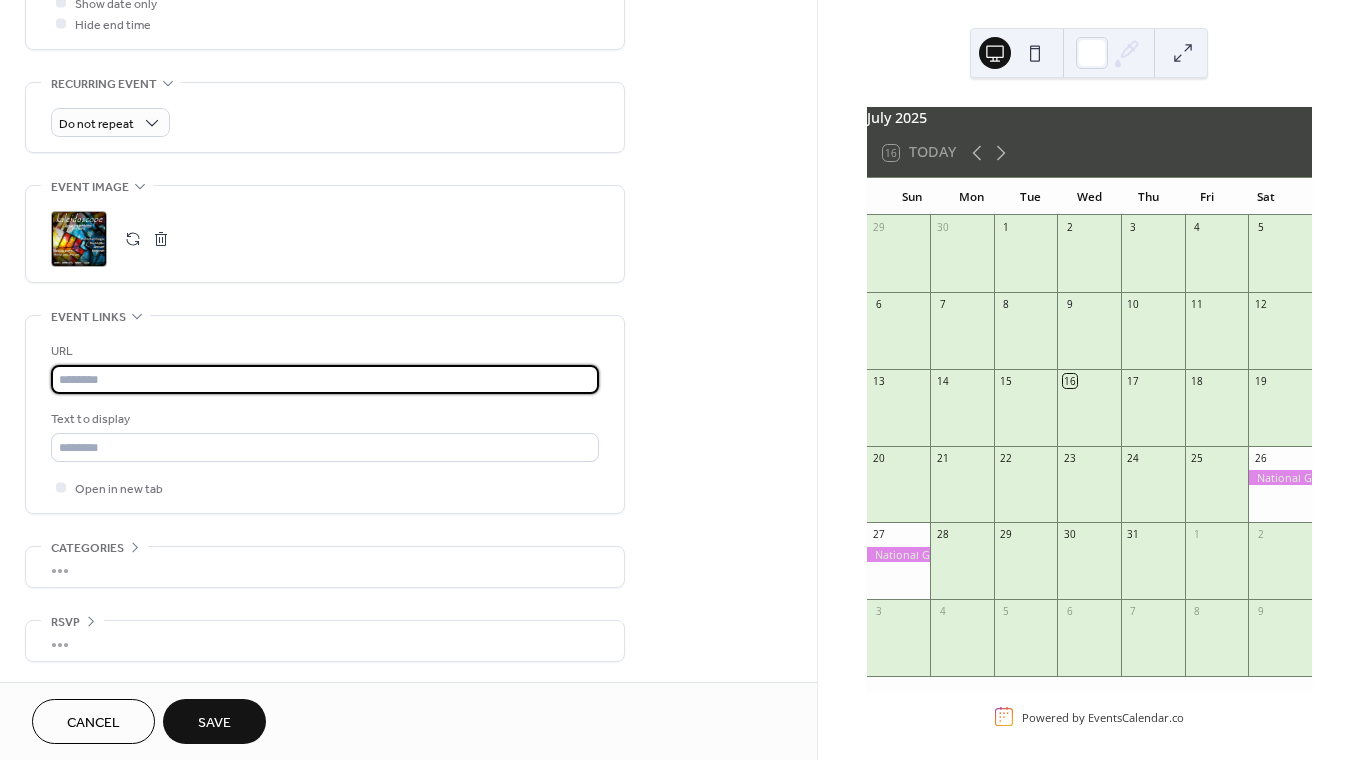 click at bounding box center (325, 379) 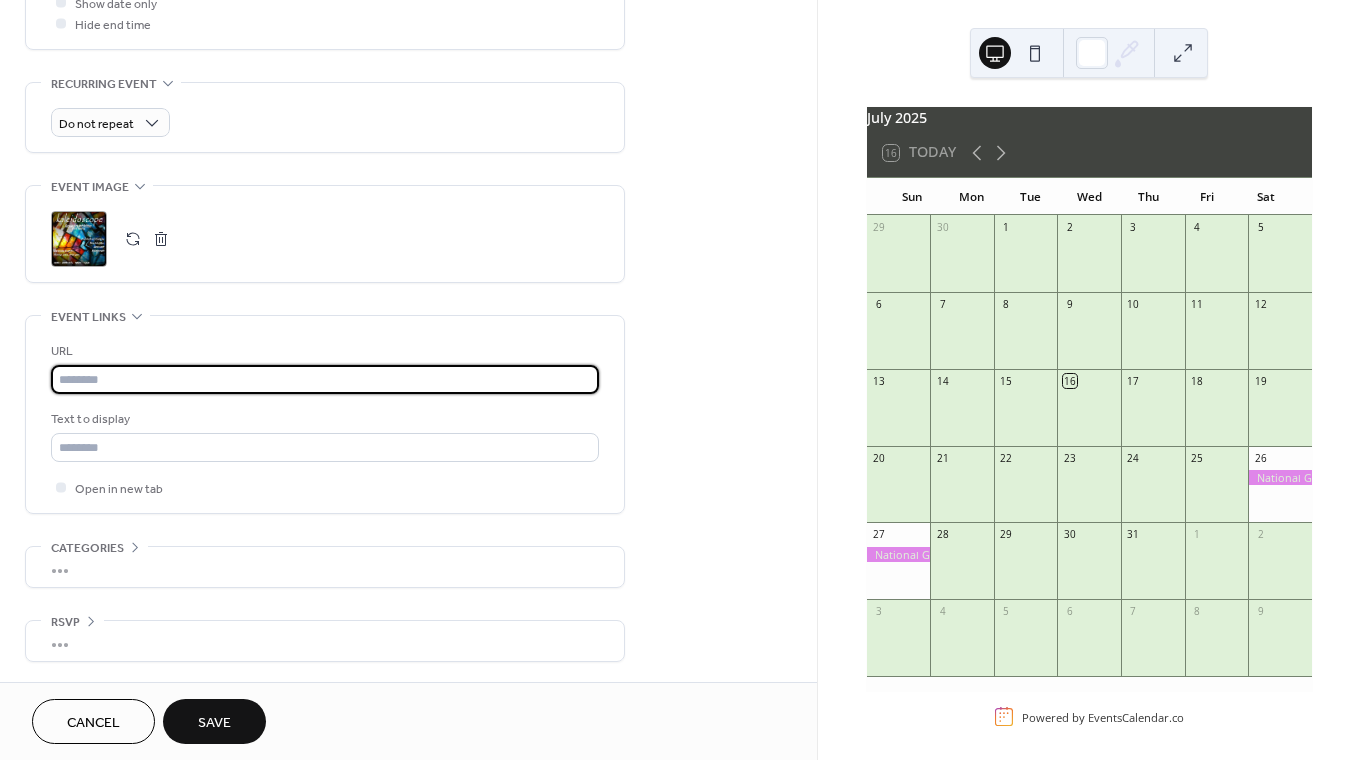 paste on "**********" 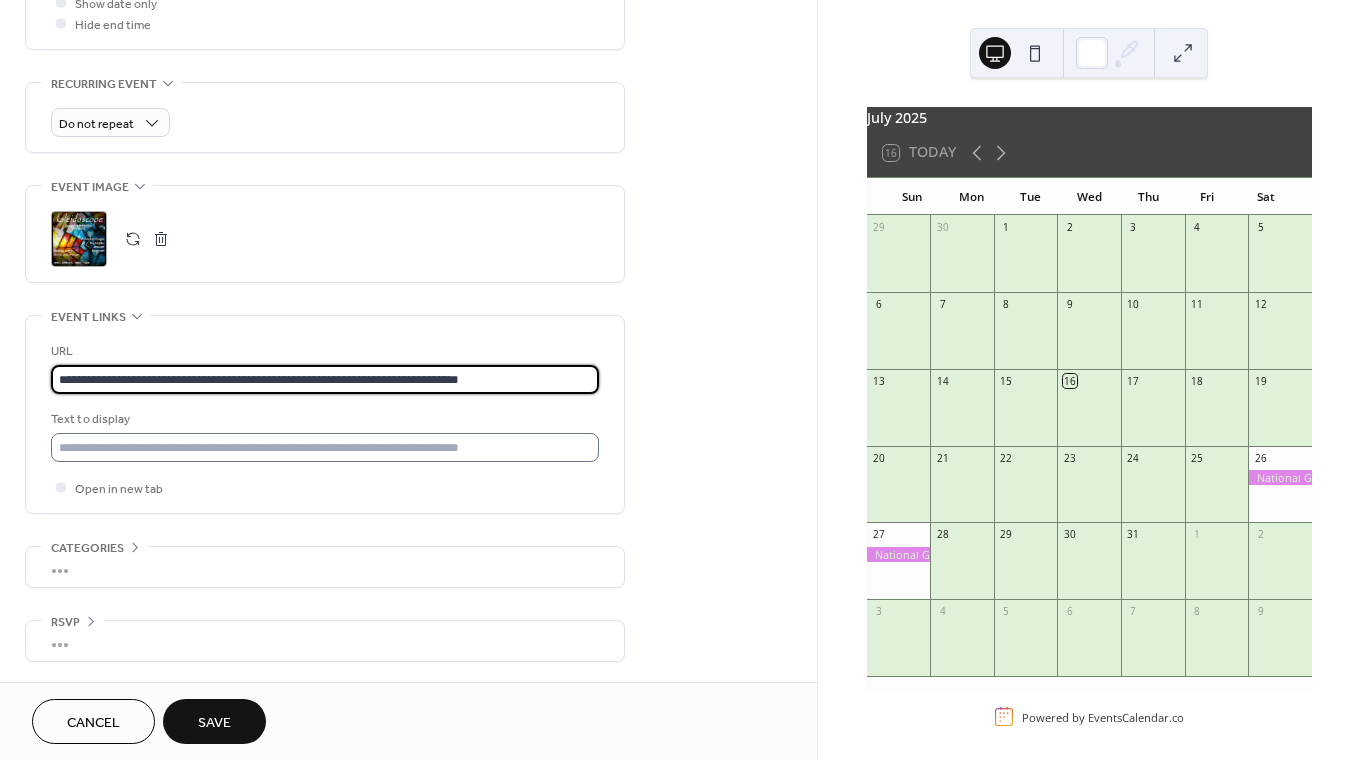 type on "**********" 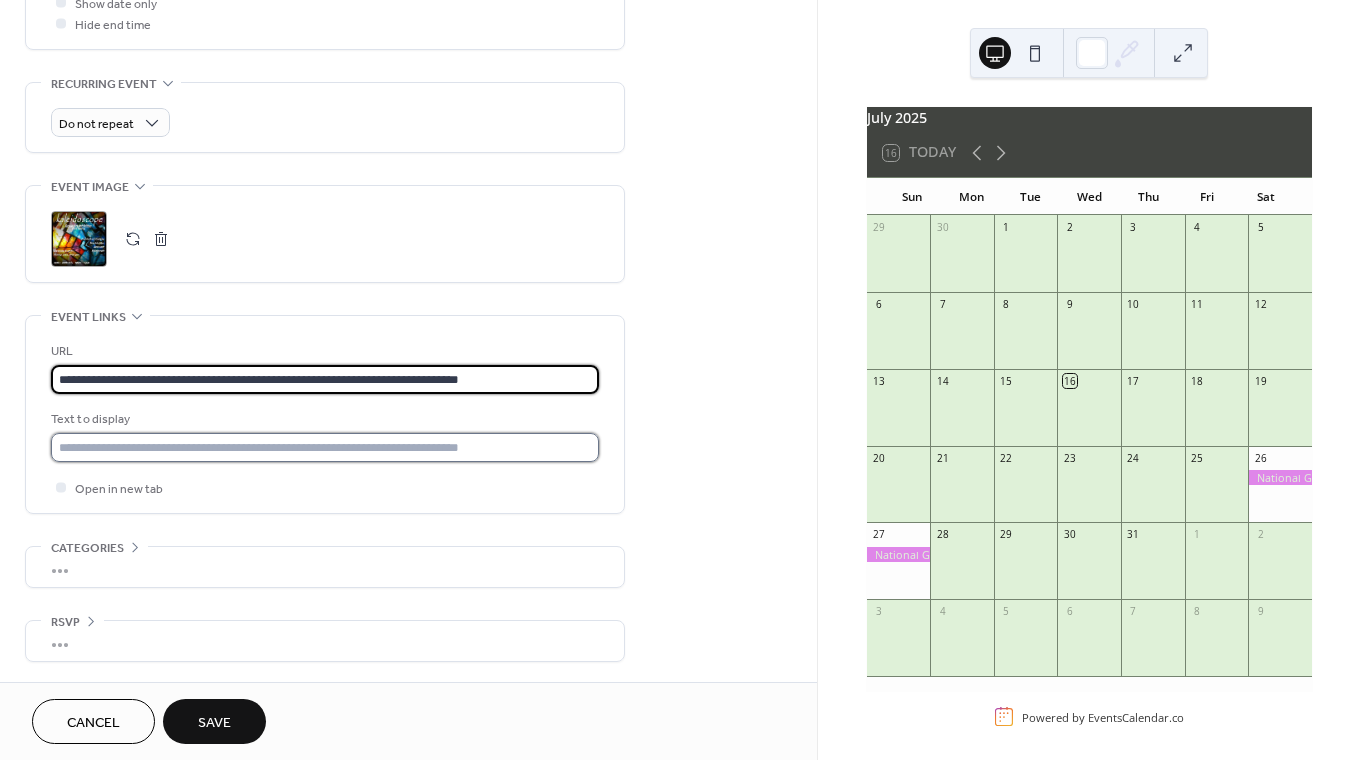 click at bounding box center [325, 447] 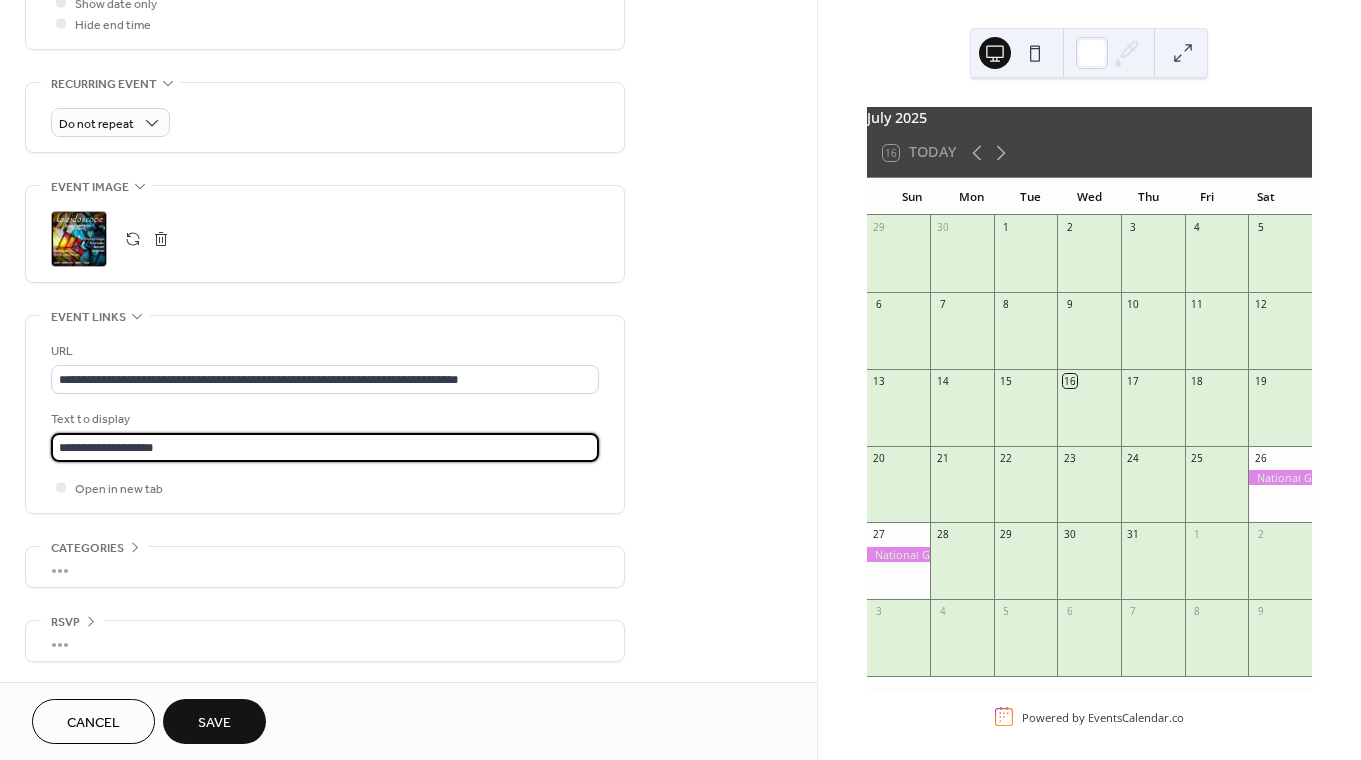 type on "**********" 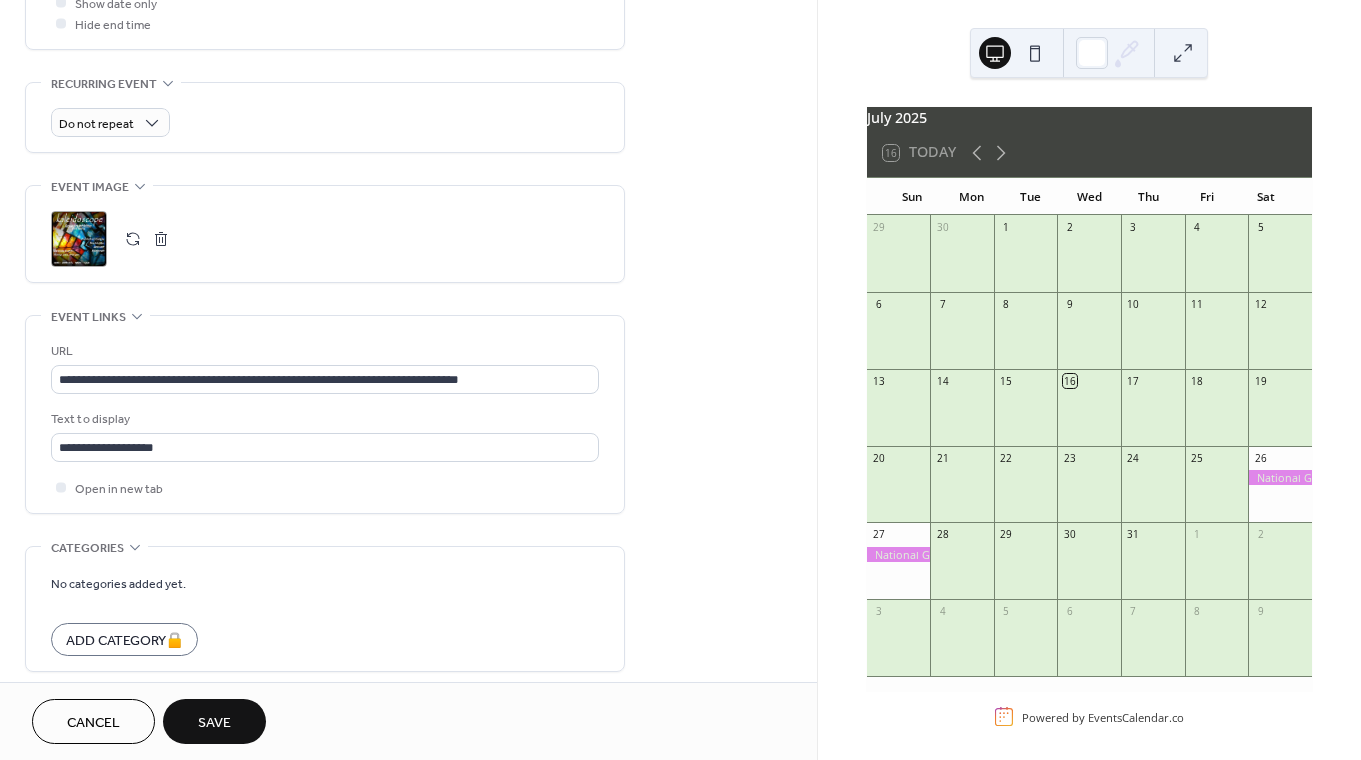 scroll, scrollTop: 888, scrollLeft: 0, axis: vertical 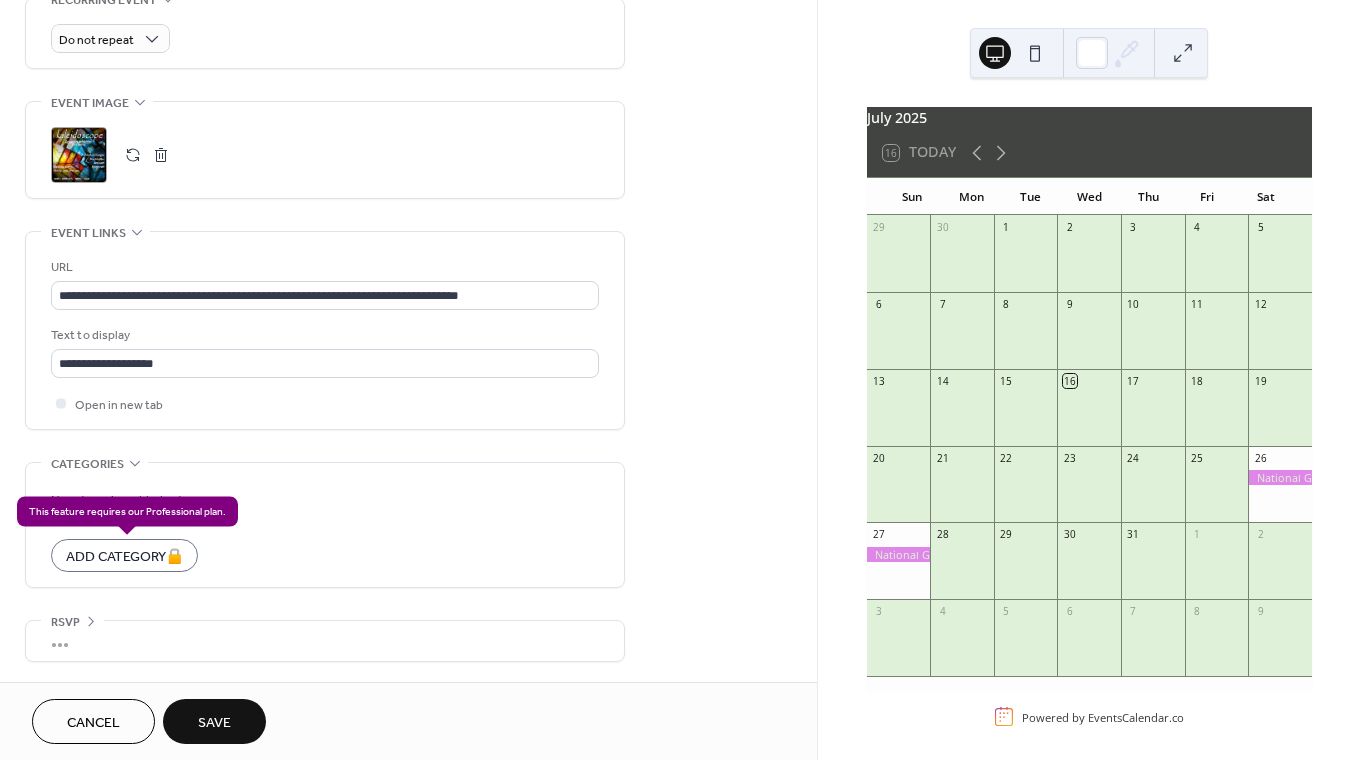 click on "Add Category  🔒" at bounding box center (124, 555) 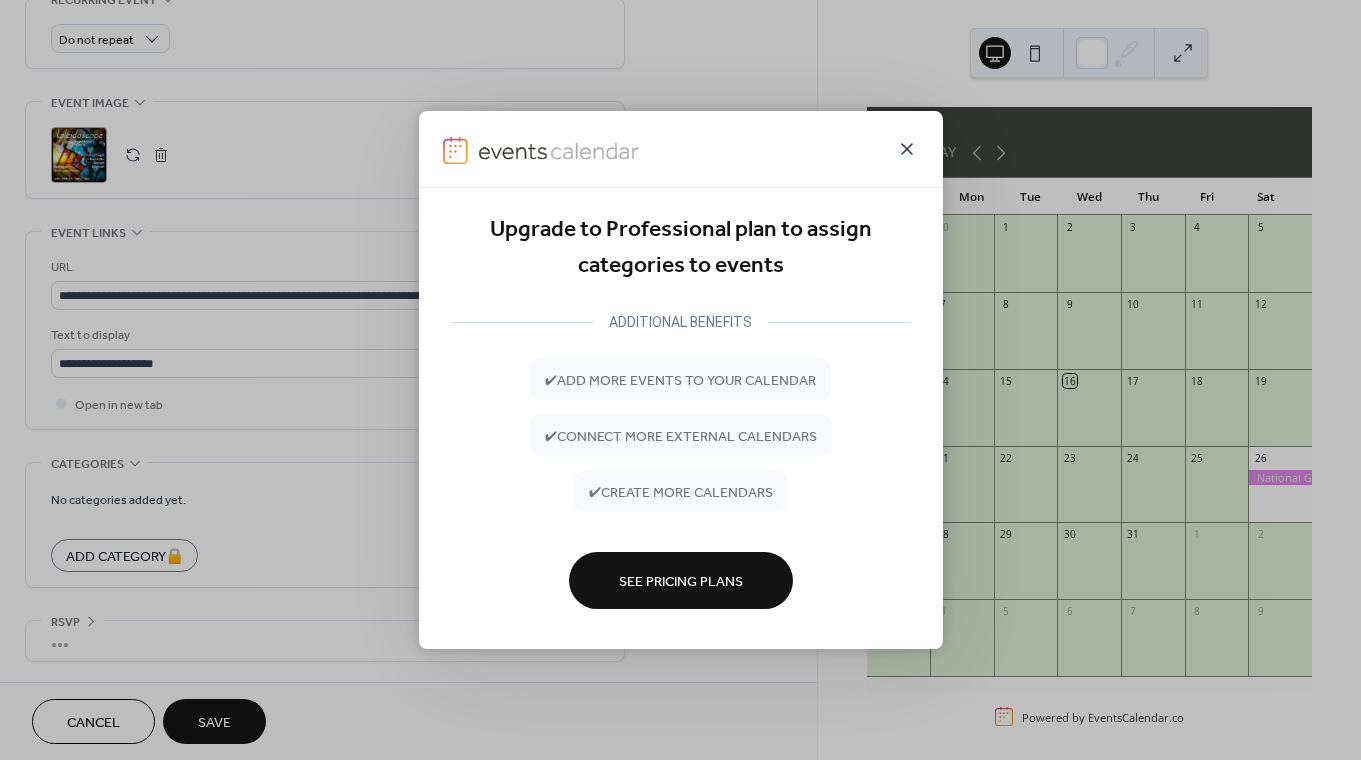 click 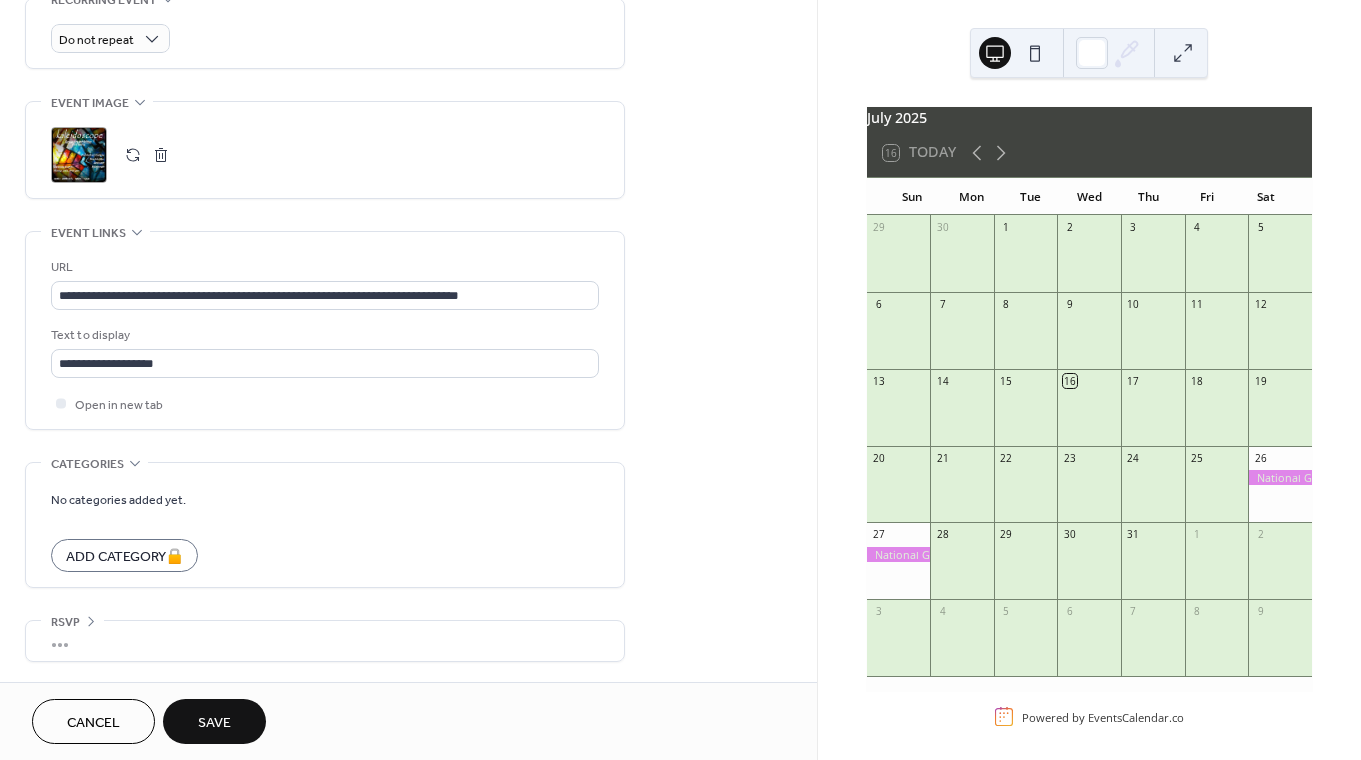 click on "Save" at bounding box center (214, 721) 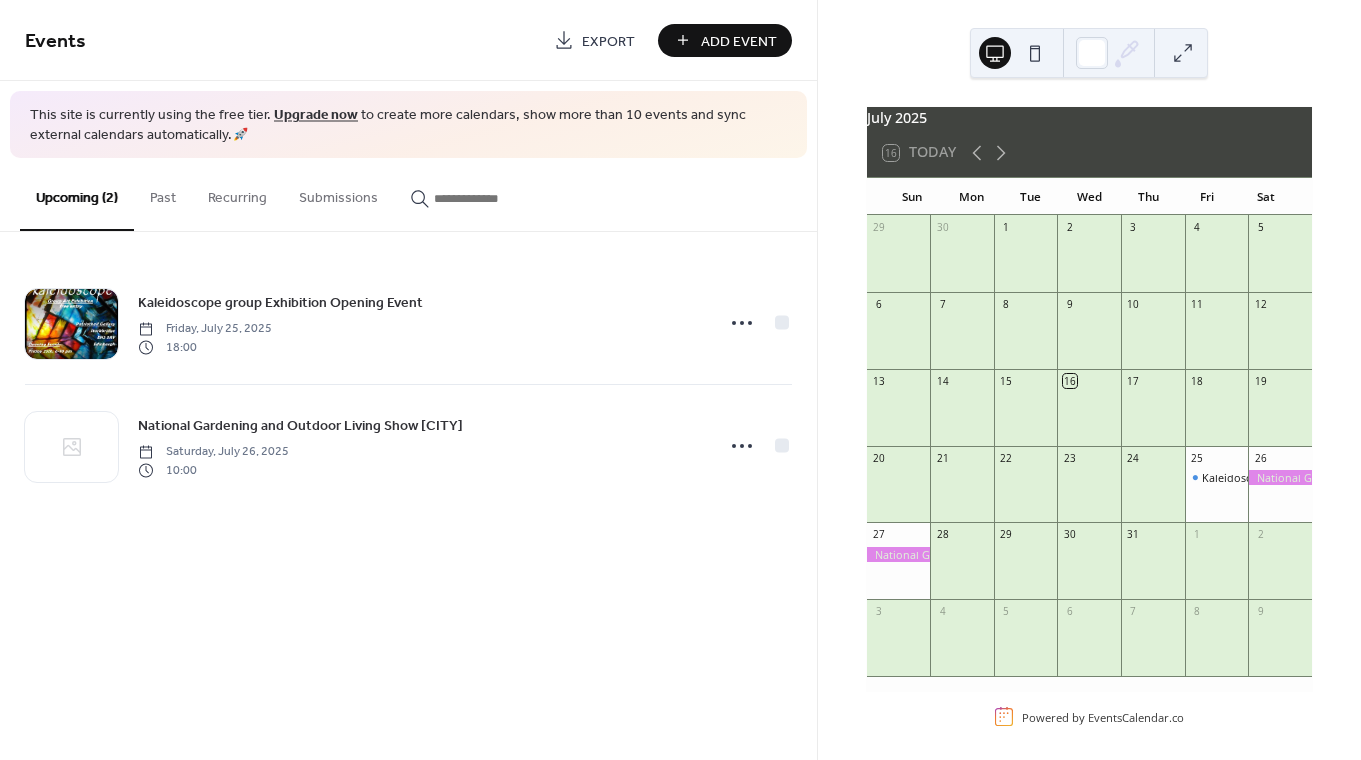 click 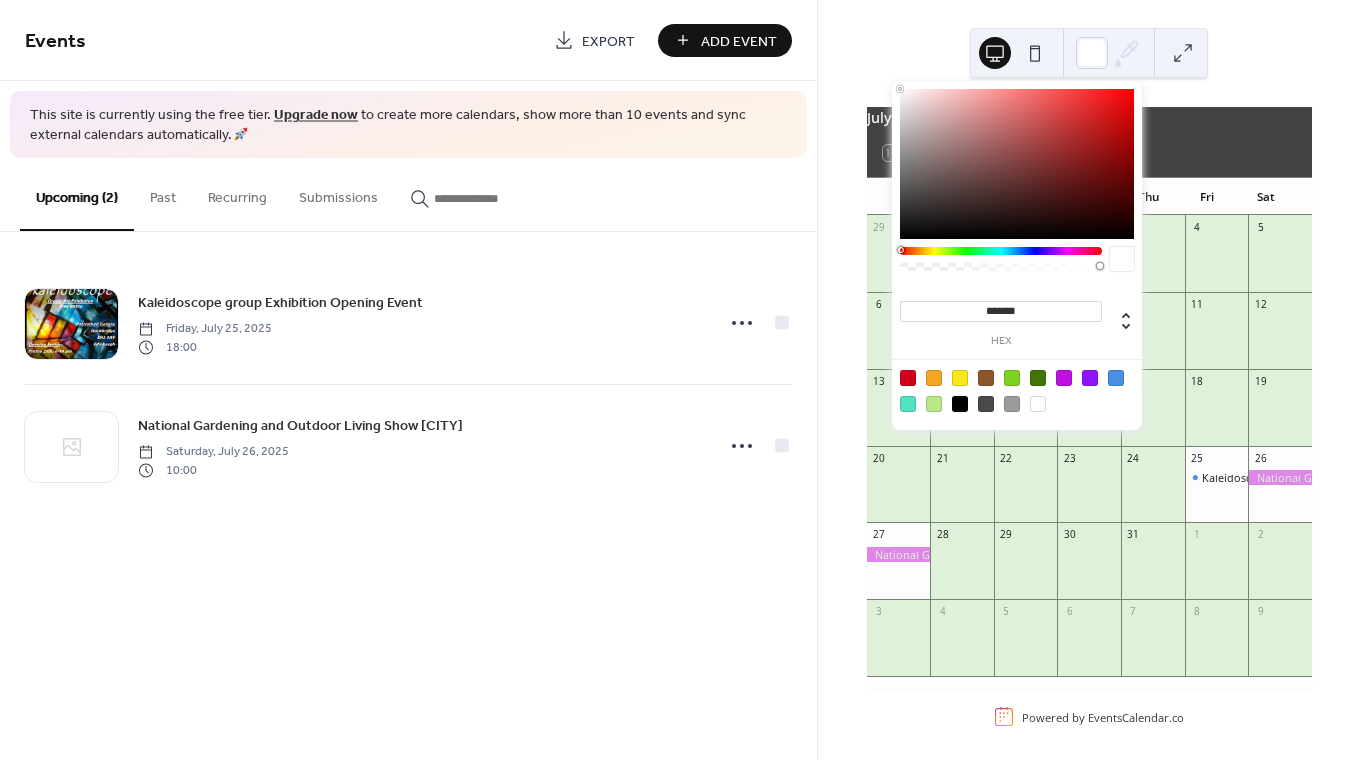click at bounding box center (1116, 378) 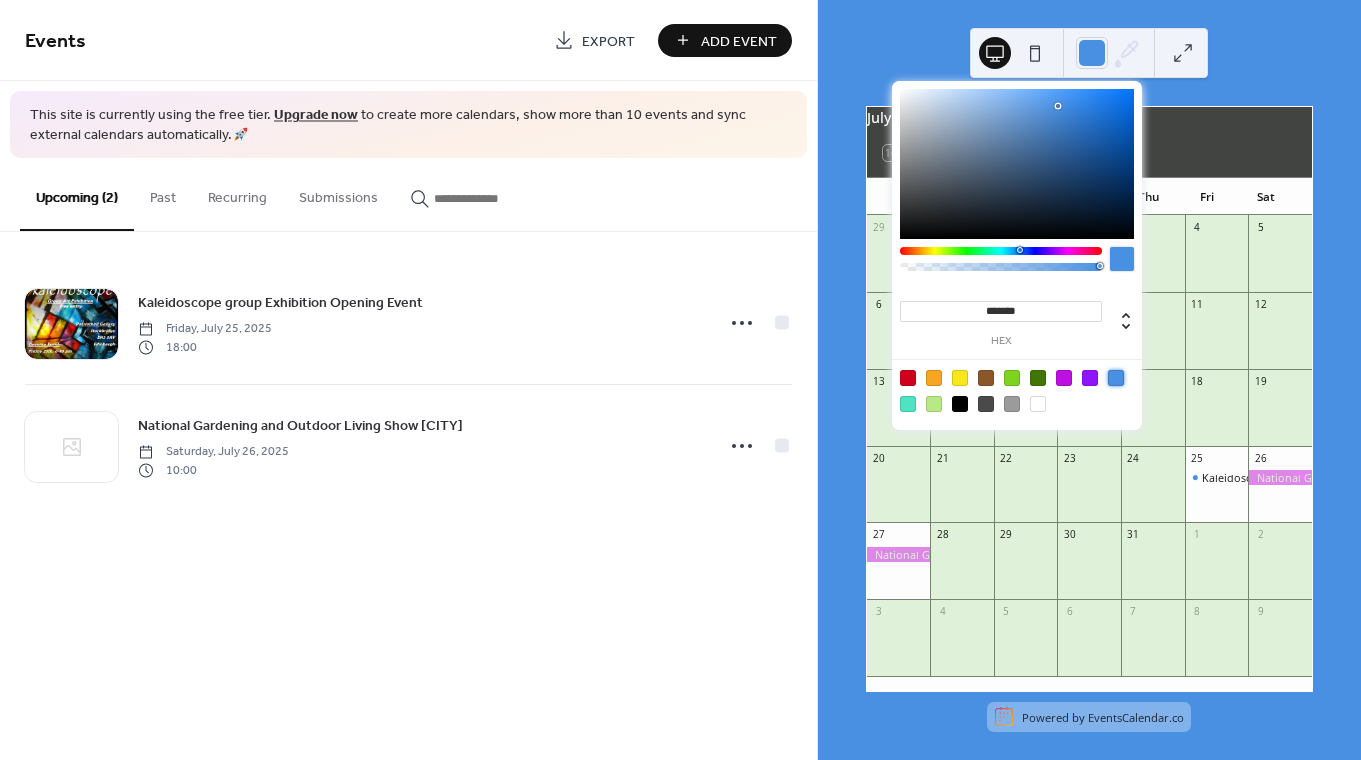 click at bounding box center [1116, 378] 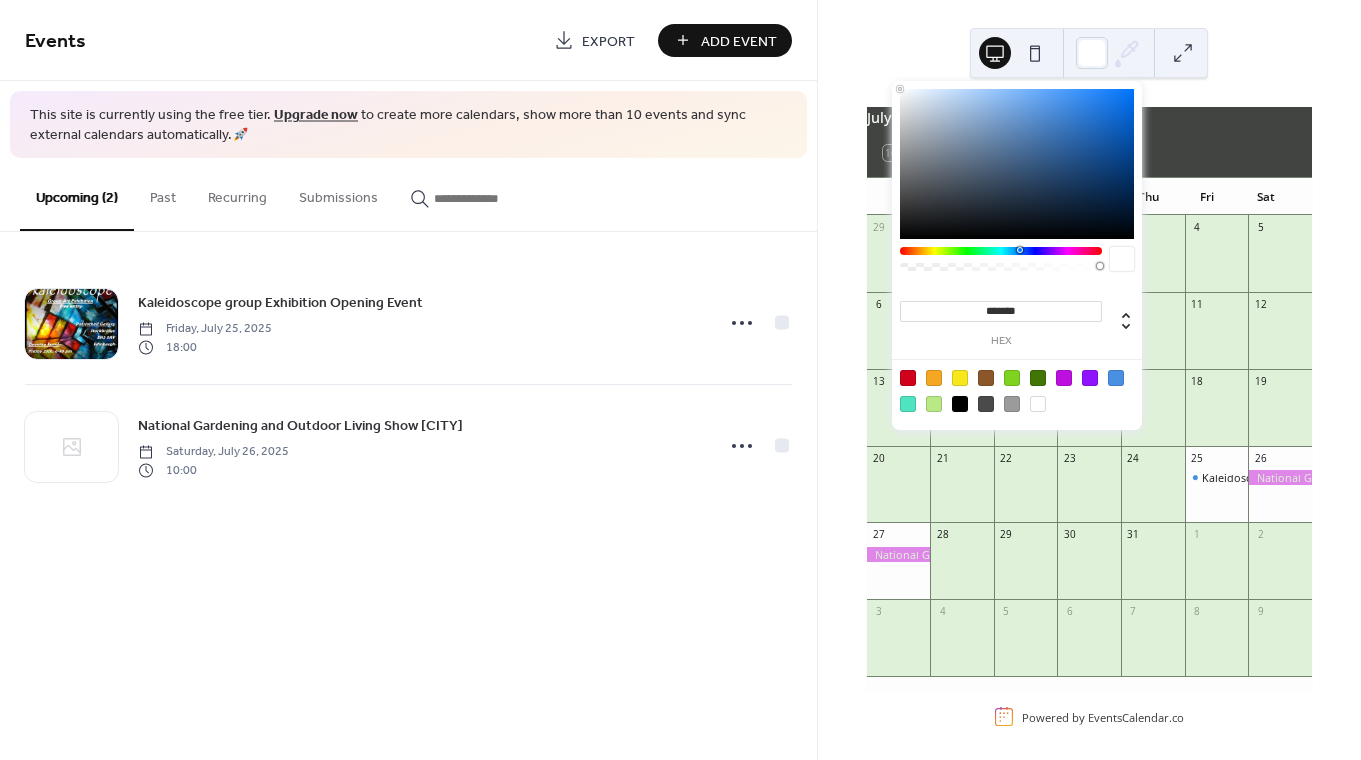 click on "July 2025 16 Today Sun Mon Tue Wed Thu Fri Sat 29 30 1 2 3 4 5 6 7 8 9 10 11 12 13 14 15 16 17 18 19 20 21 22 23 24 25 Kaleidoscope group Exhibition Opening Event 26 27 28 29 30 31 1 2 3 4 5 6 7 8 9 Powered by   EventsCalendar.co" at bounding box center [1089, 380] 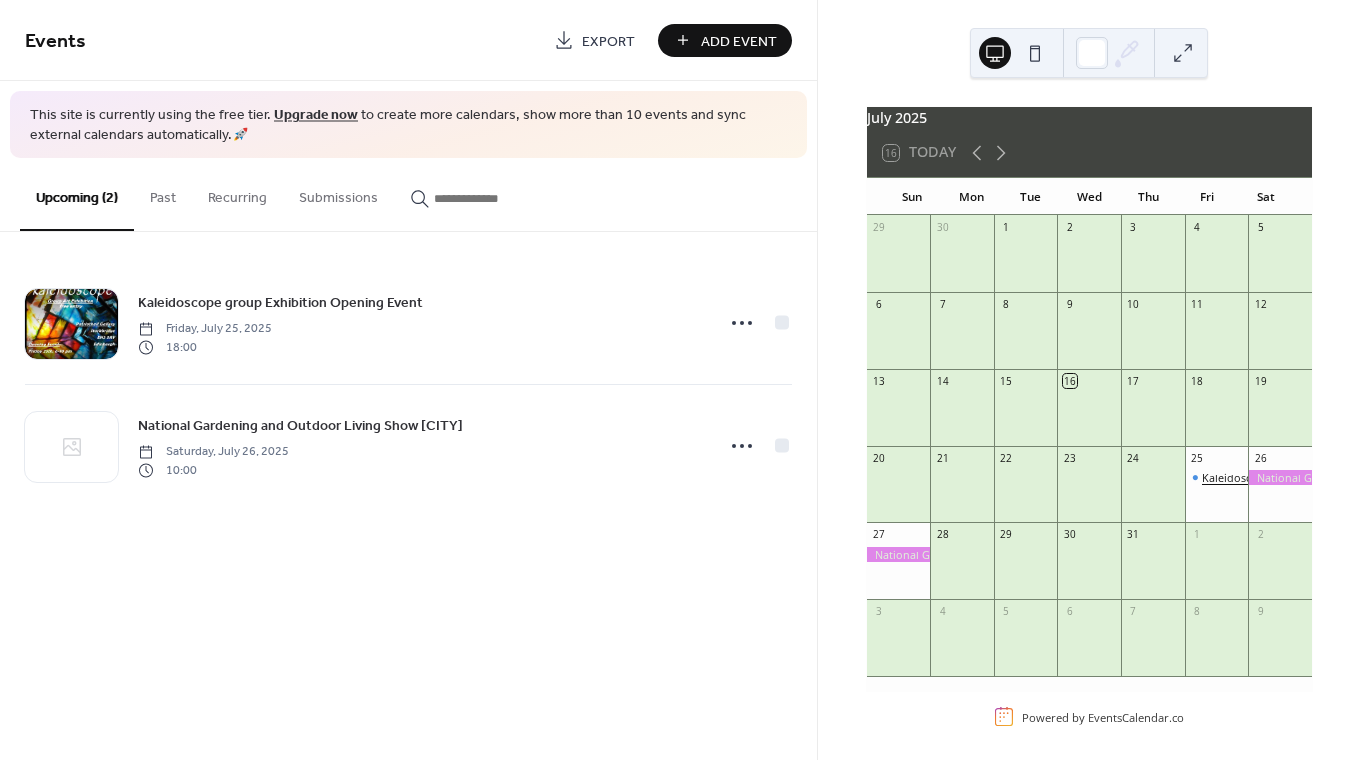 click on "Kaleidoscope group Exhibition Opening Event" at bounding box center (1320, 477) 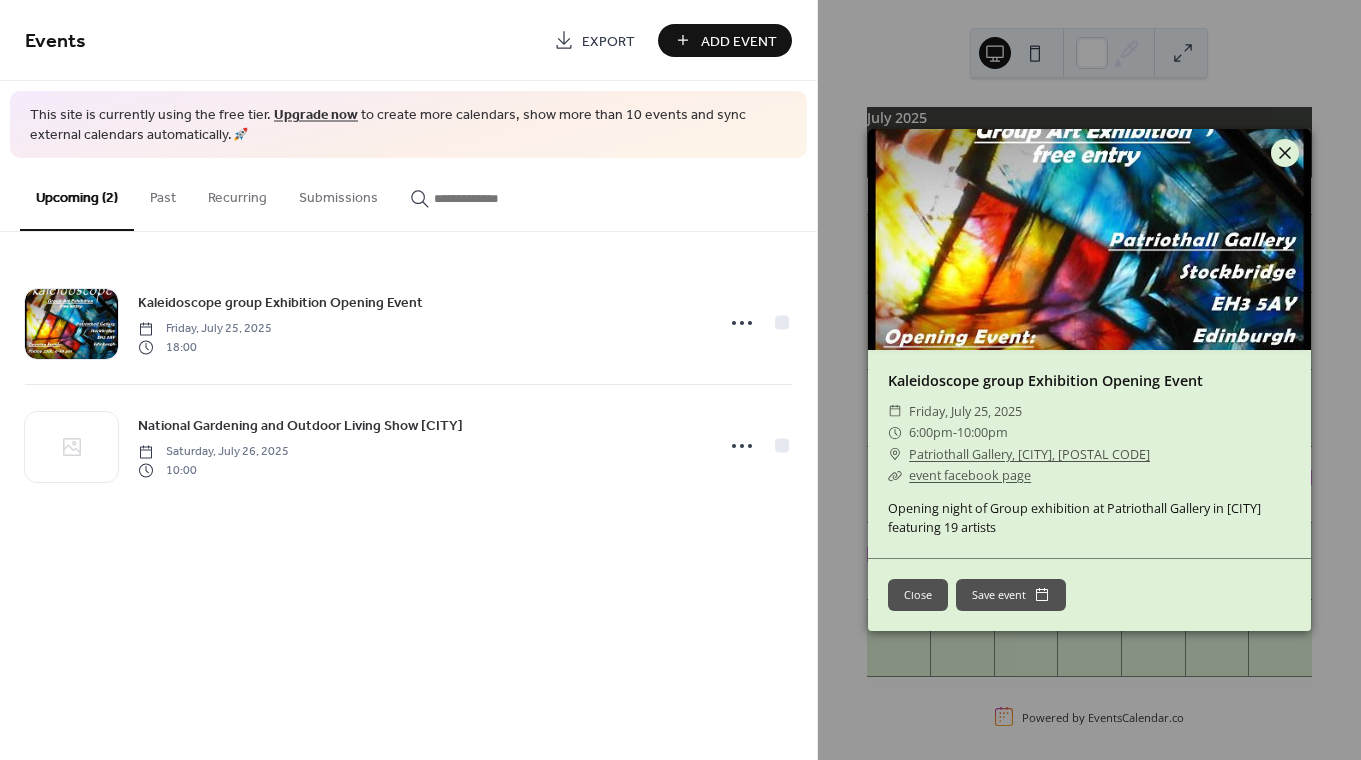 click 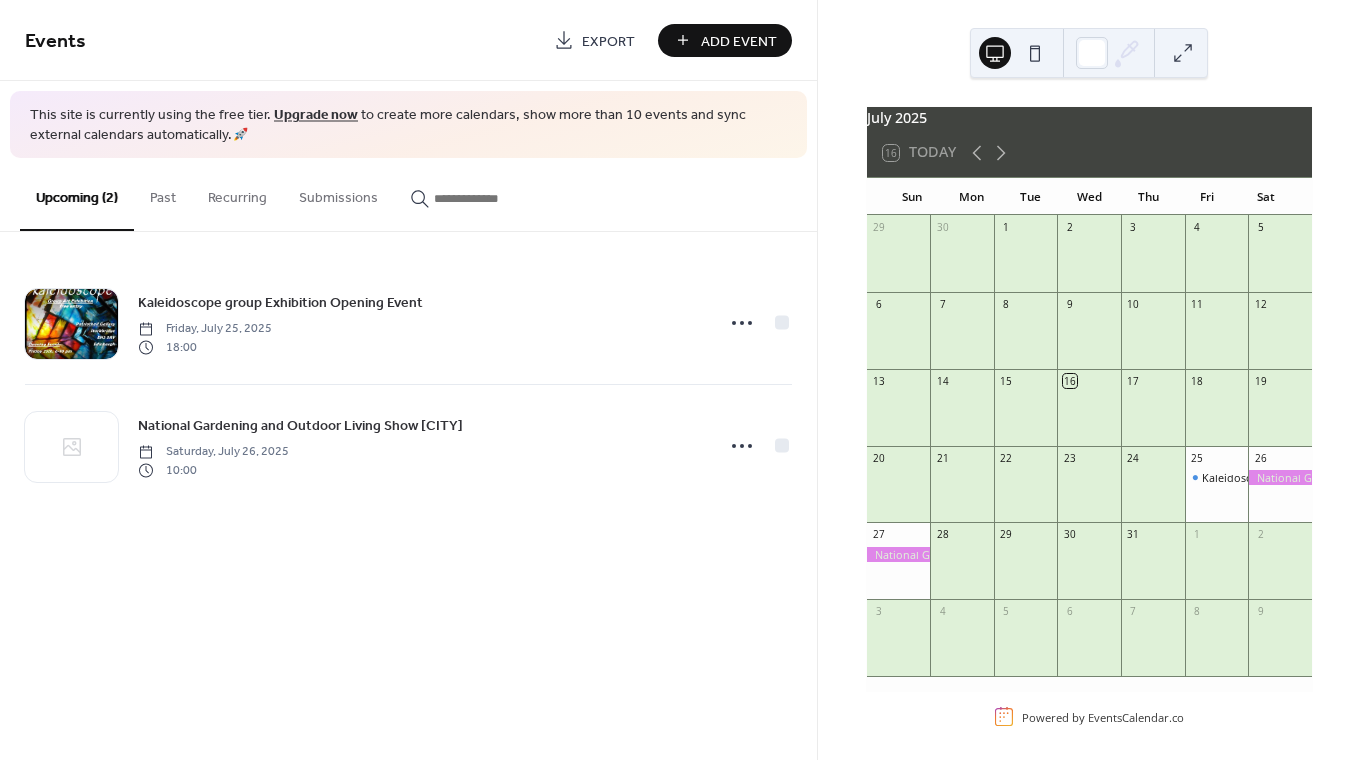 click at bounding box center (1280, 477) 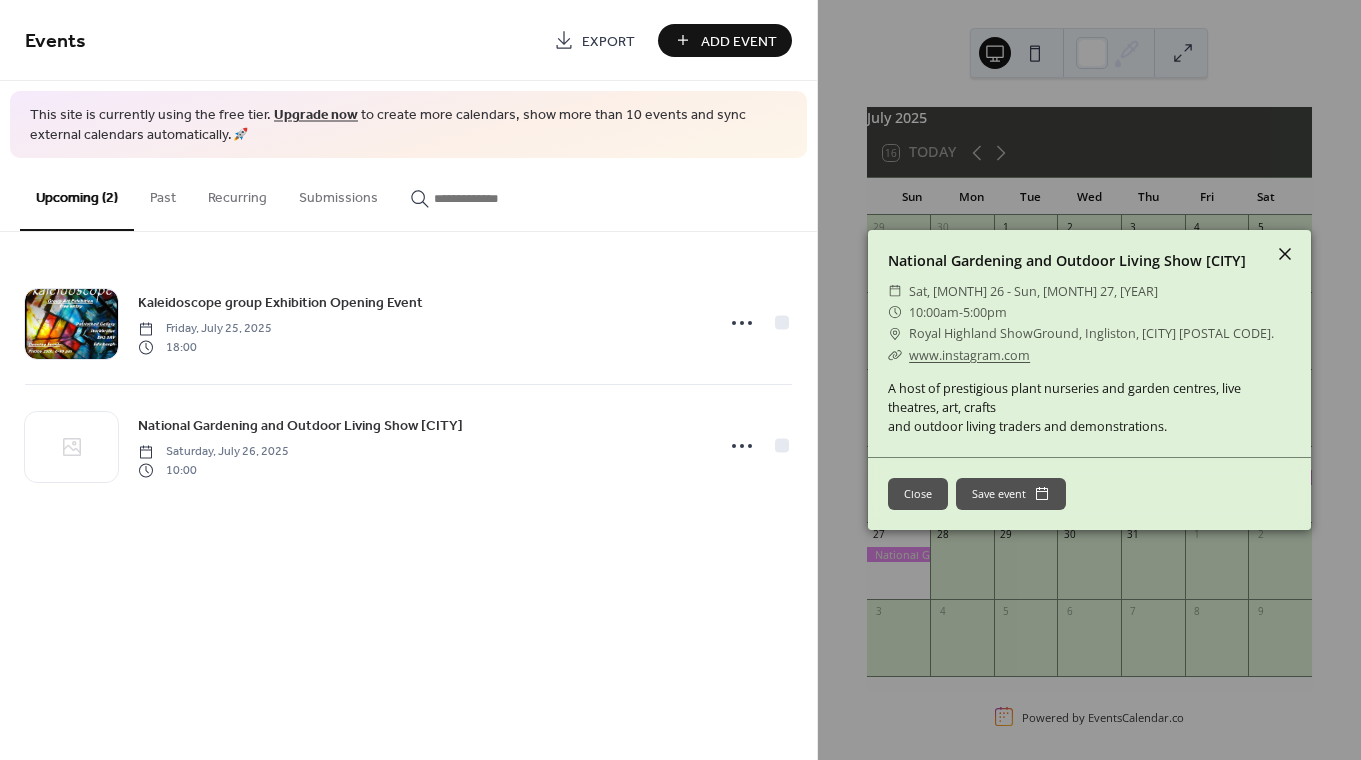 click 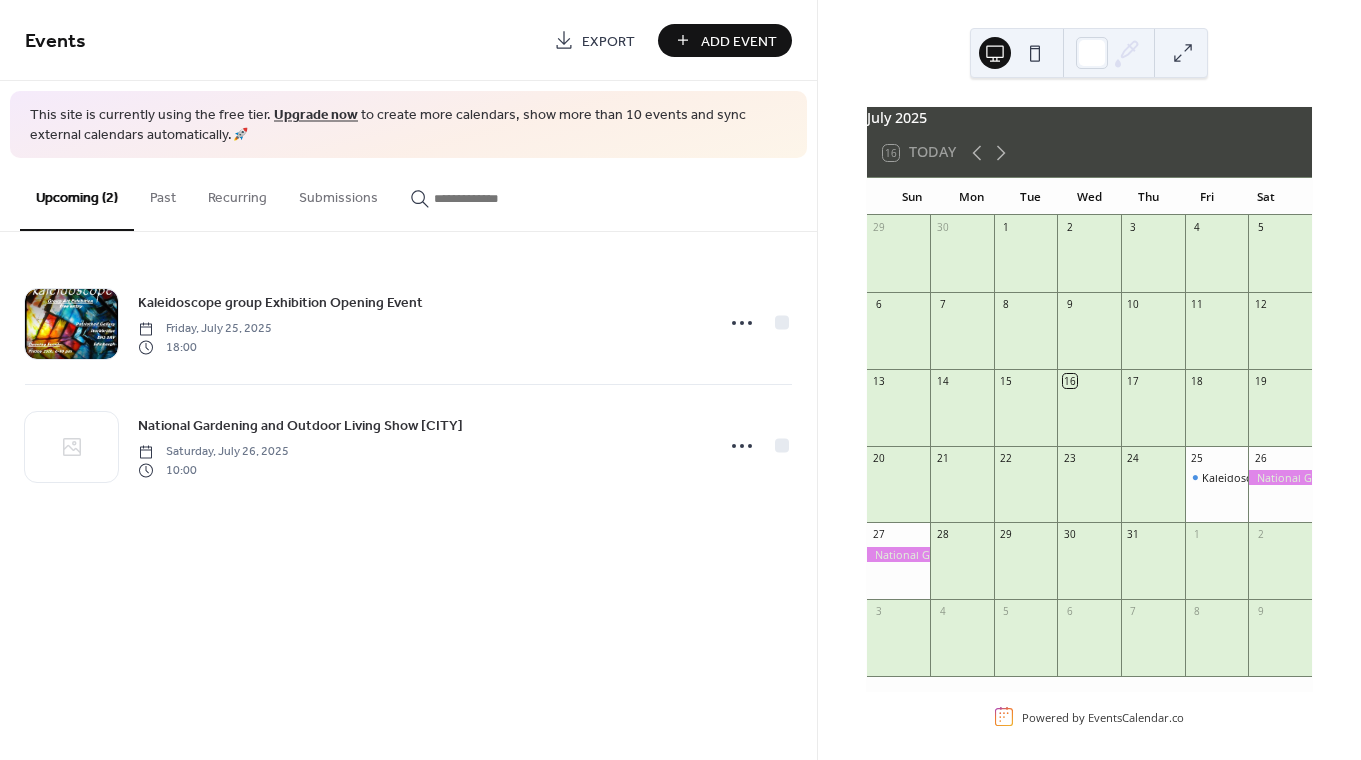 click on "Add Event" at bounding box center (739, 41) 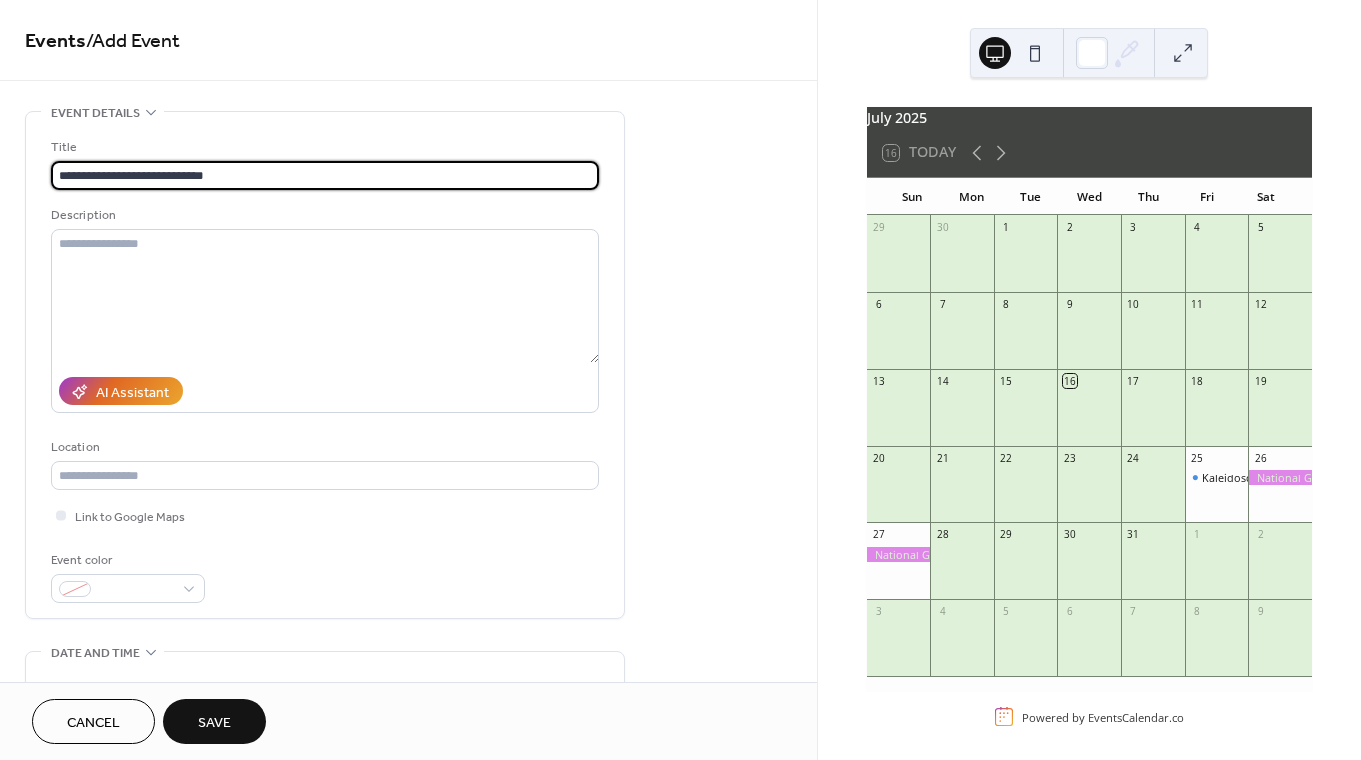 click on "**********" at bounding box center (325, 175) 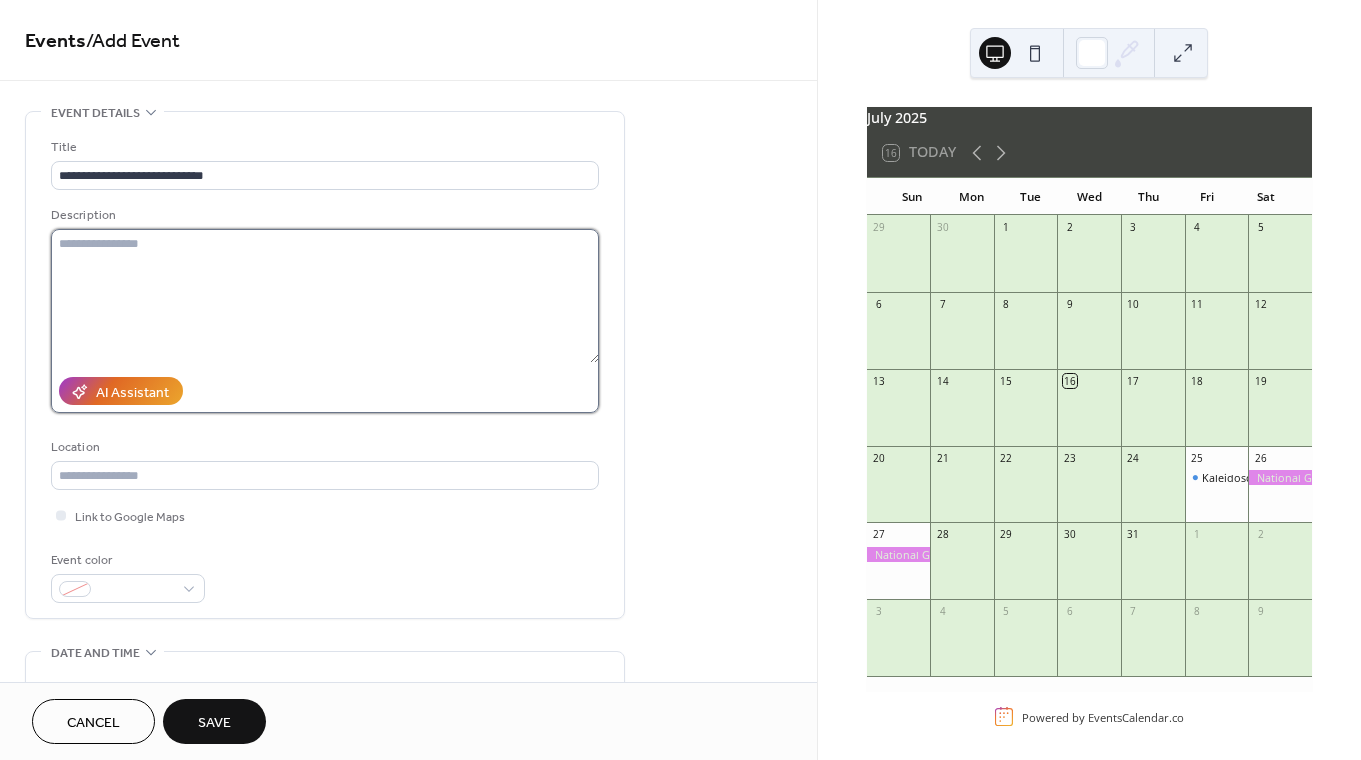 click at bounding box center (325, 296) 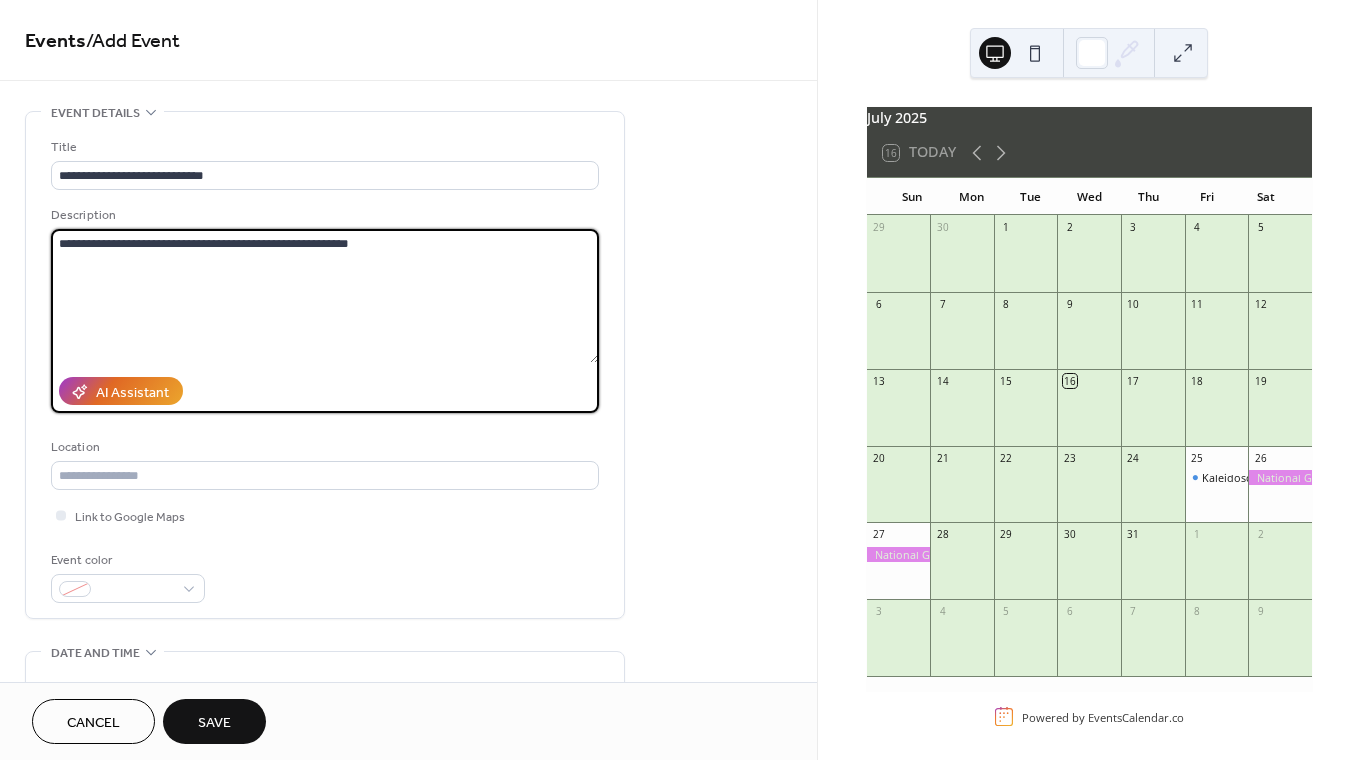 type on "**********" 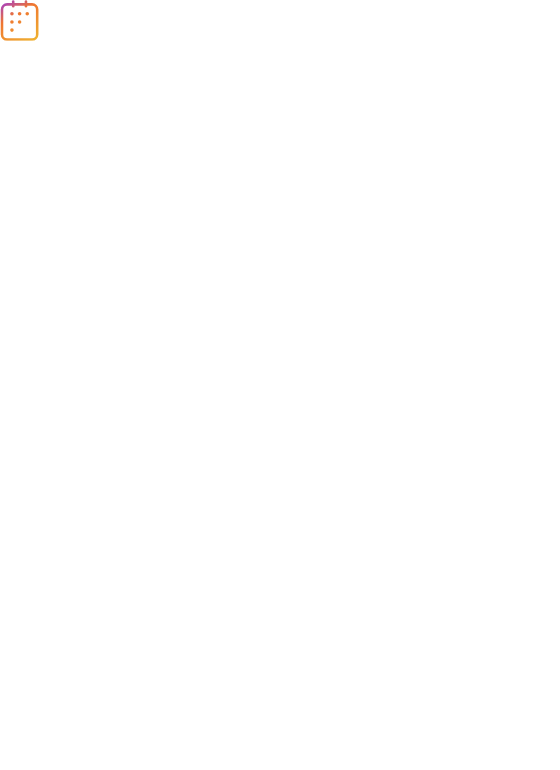 scroll, scrollTop: 0, scrollLeft: 0, axis: both 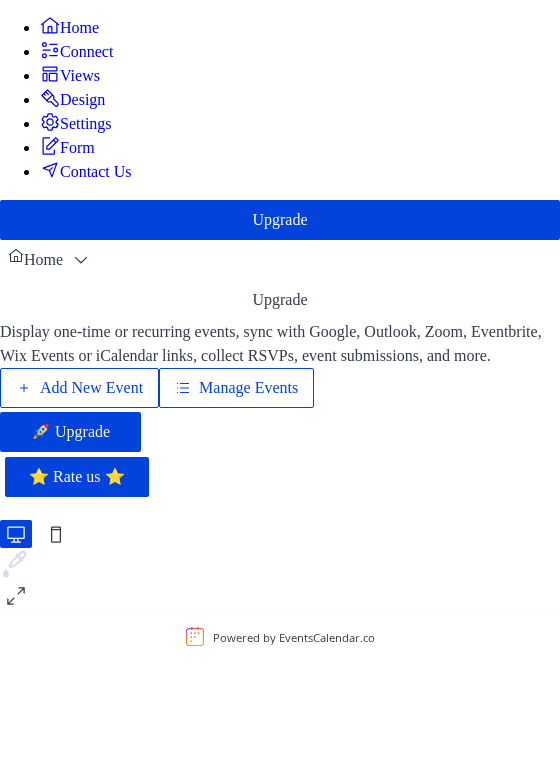click on "Add New Event" at bounding box center (91, 388) 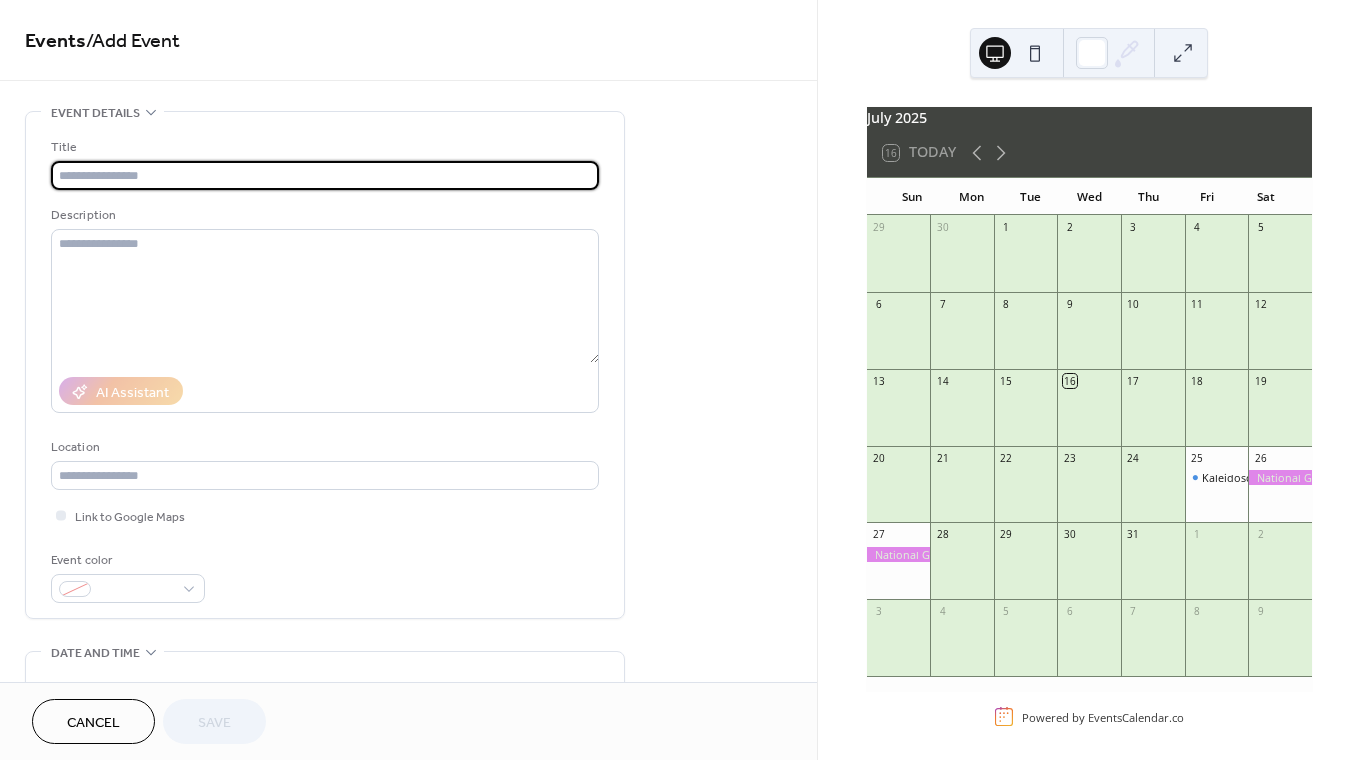 scroll, scrollTop: 0, scrollLeft: 0, axis: both 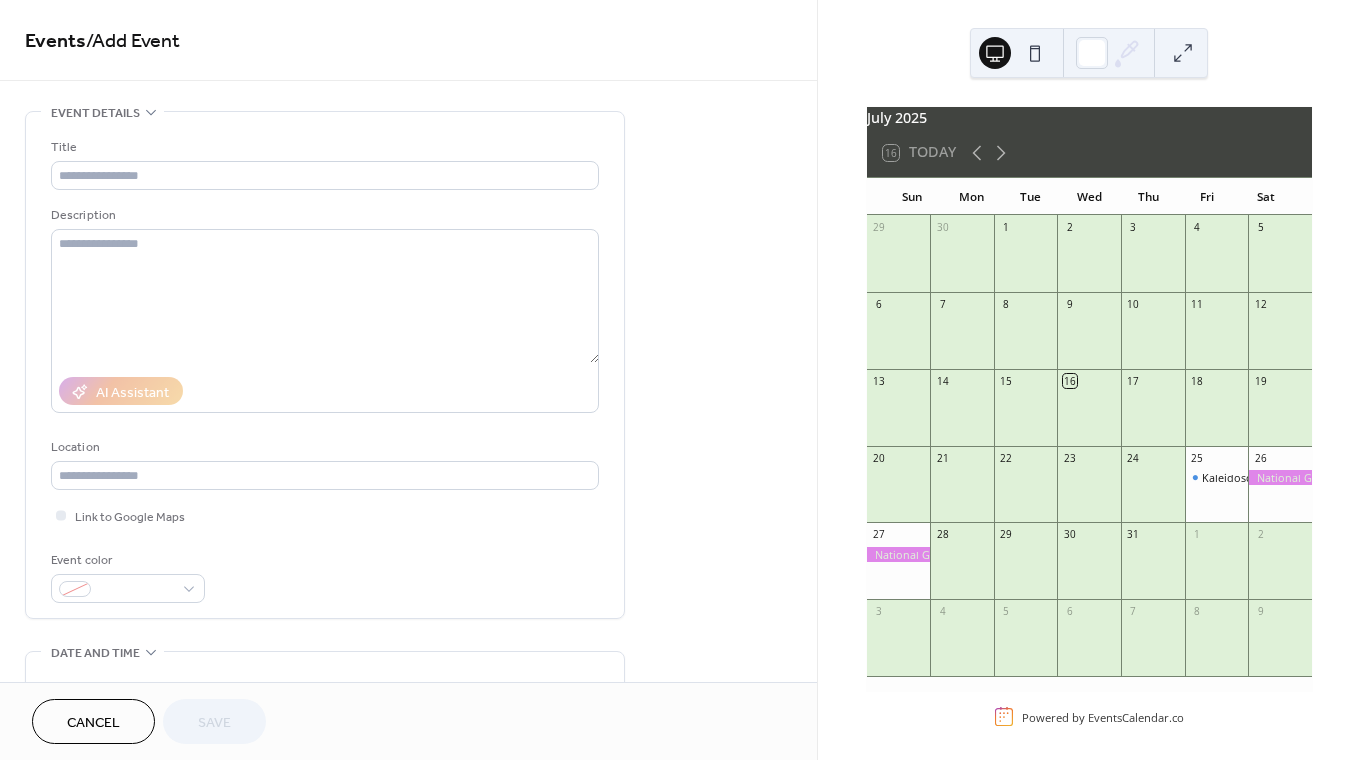 click on "26" at bounding box center [1280, 458] 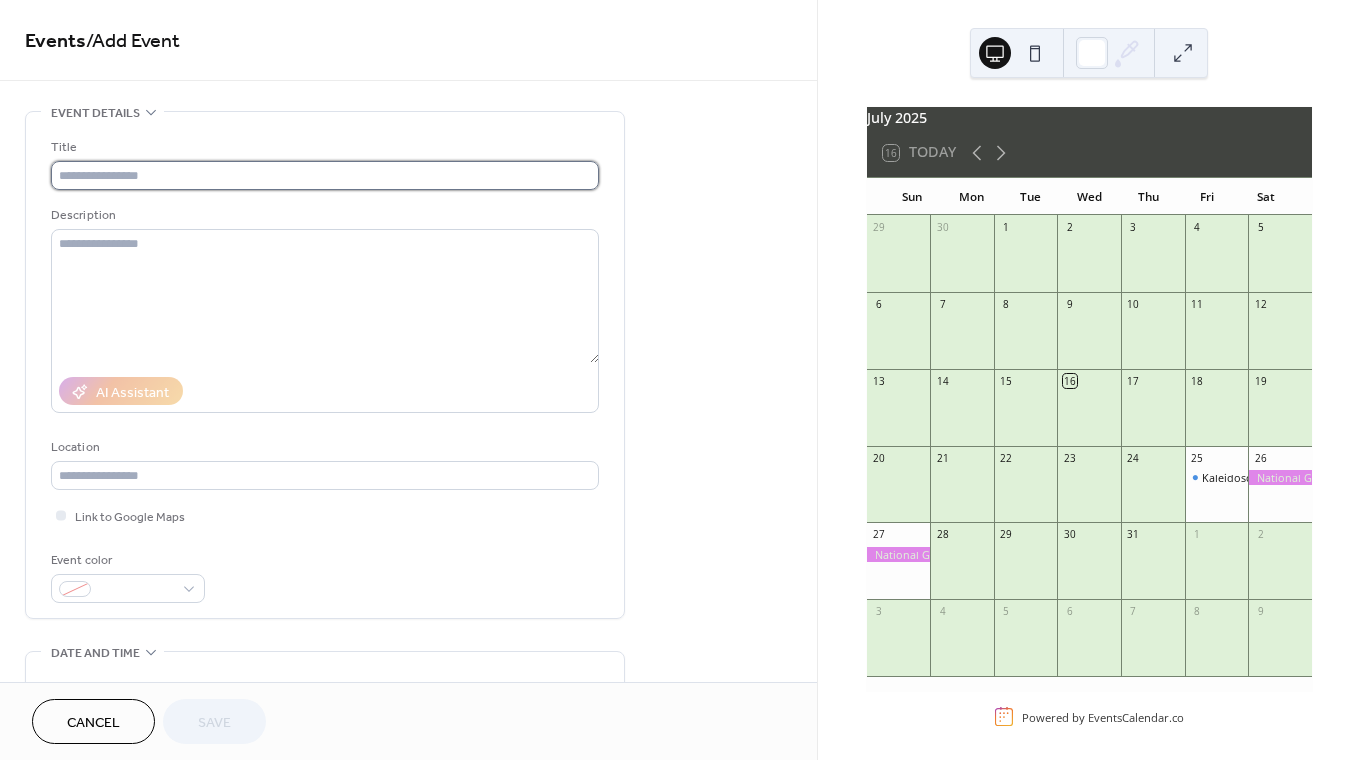 click at bounding box center (325, 175) 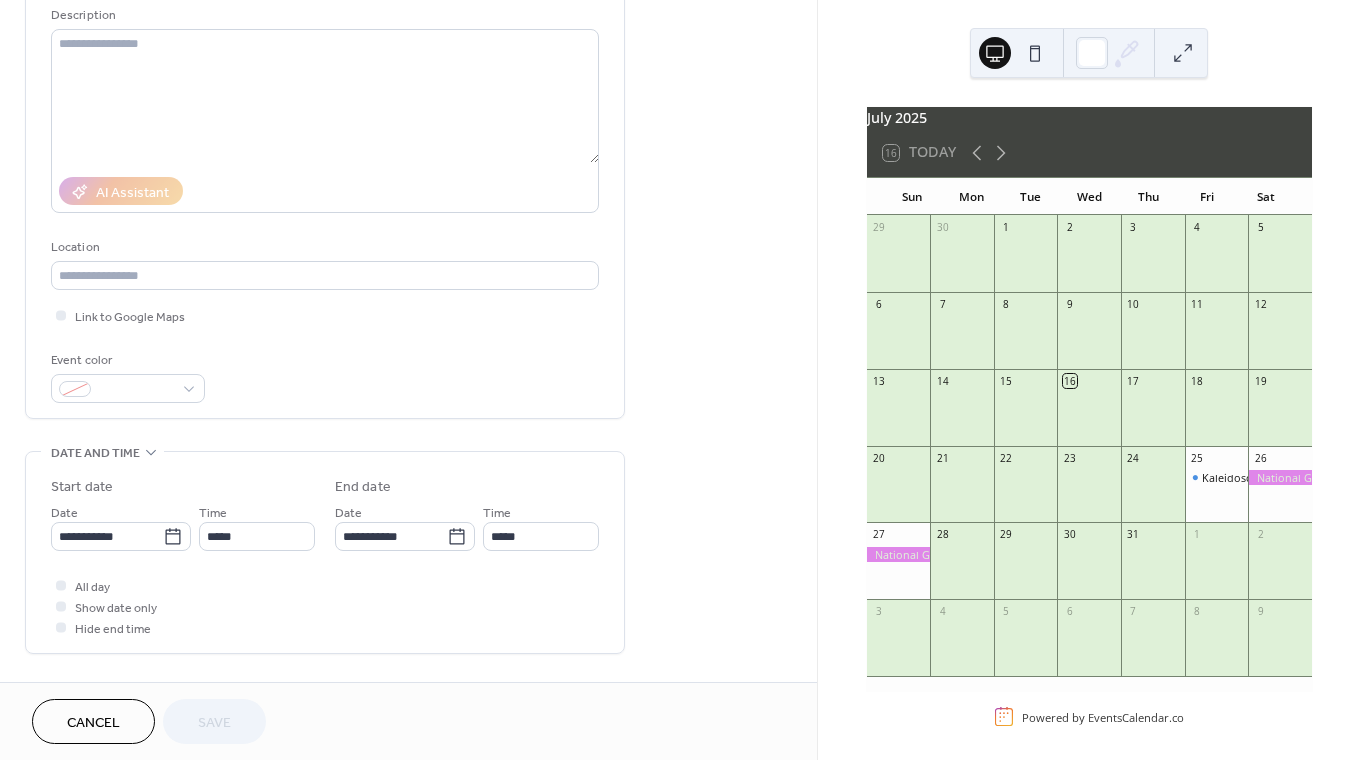 scroll, scrollTop: 205, scrollLeft: 0, axis: vertical 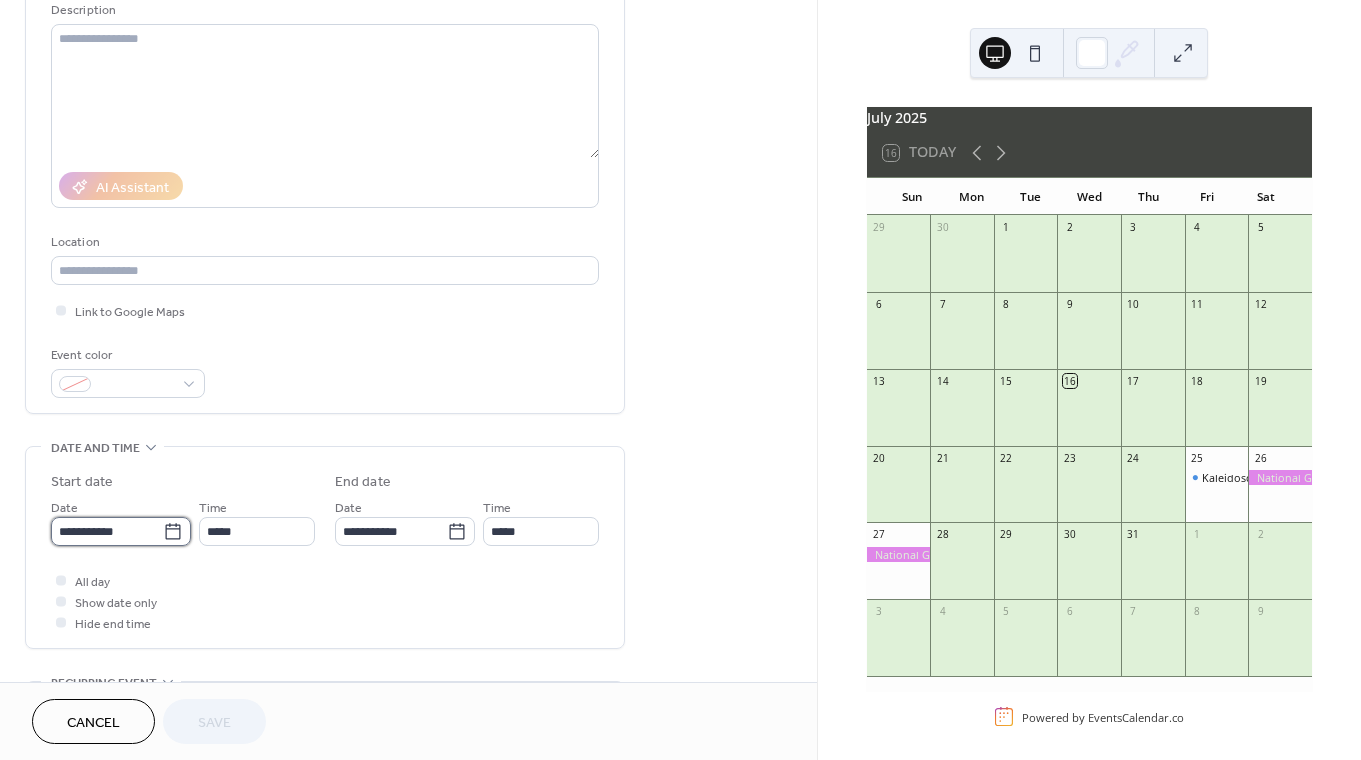 click on "**********" at bounding box center [107, 531] 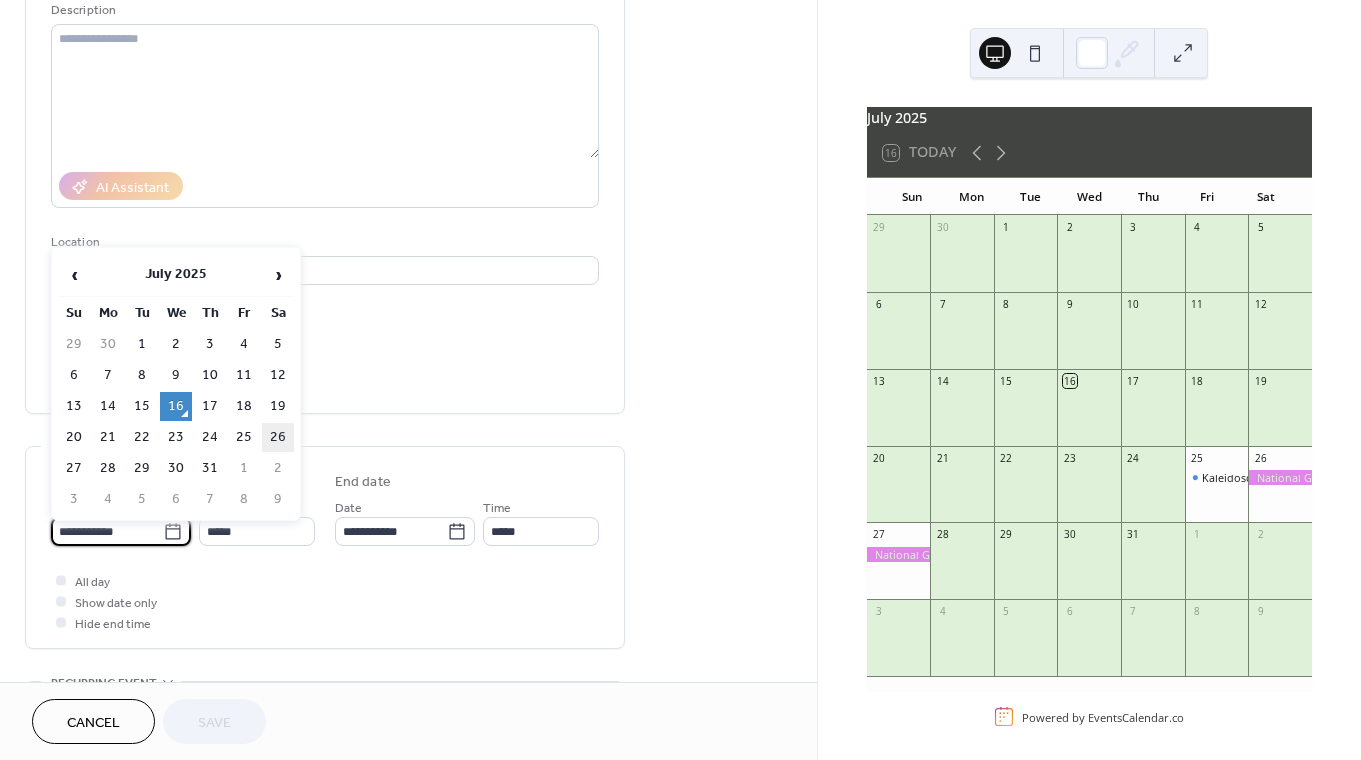 click on "26" at bounding box center [278, 437] 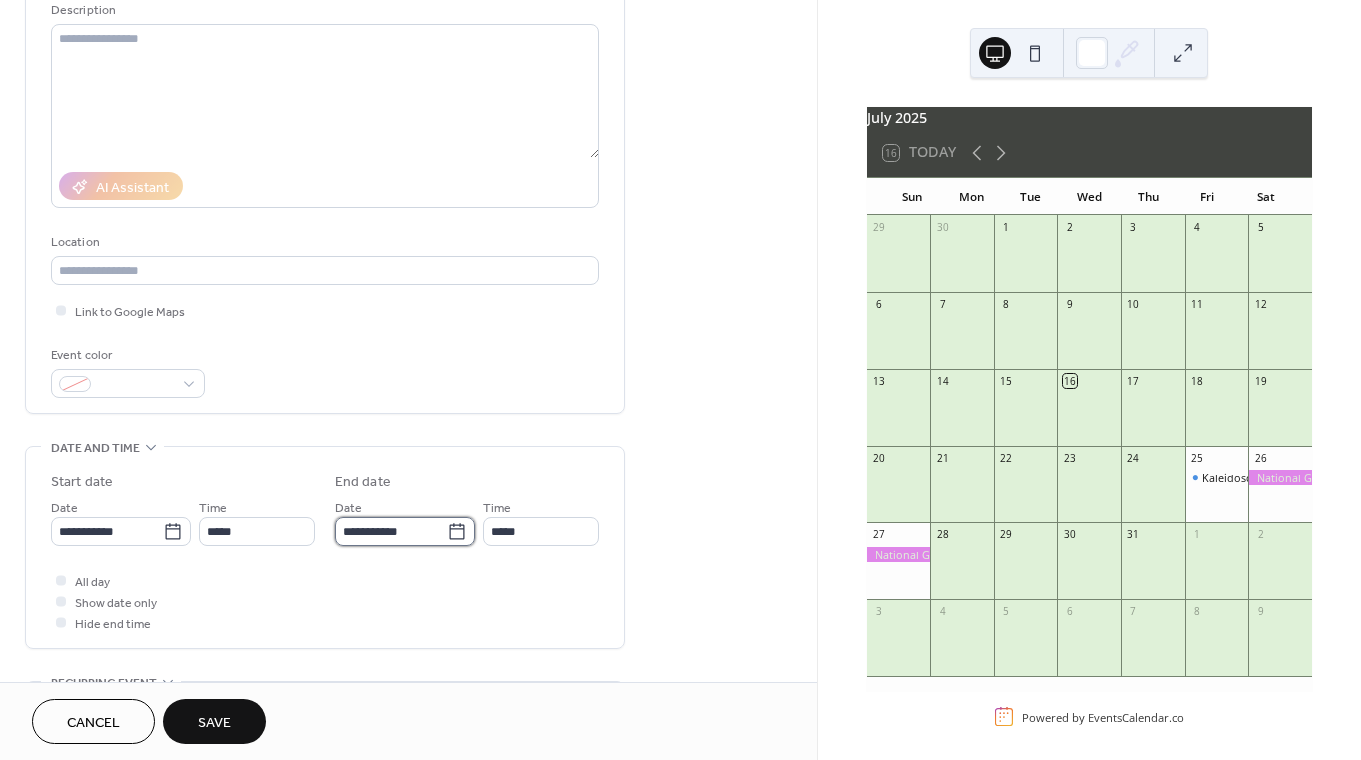click on "**********" at bounding box center (391, 531) 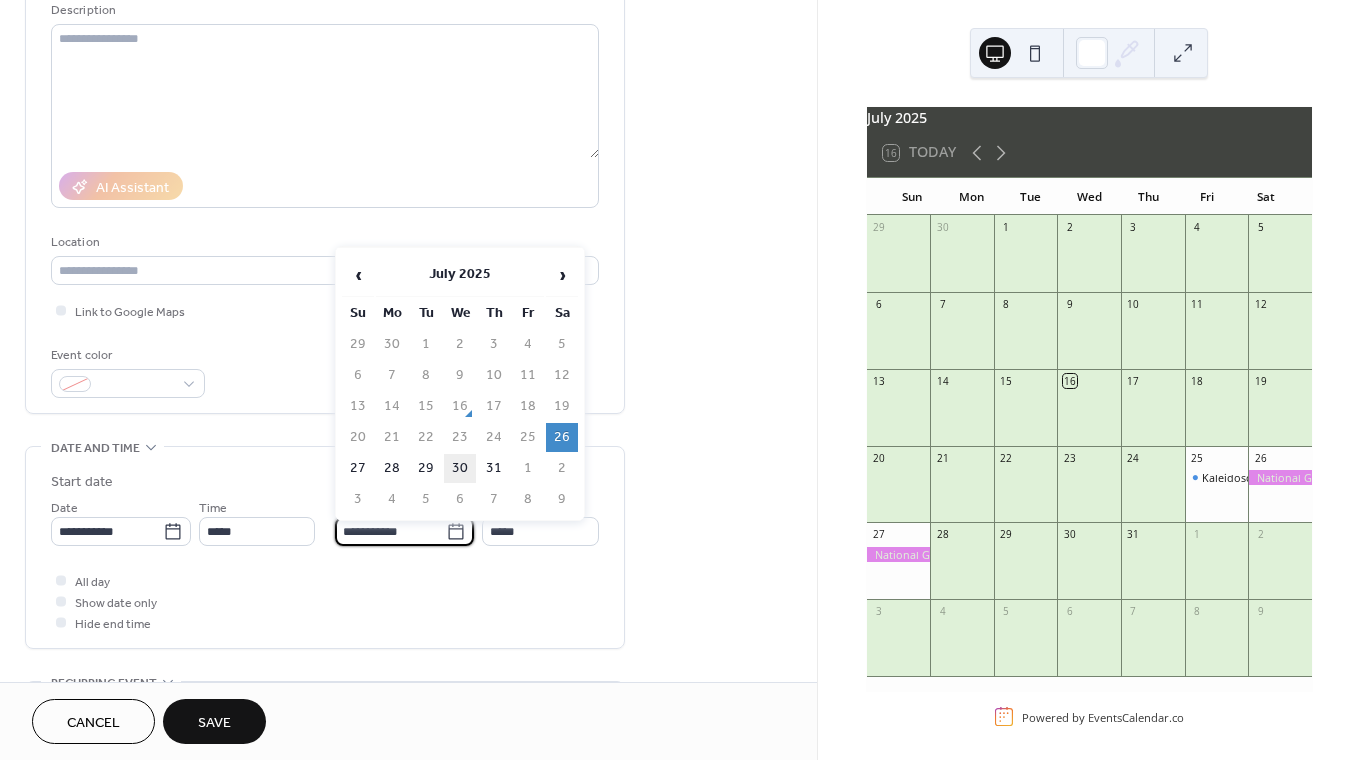 click on "30" at bounding box center [460, 468] 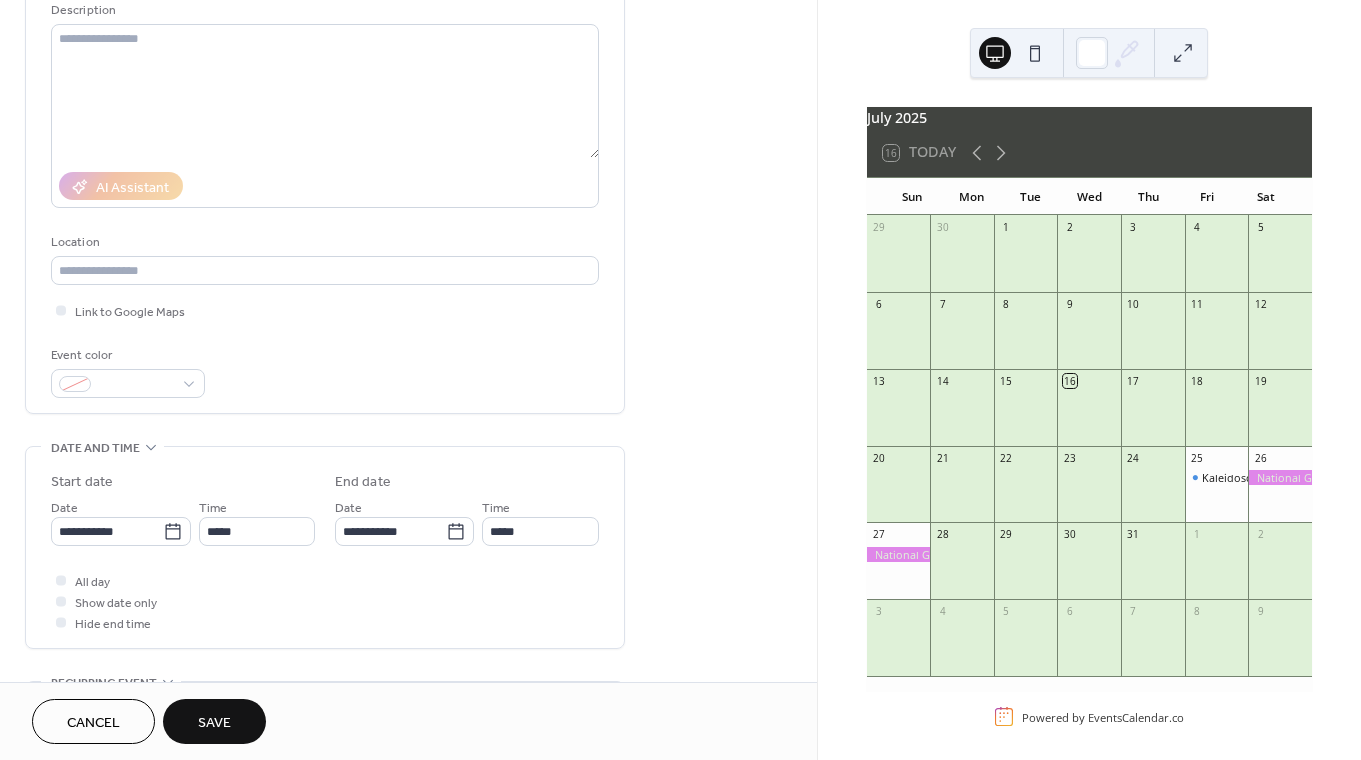 scroll, scrollTop: 0, scrollLeft: 0, axis: both 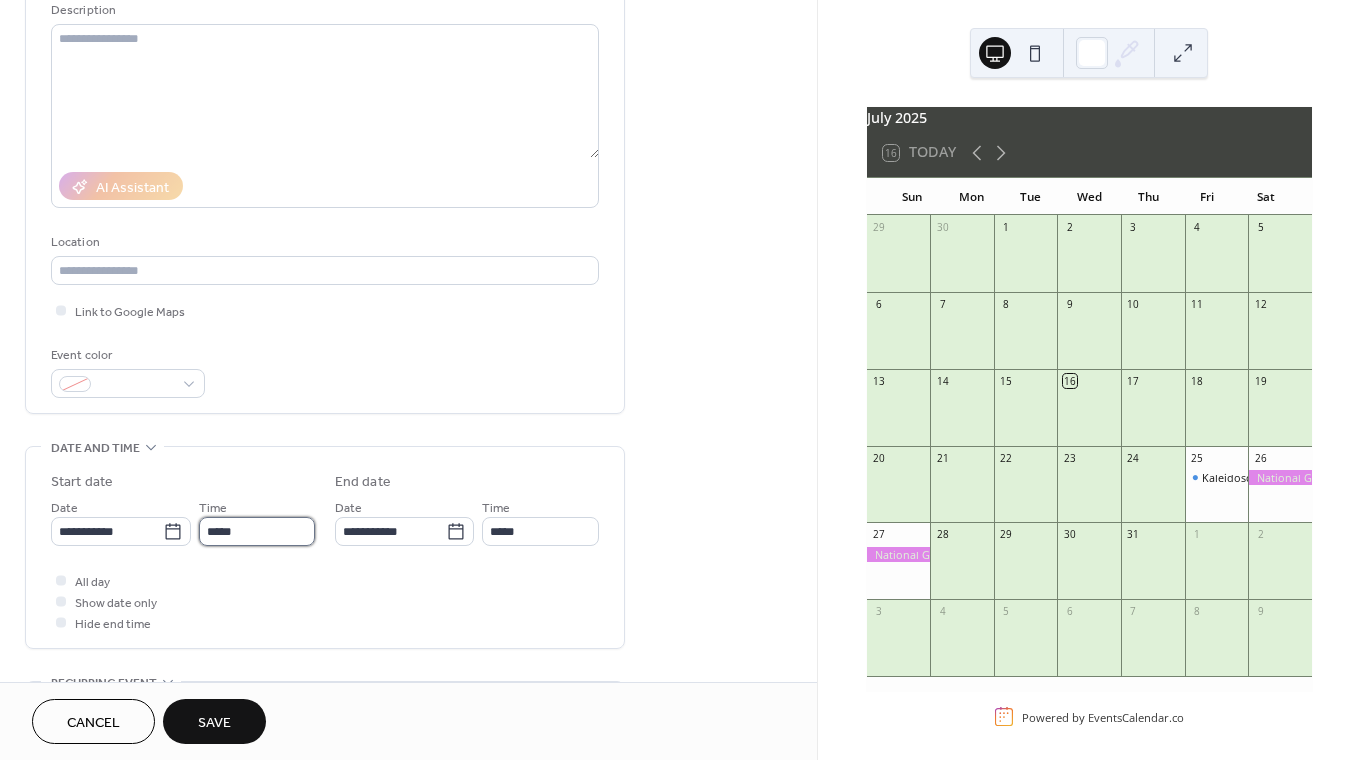 click on "*****" at bounding box center (257, 531) 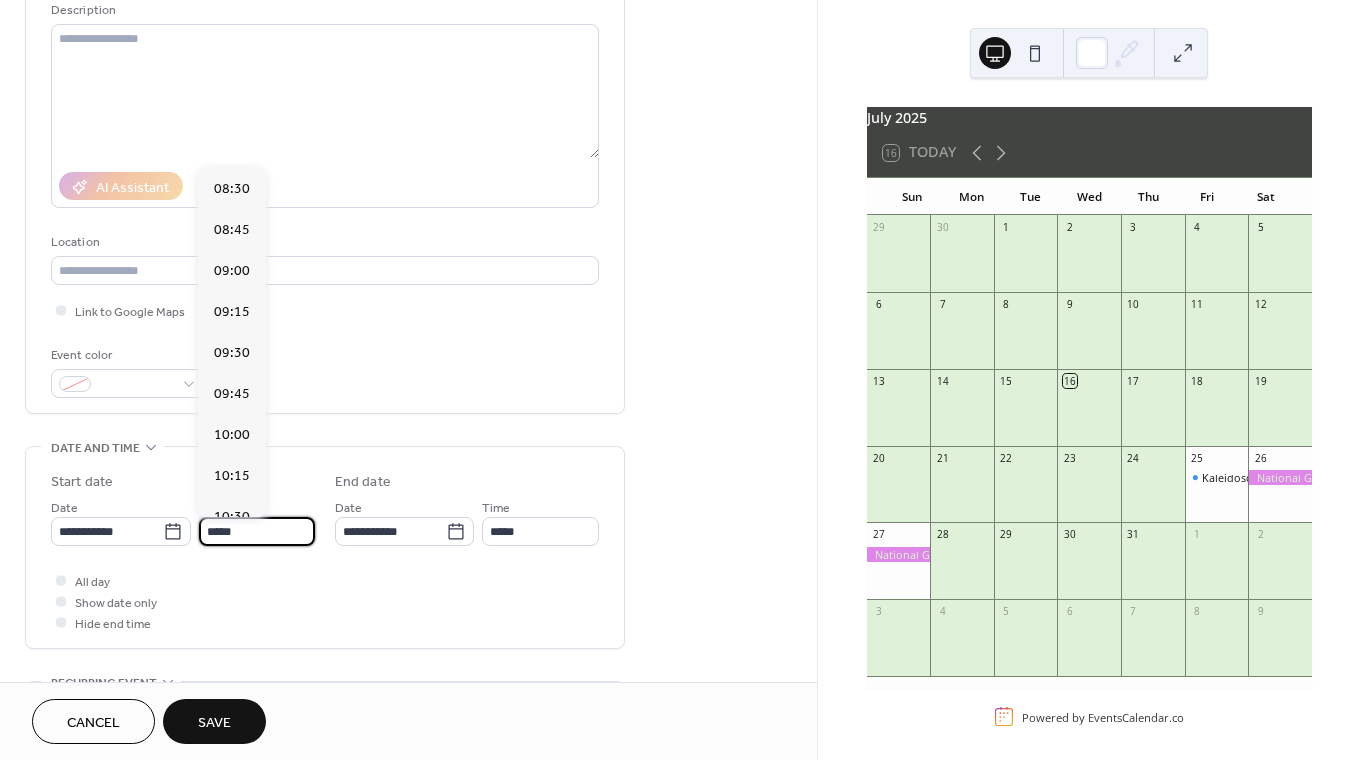 scroll, scrollTop: 1396, scrollLeft: 0, axis: vertical 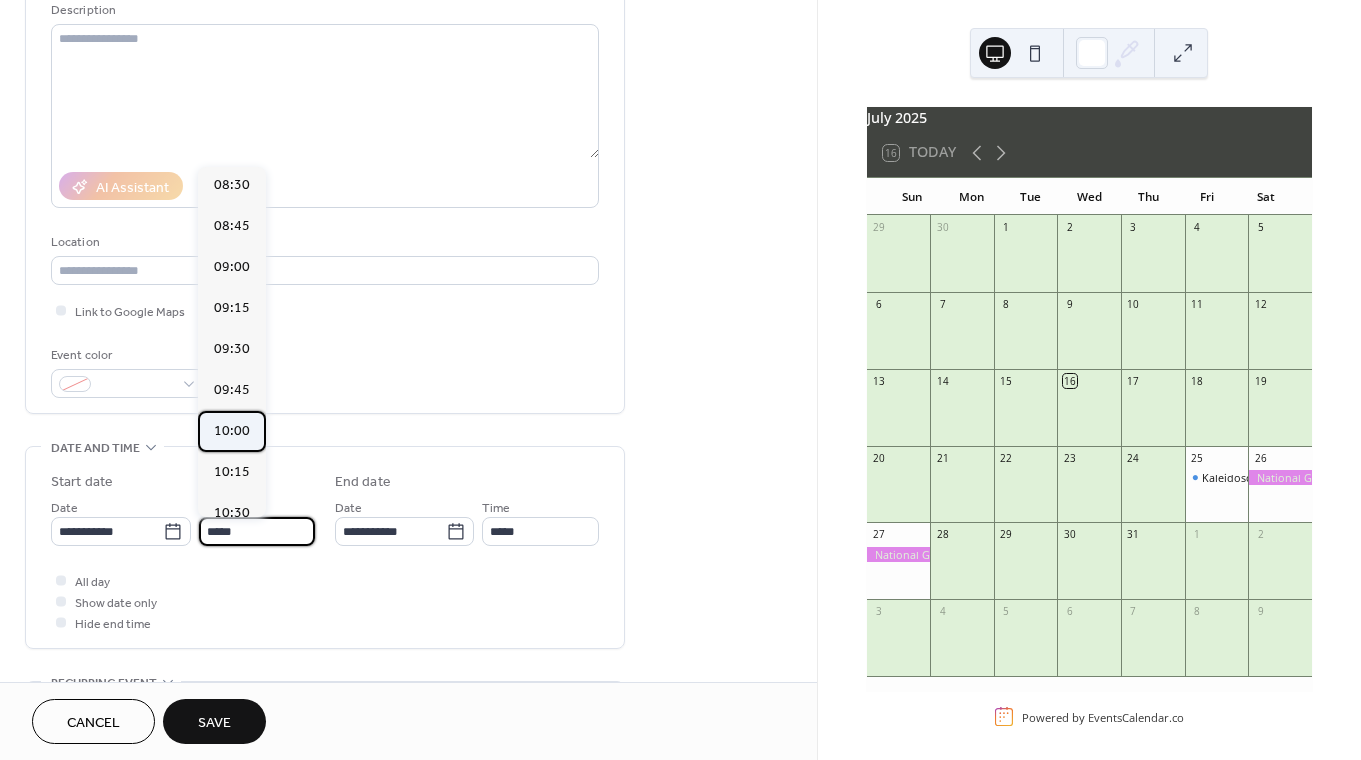 click on "10:00" at bounding box center [232, 431] 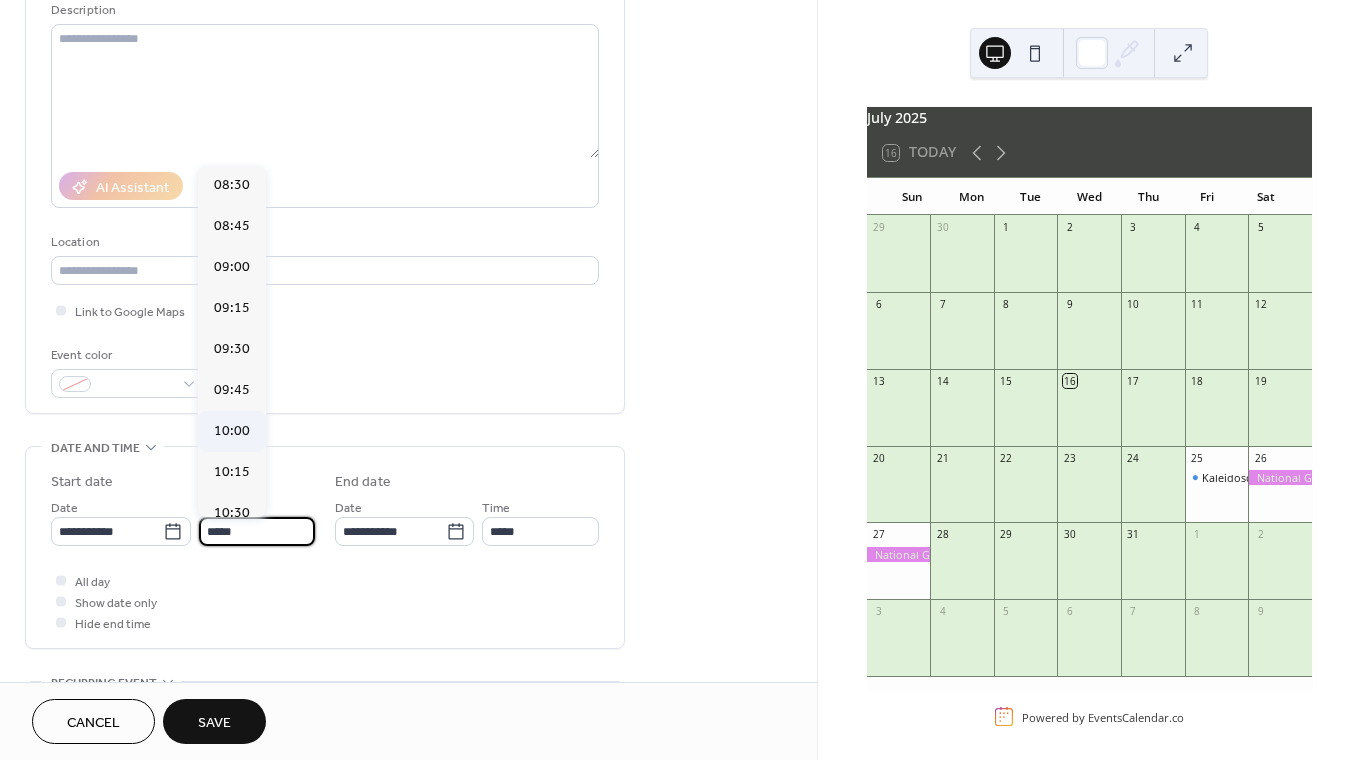type on "*****" 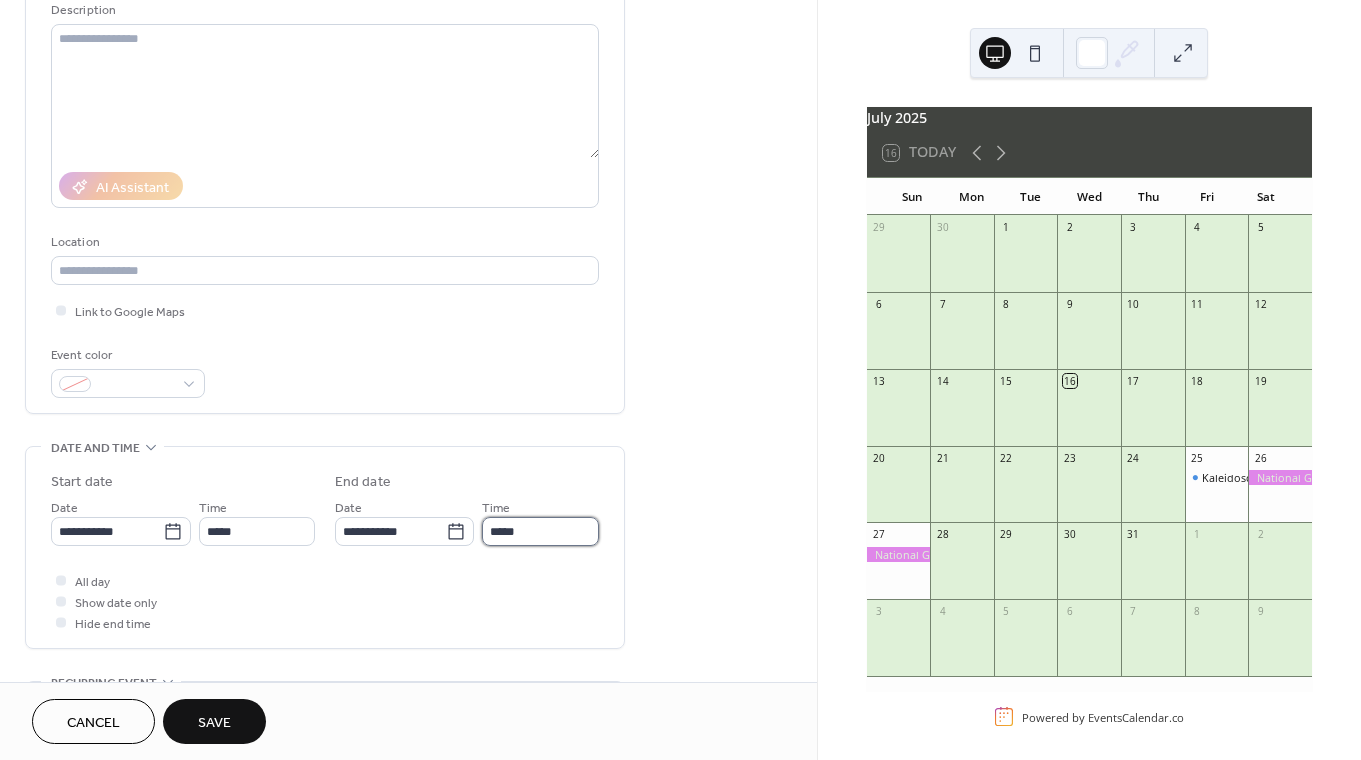 click on "*****" at bounding box center [540, 531] 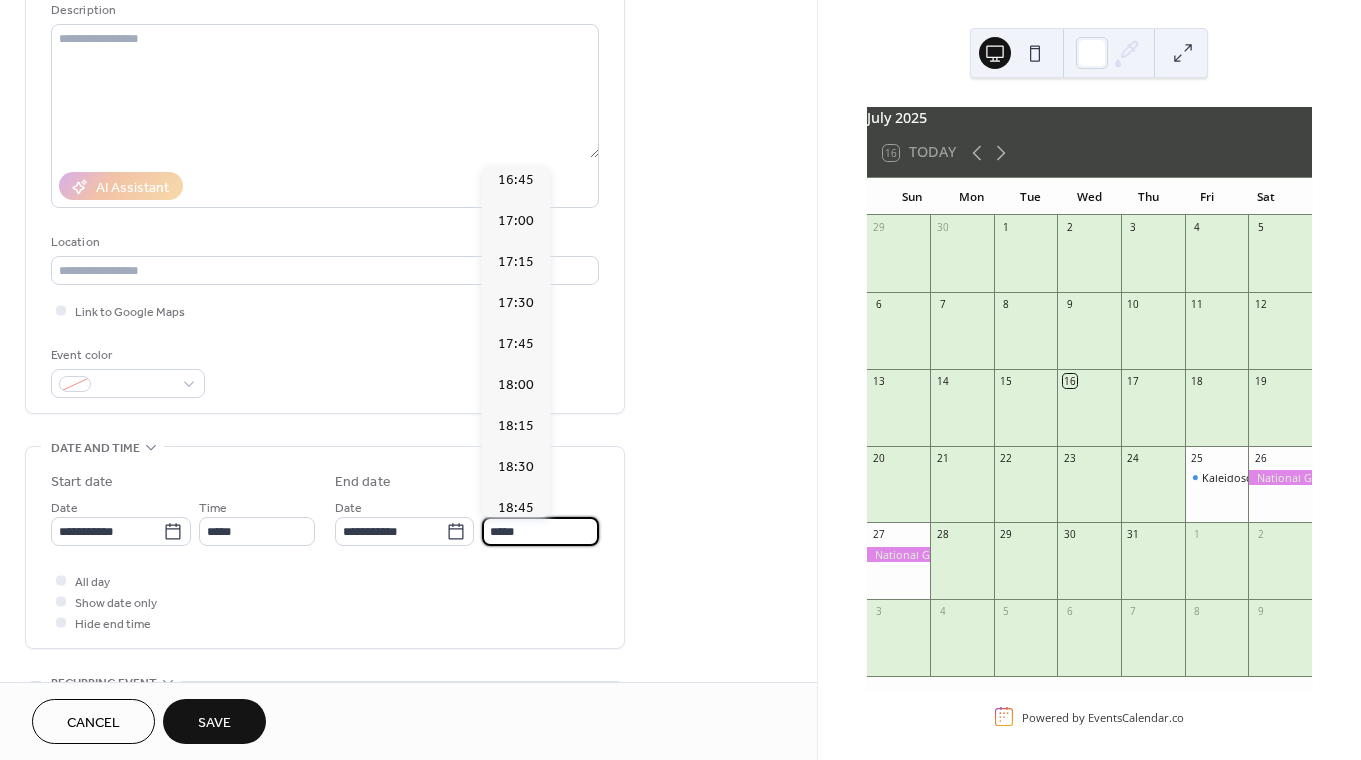 scroll, scrollTop: 2757, scrollLeft: 0, axis: vertical 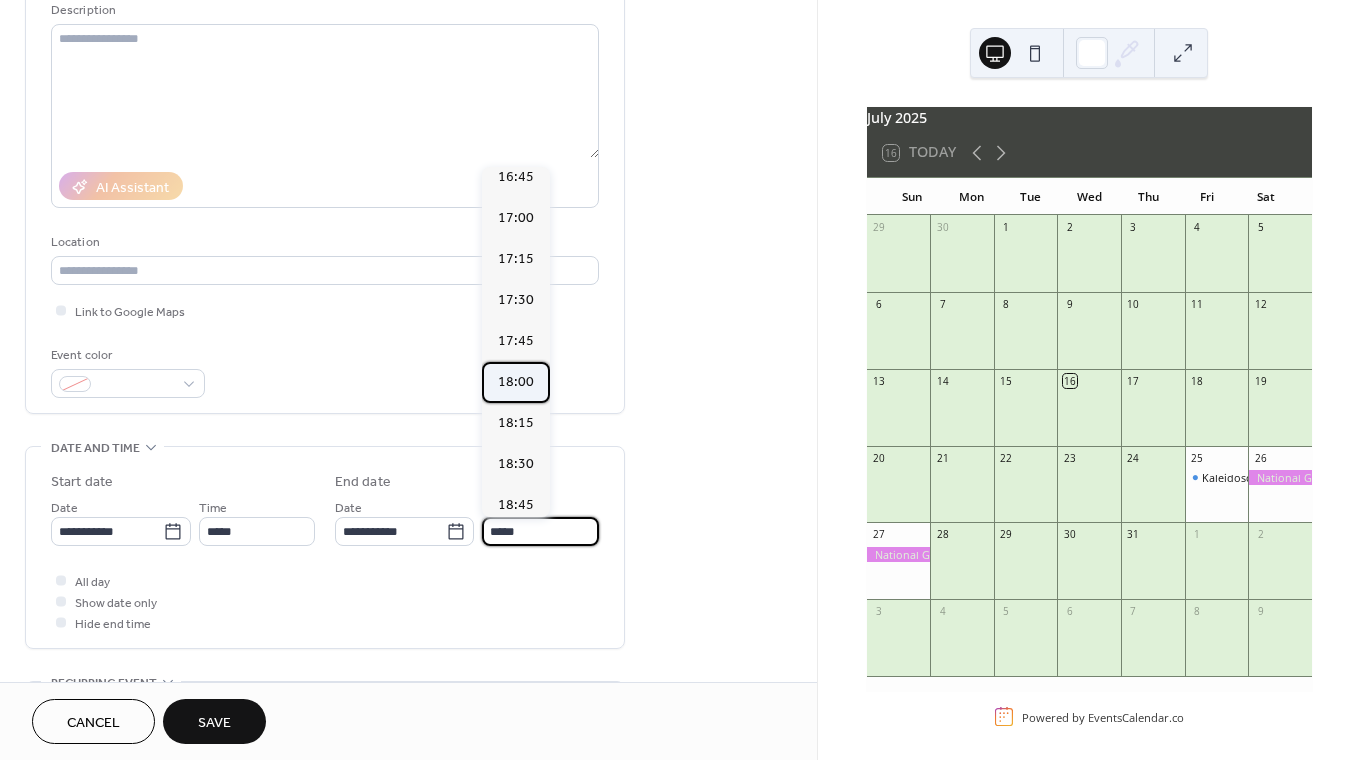 click on "18:00" at bounding box center (516, 382) 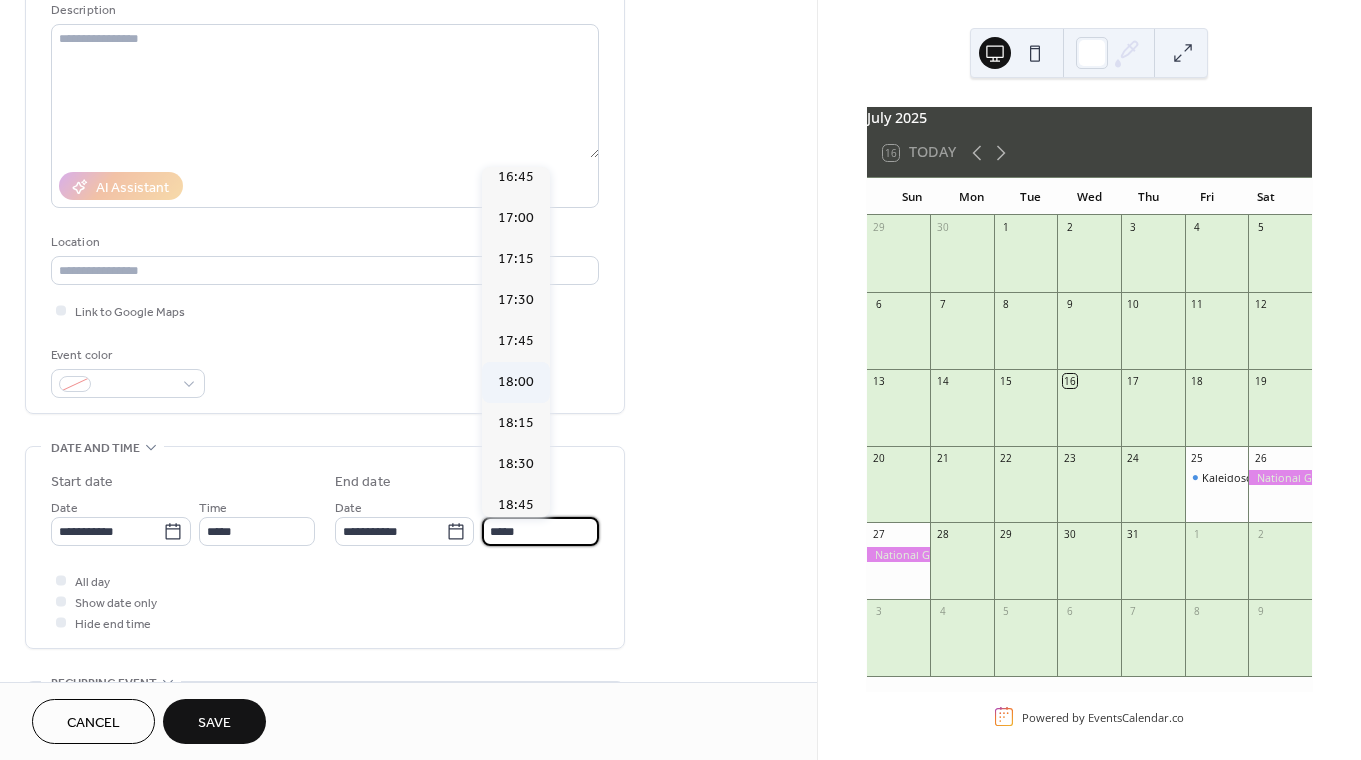 type on "*****" 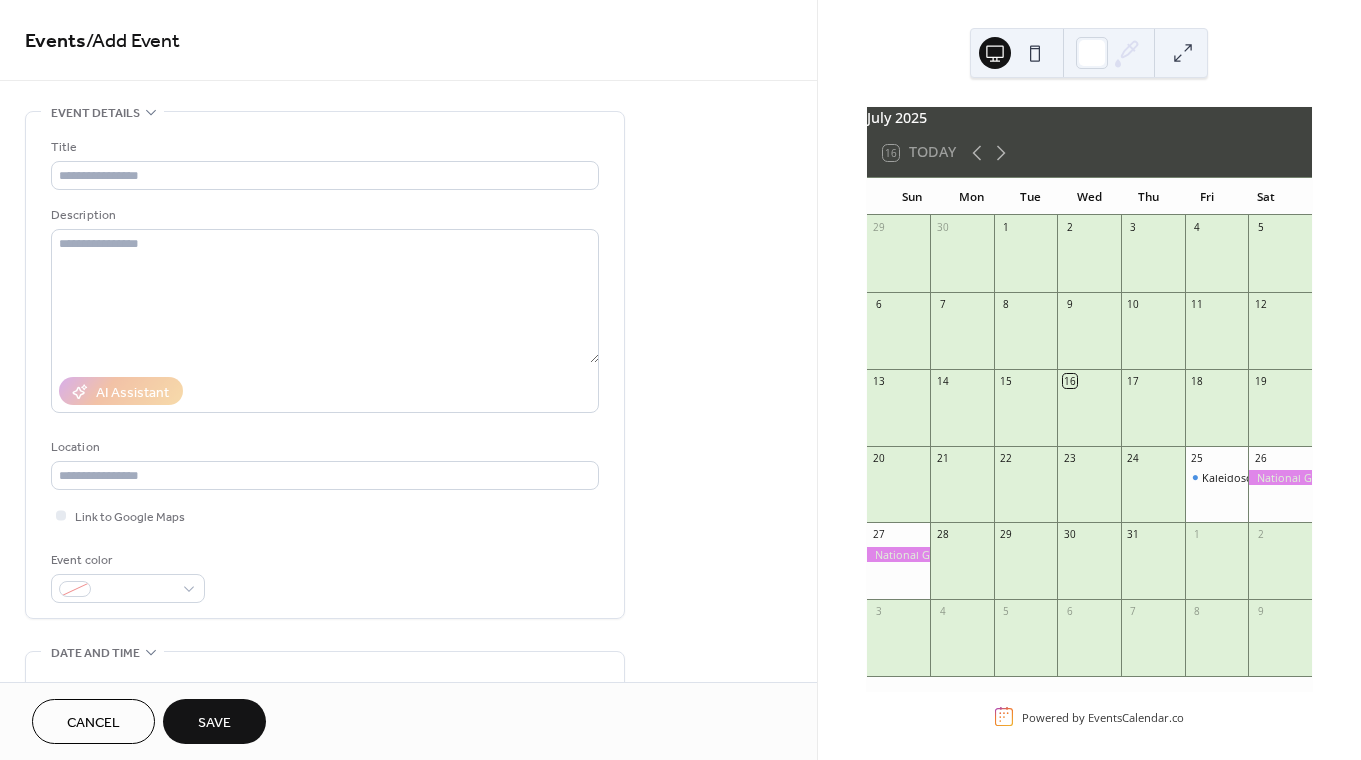 scroll, scrollTop: 1, scrollLeft: 0, axis: vertical 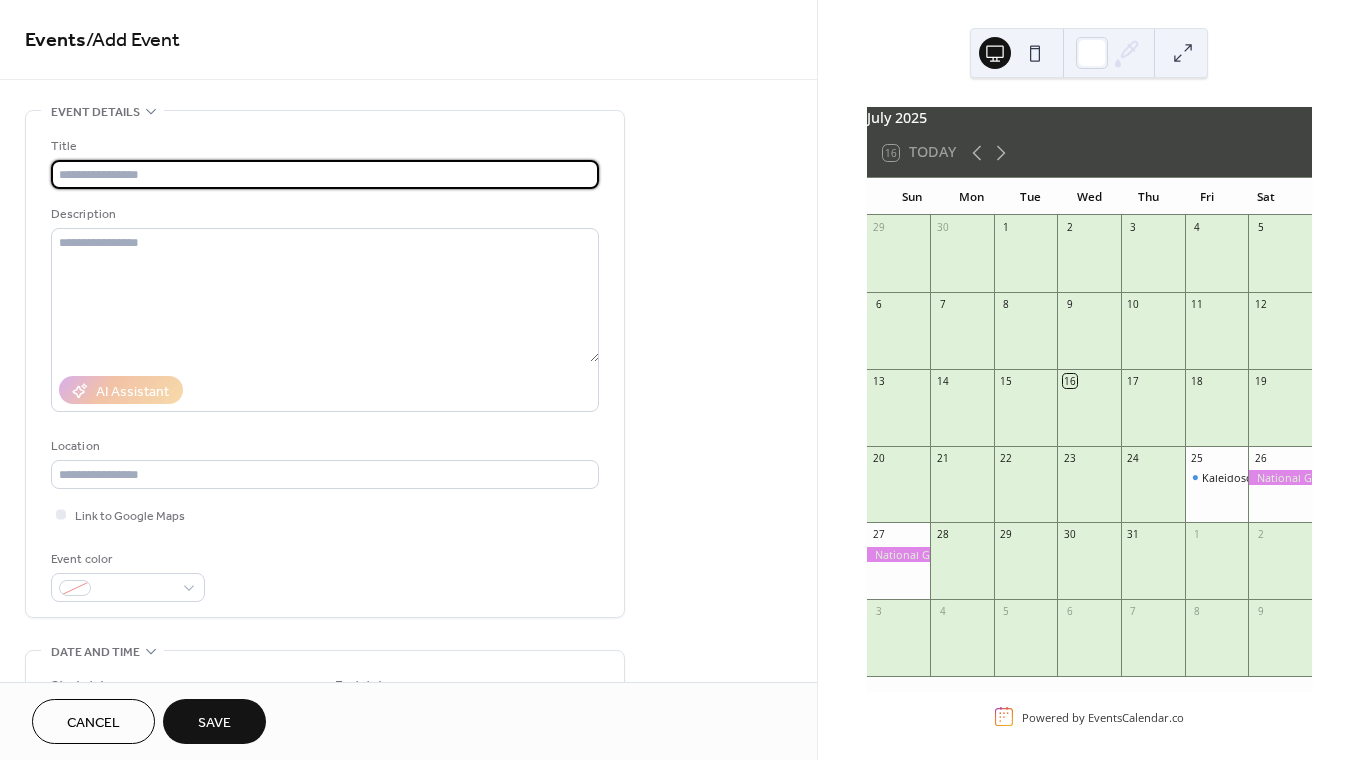 click at bounding box center (325, 174) 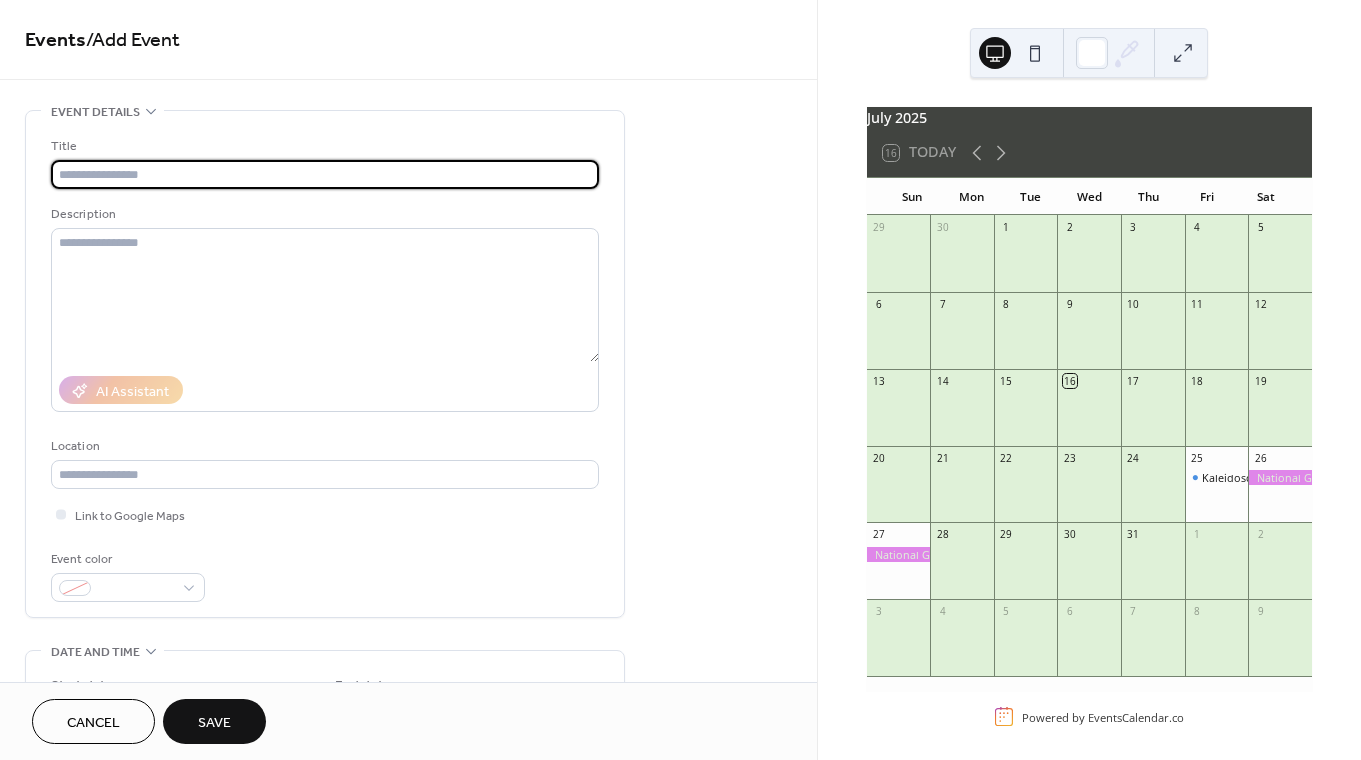 type on "*" 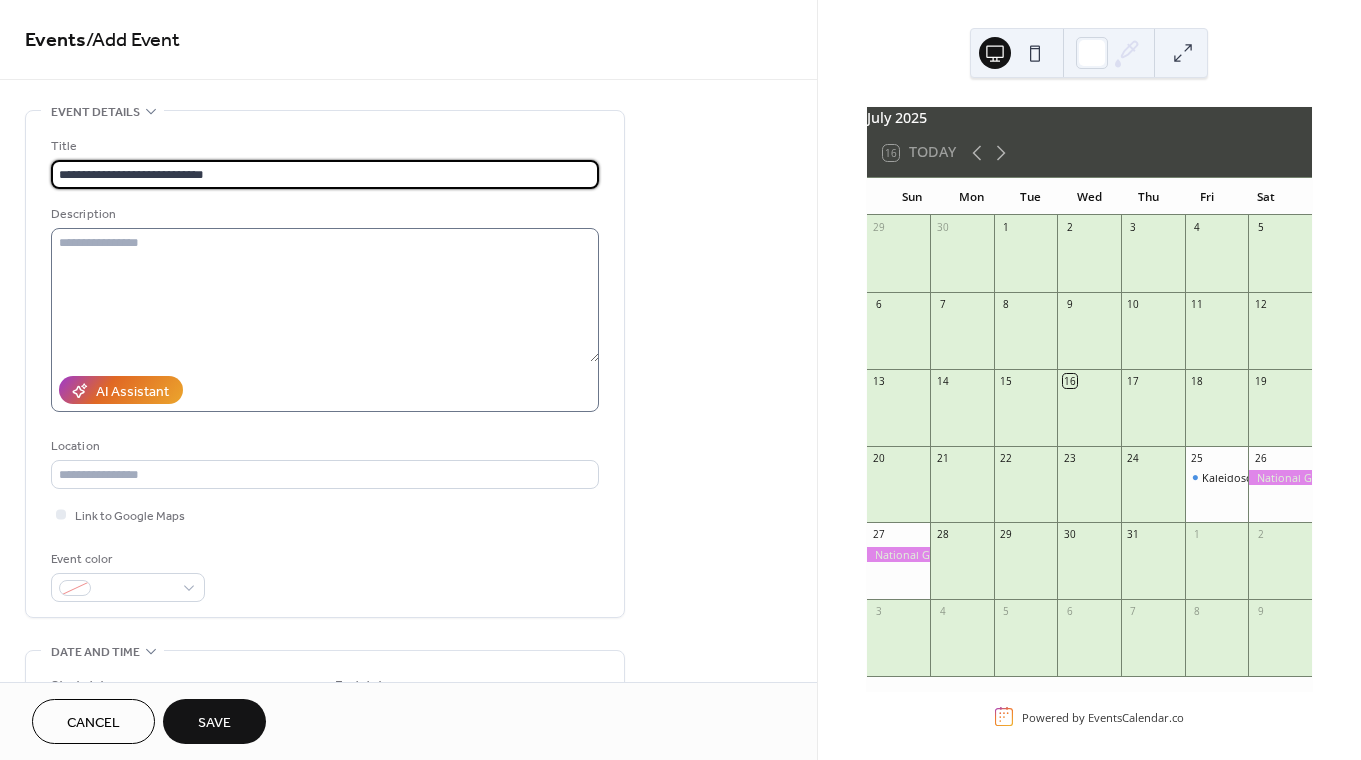 type on "**********" 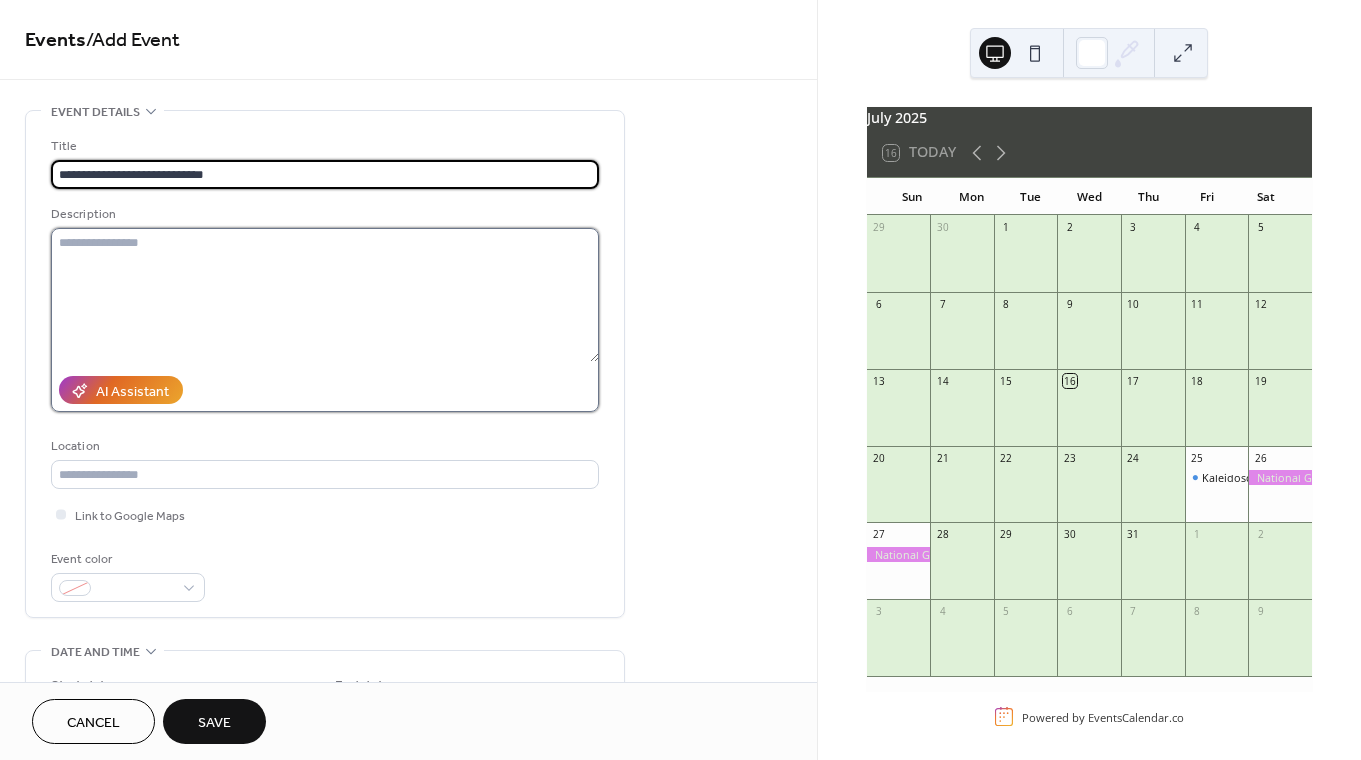 click at bounding box center [325, 295] 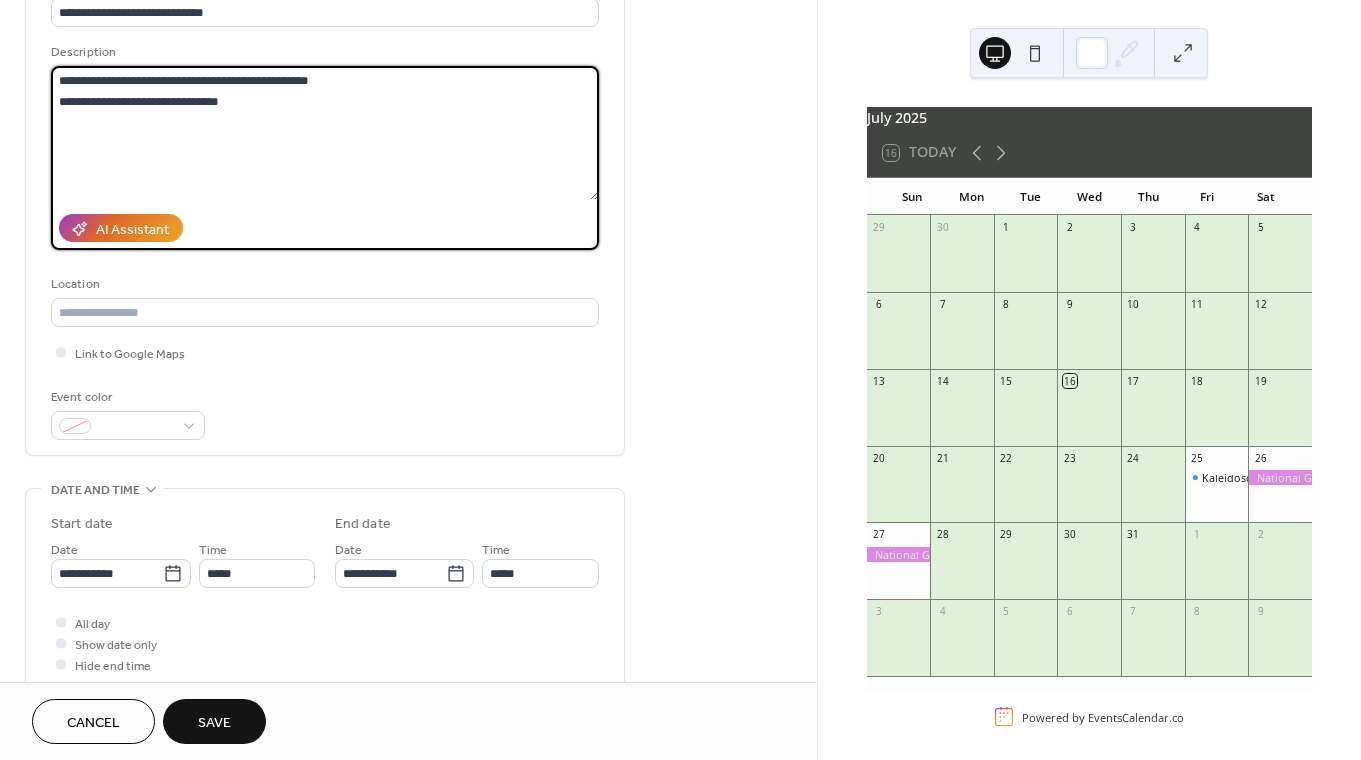 scroll, scrollTop: 160, scrollLeft: 0, axis: vertical 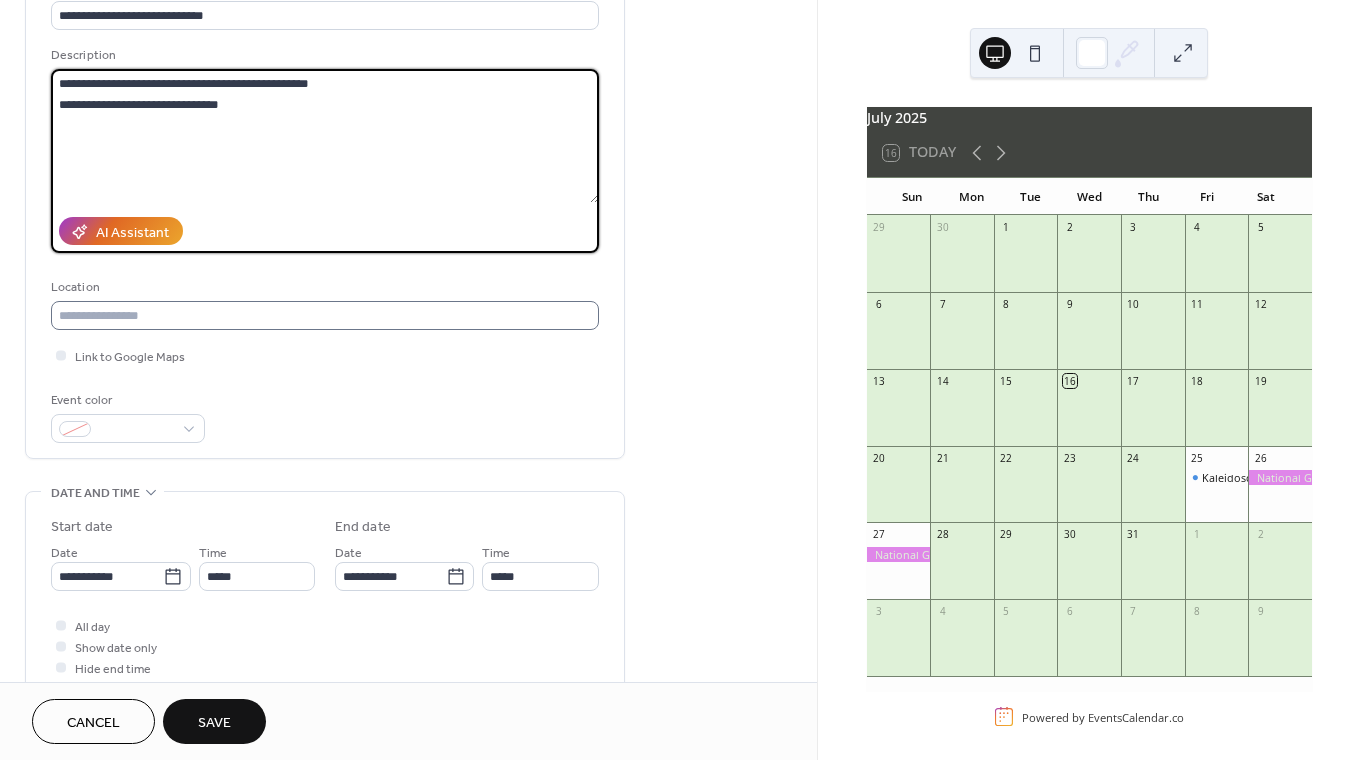 type on "**********" 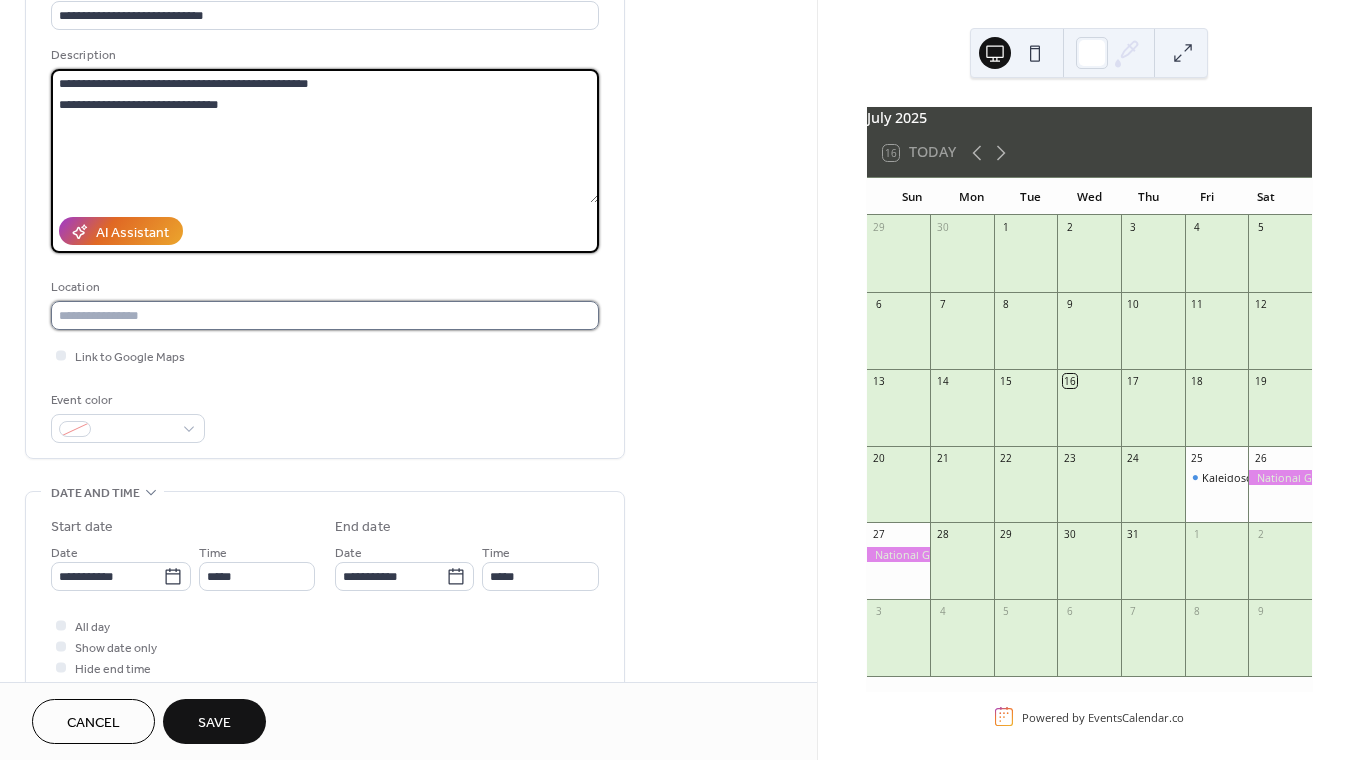 click at bounding box center [325, 315] 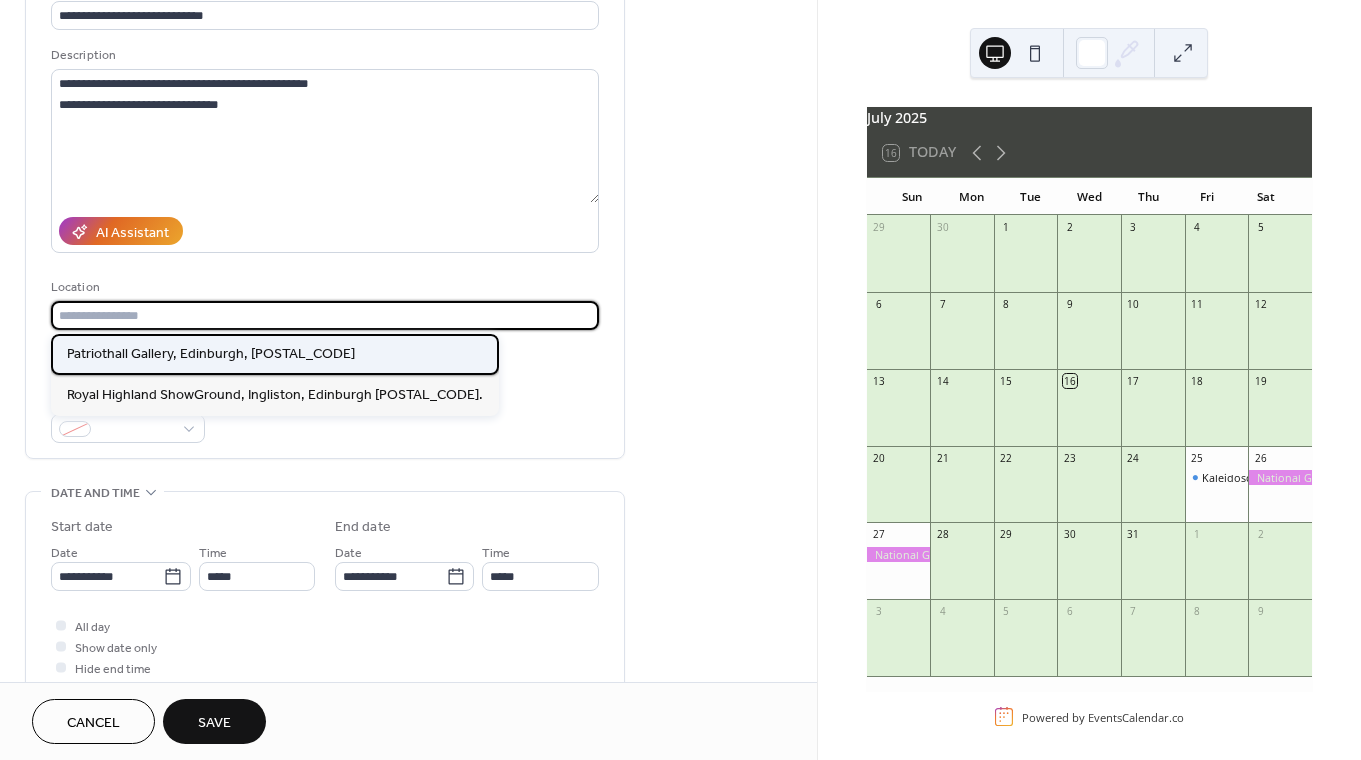 click on "[BRAND] Gallery, [CITY], [POSTAL_CODE]" at bounding box center [211, 354] 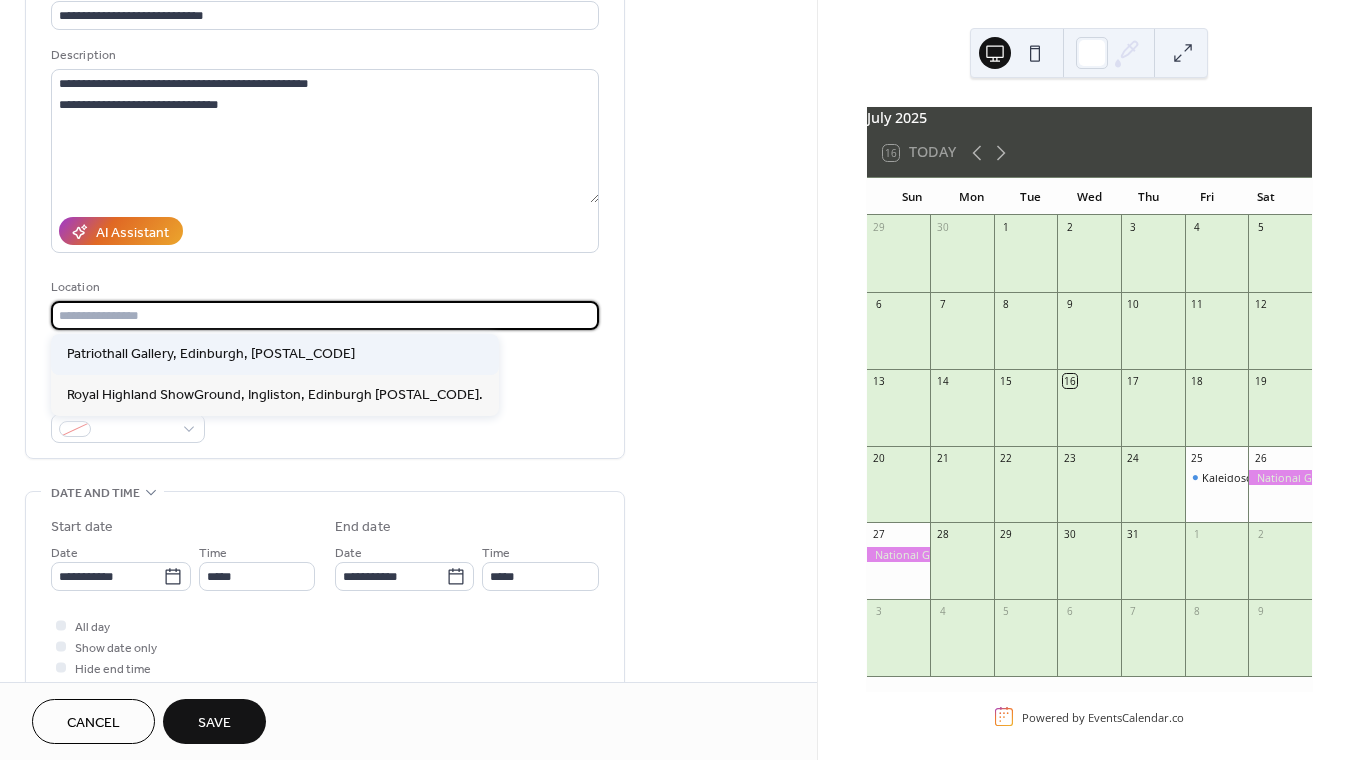 type on "**********" 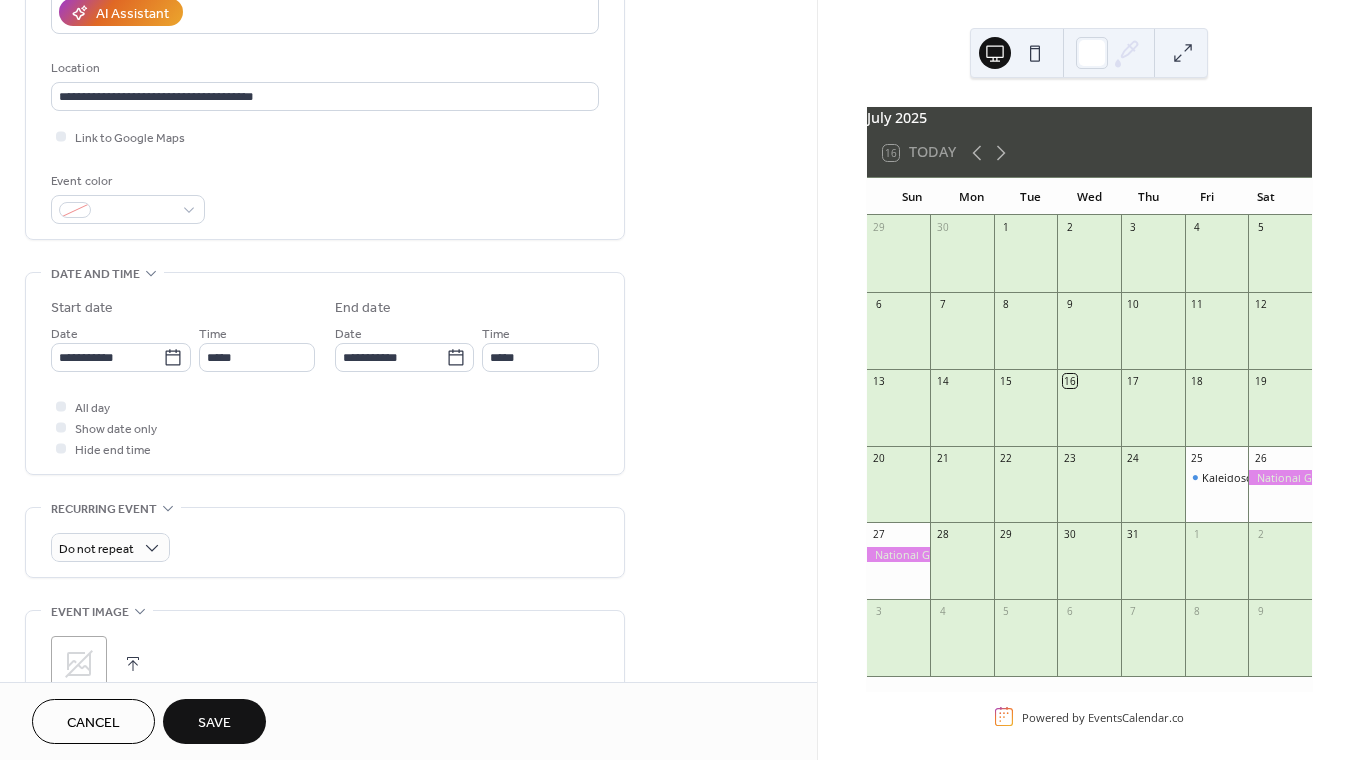 scroll, scrollTop: 385, scrollLeft: 0, axis: vertical 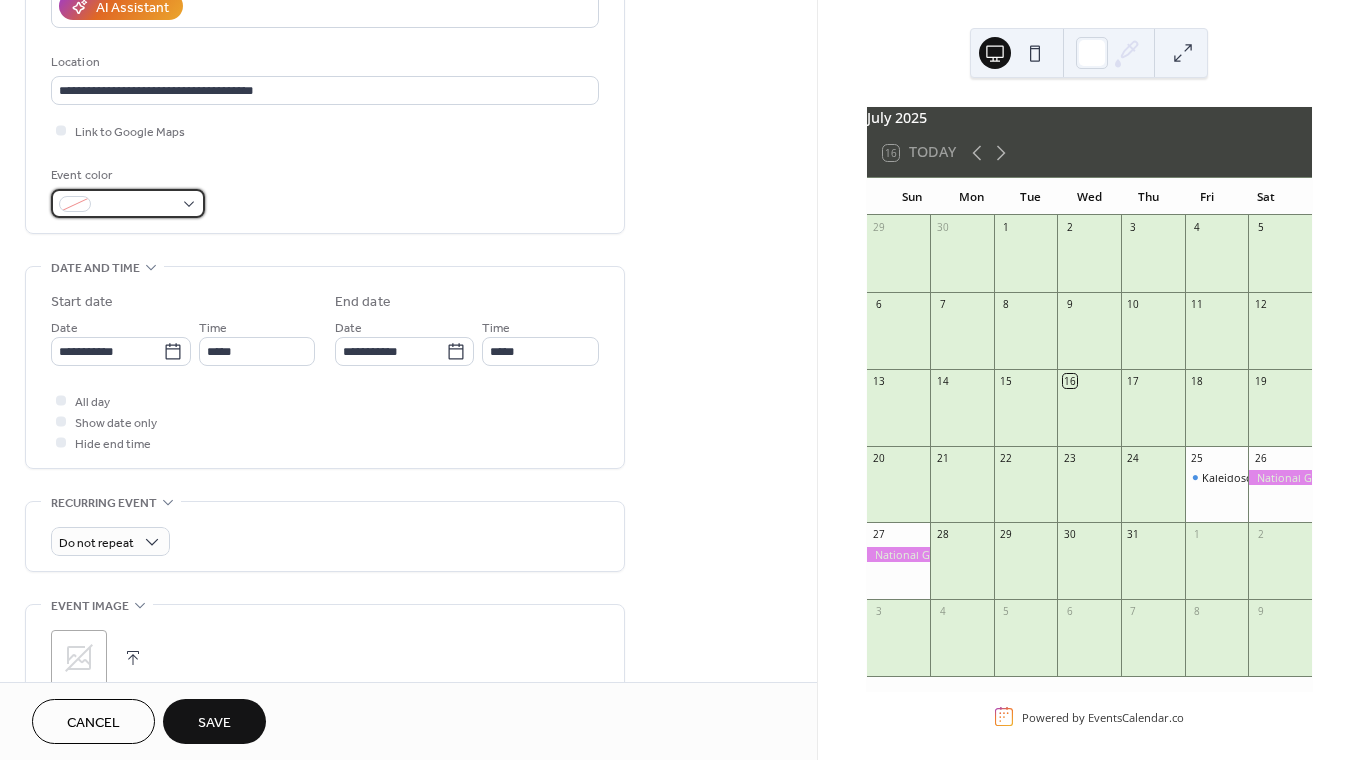 click at bounding box center (128, 203) 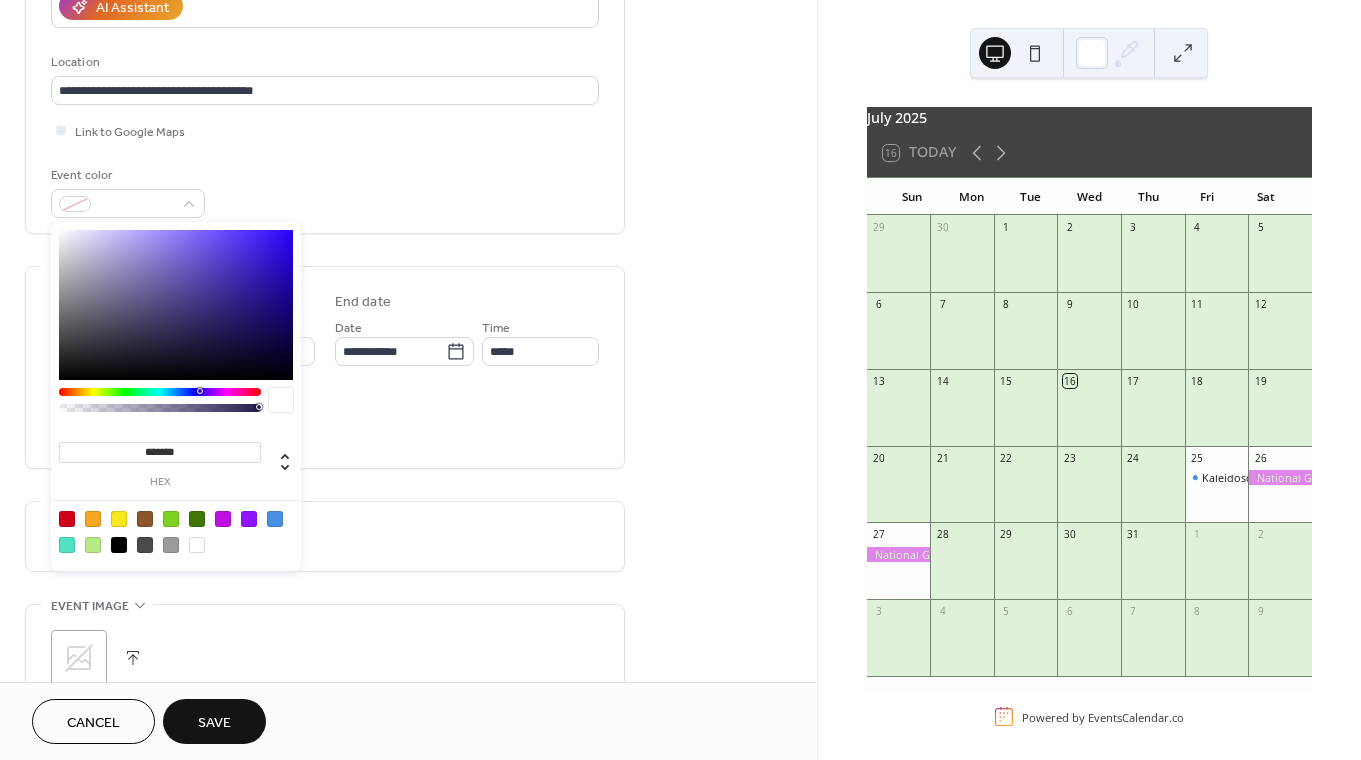 click at bounding box center (275, 519) 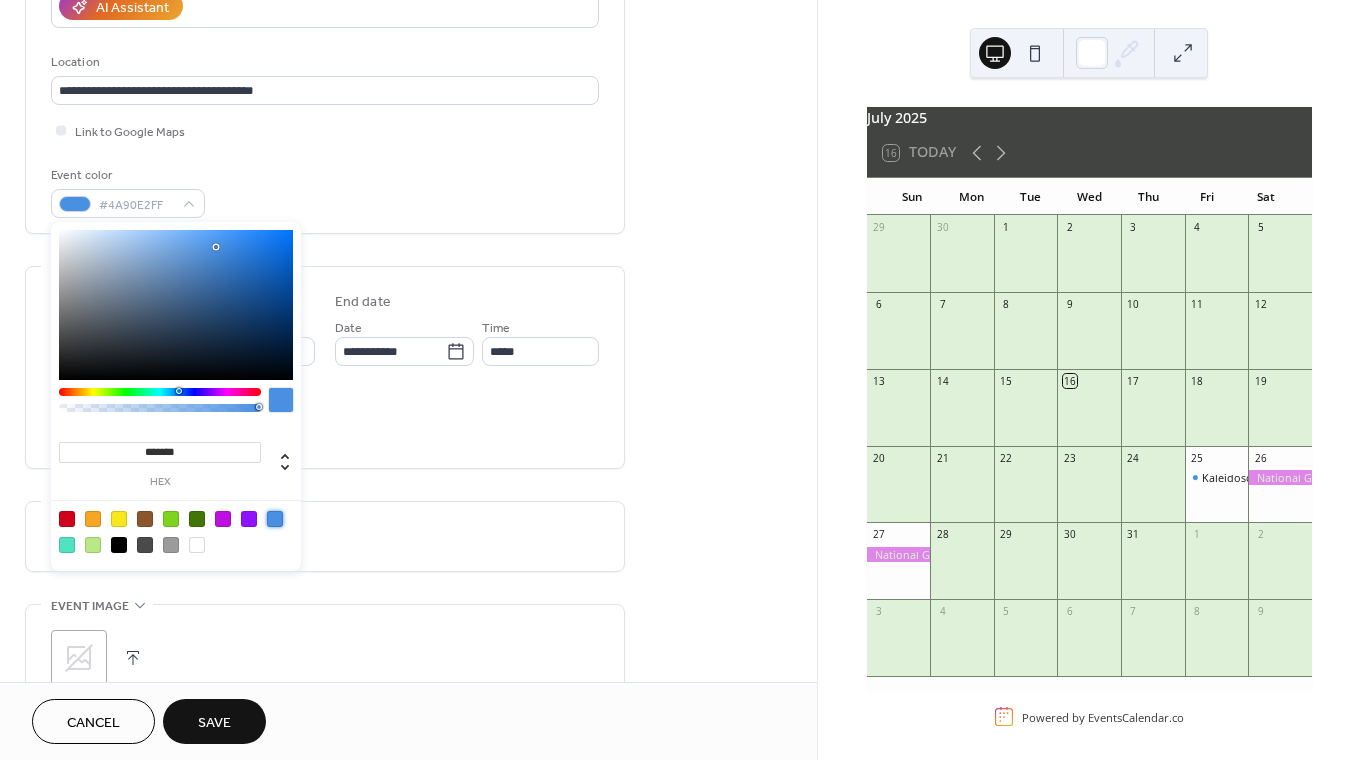 click on "**********" at bounding box center [325, 445] 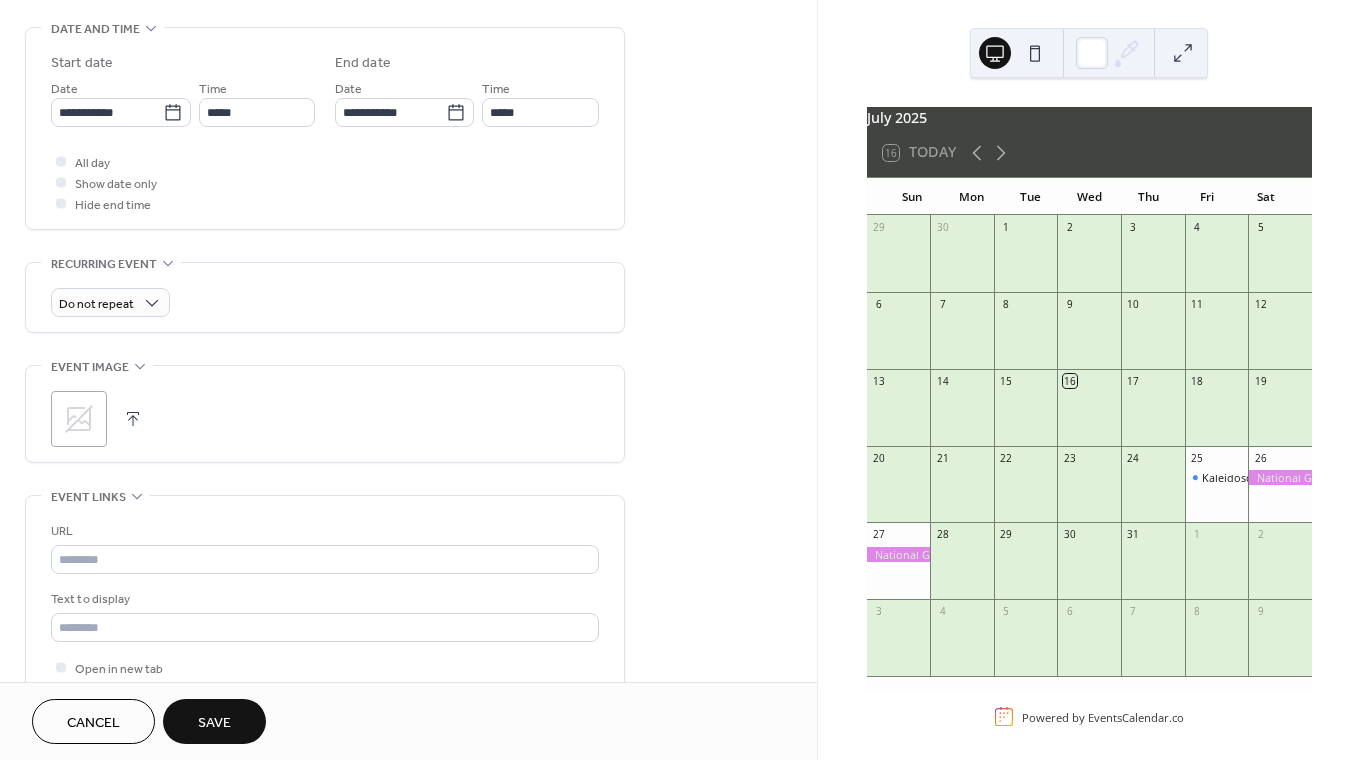 scroll, scrollTop: 625, scrollLeft: 0, axis: vertical 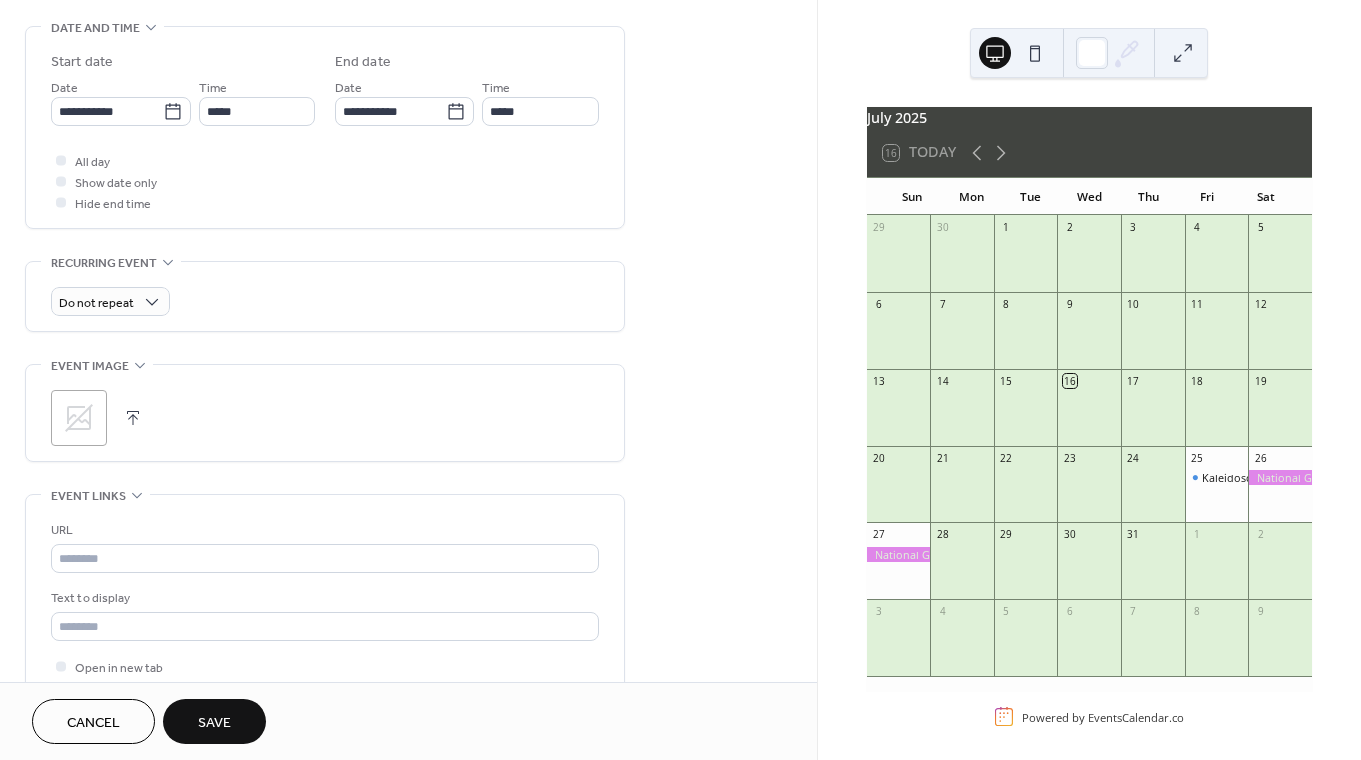 click 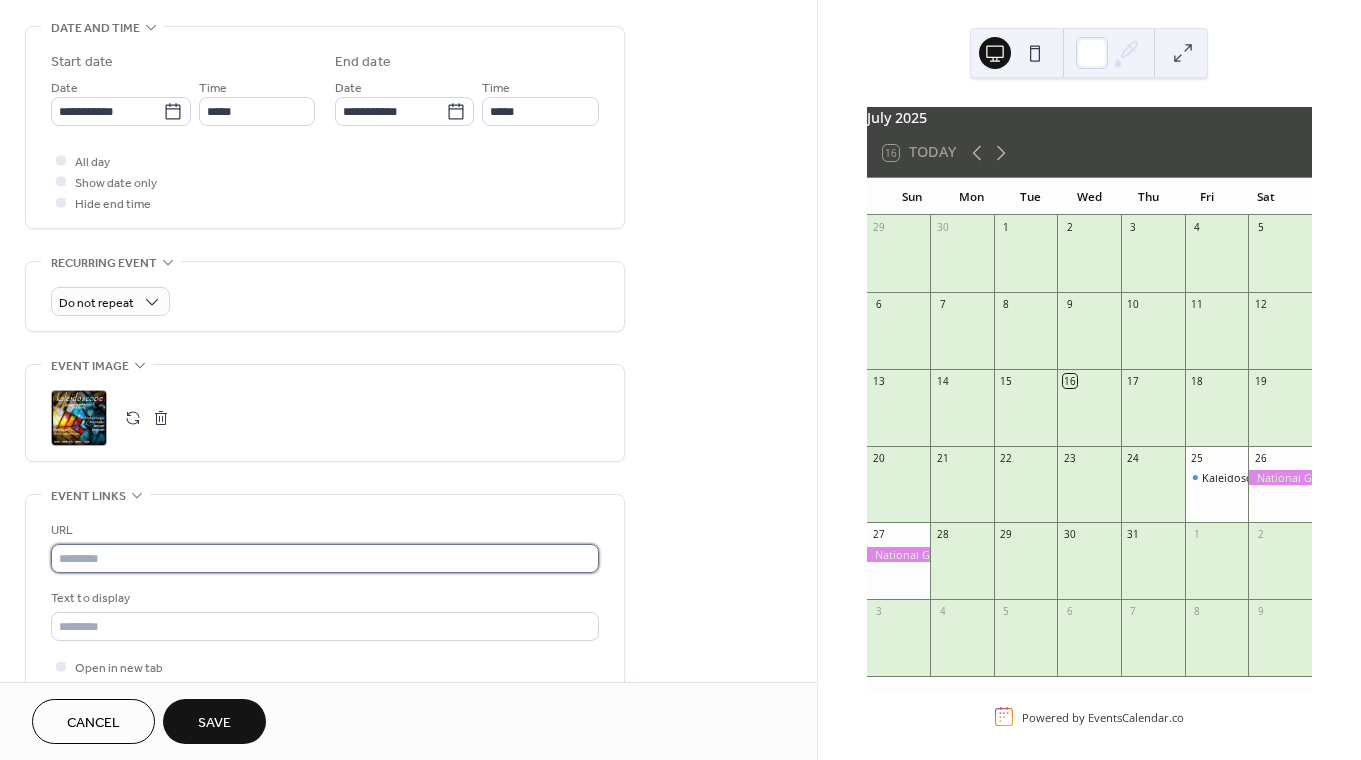 click at bounding box center (325, 558) 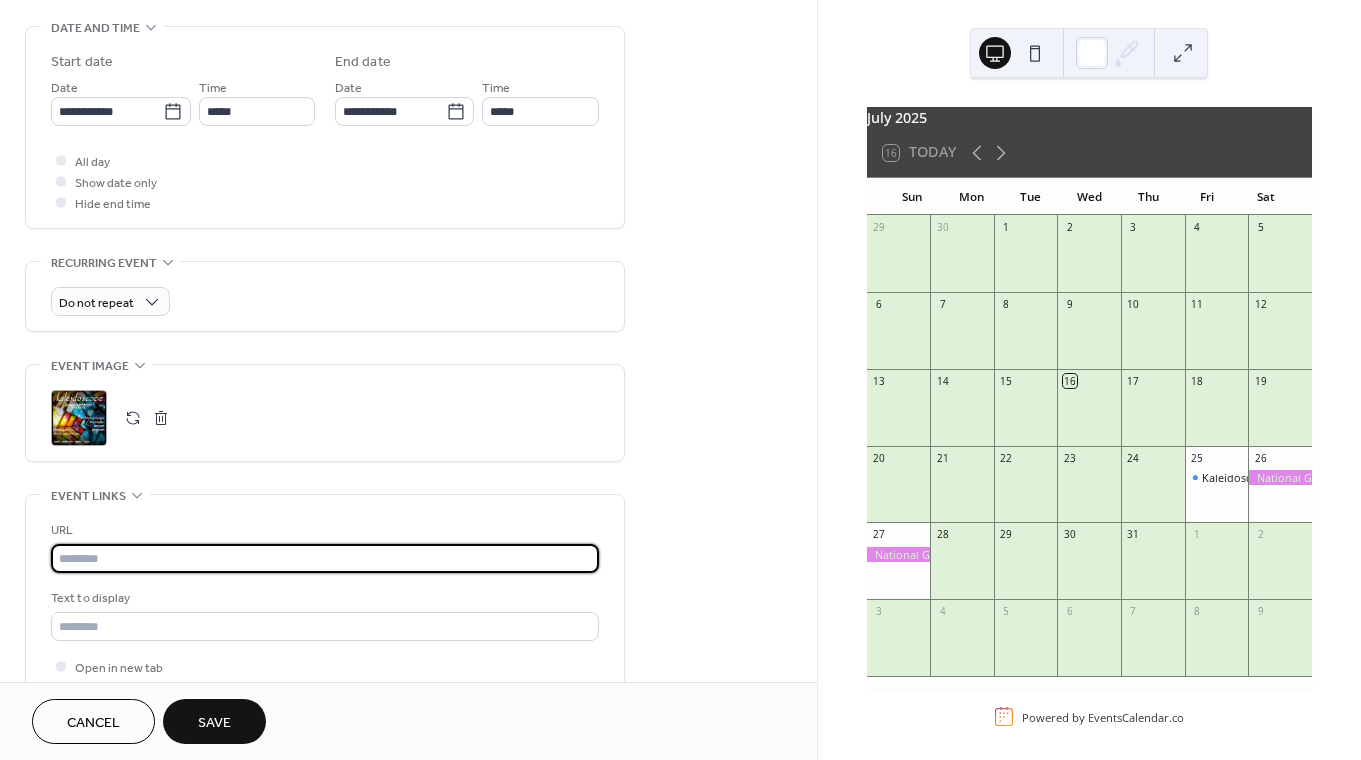type on "**********" 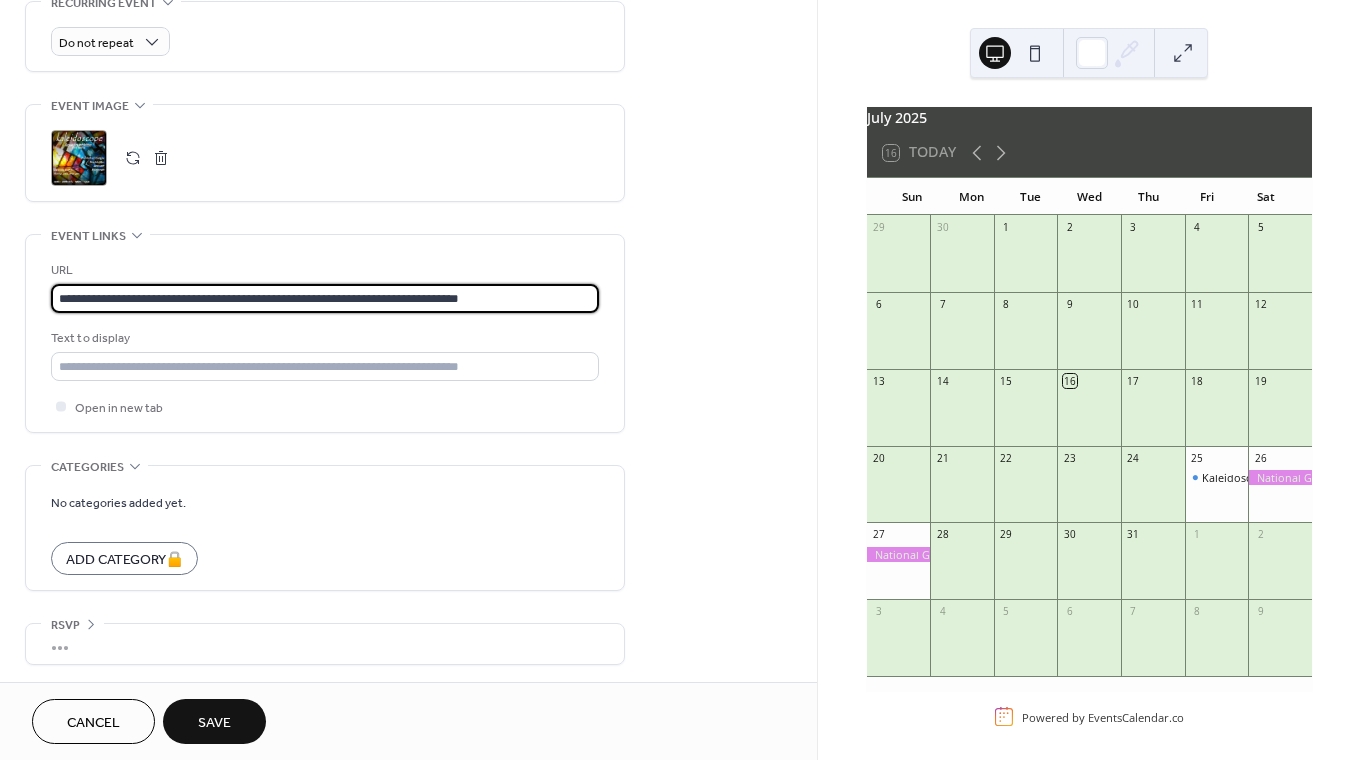 scroll, scrollTop: 888, scrollLeft: 0, axis: vertical 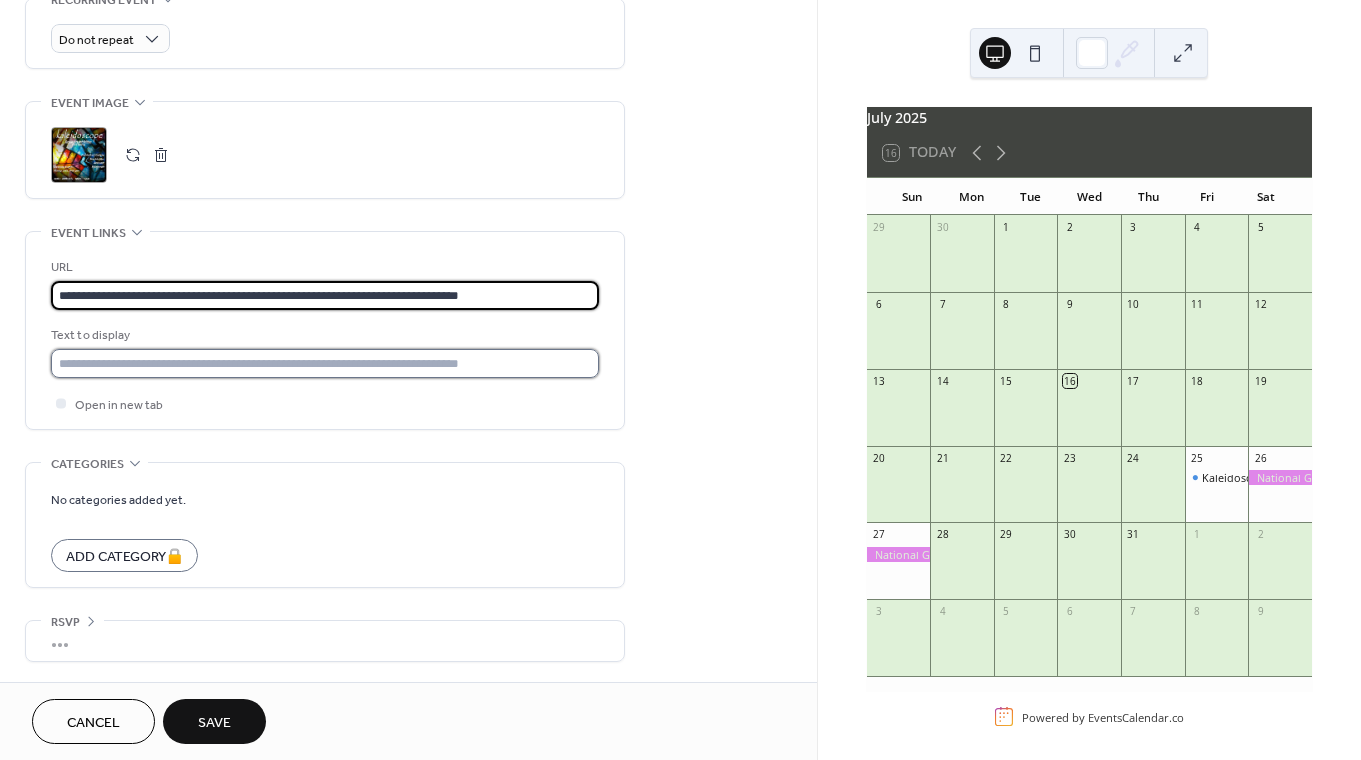 click at bounding box center (325, 363) 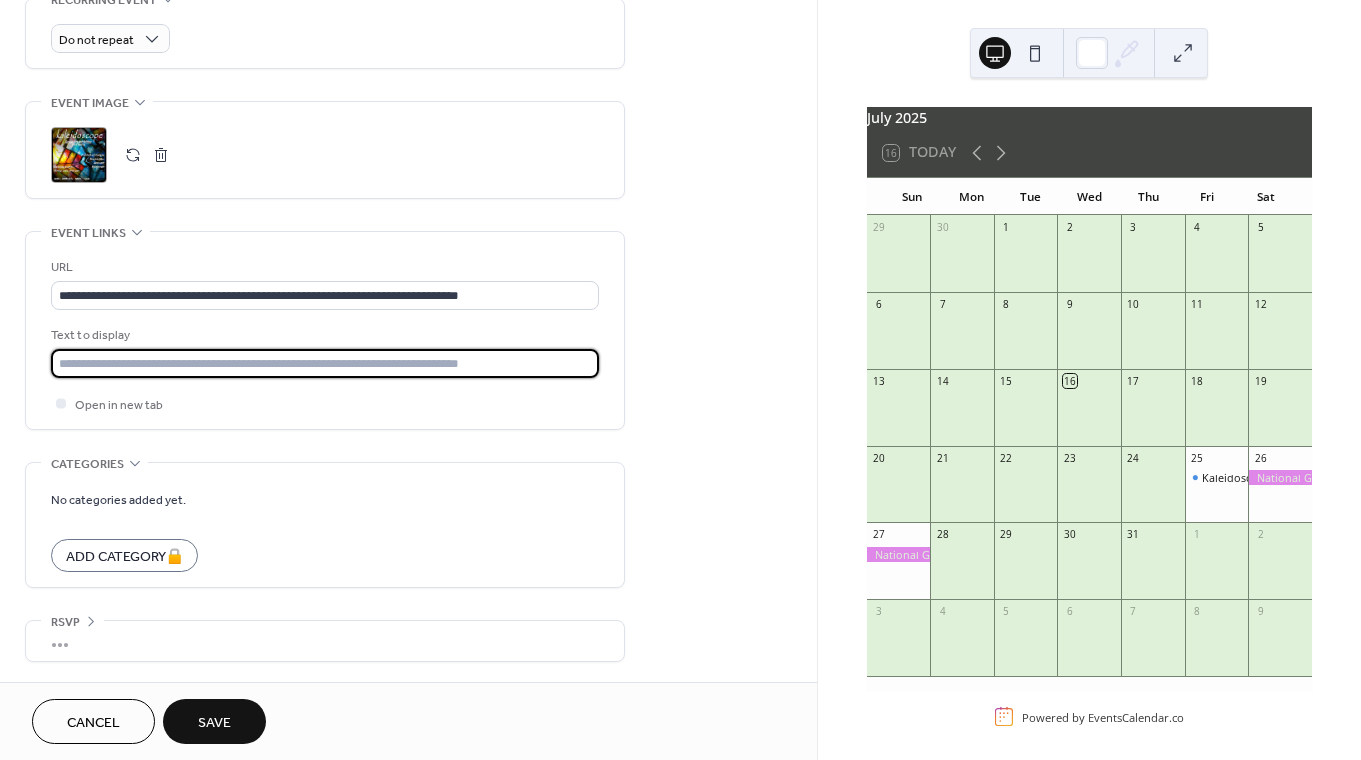 type on "**********" 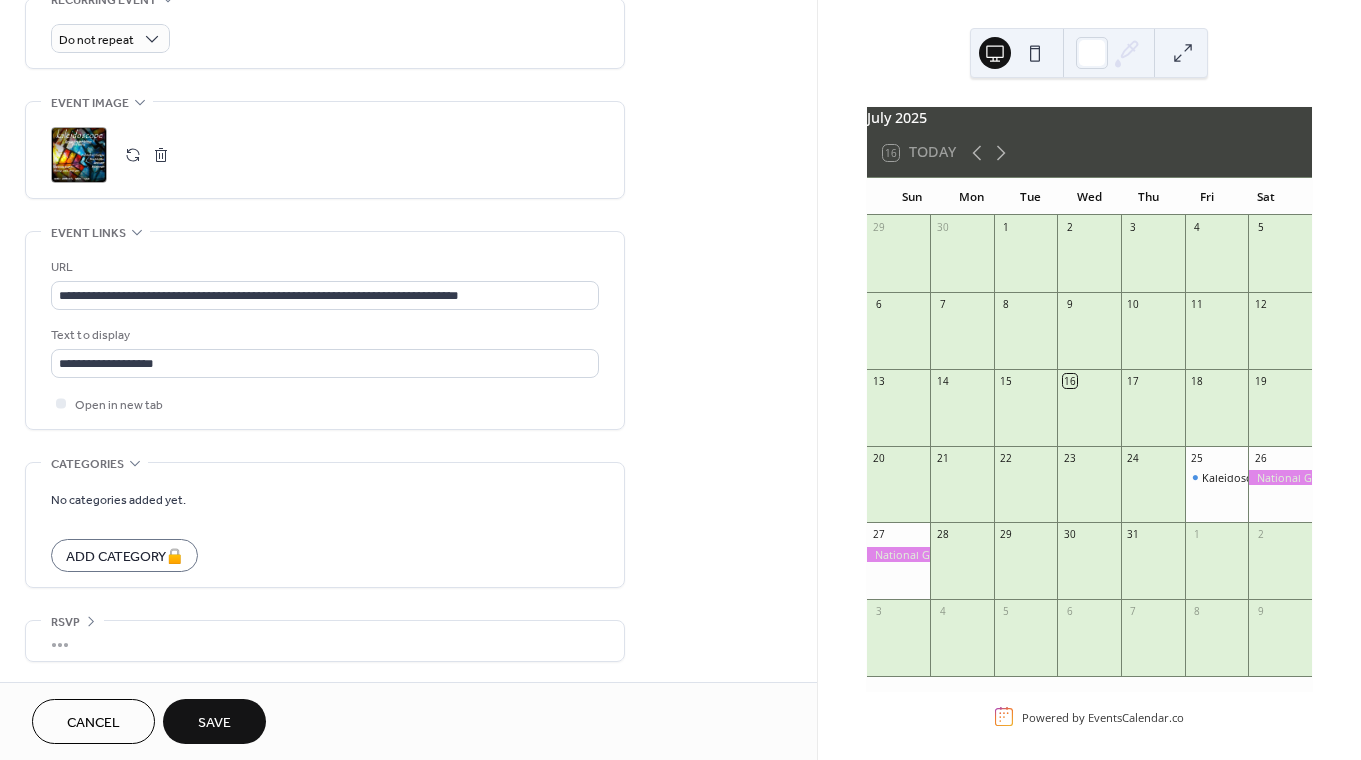 click on "Save" at bounding box center [214, 721] 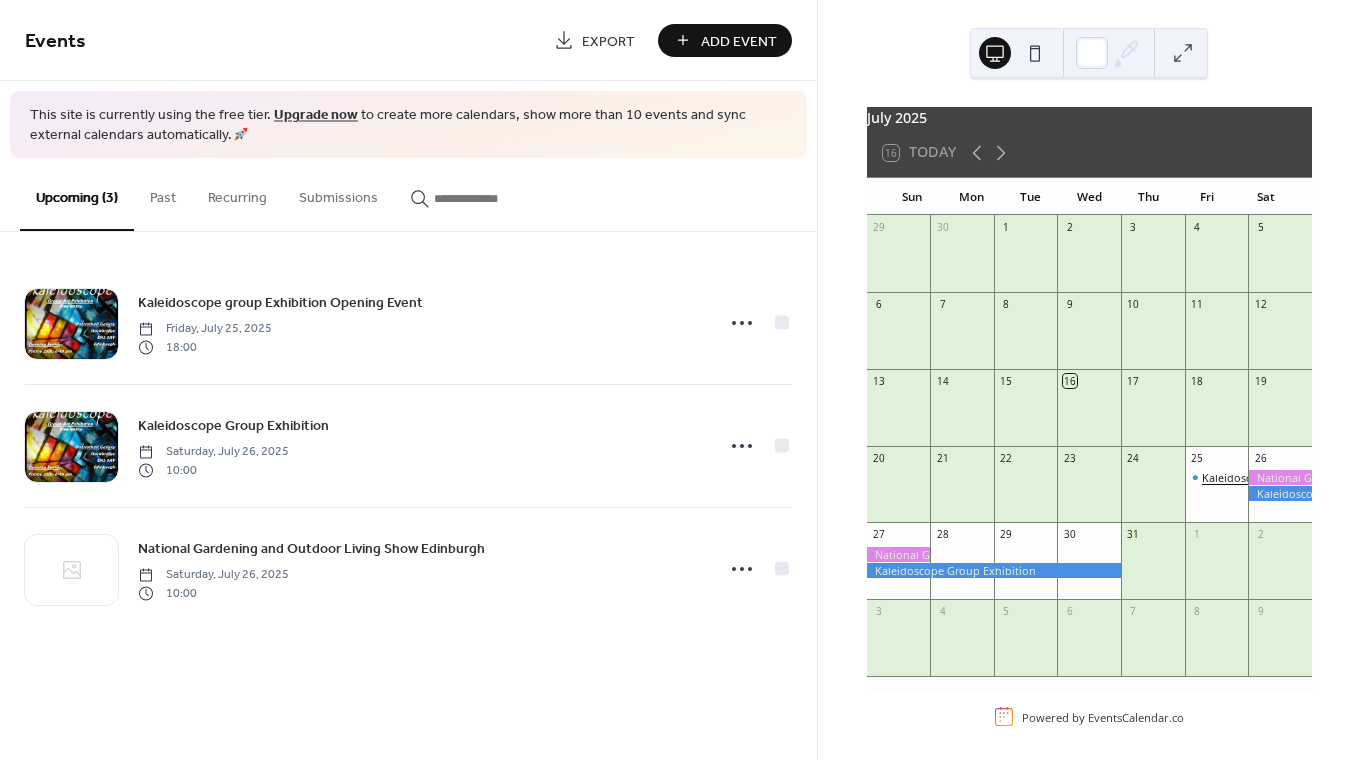 click on "Kaleidoscope group Exhibition Opening Event" at bounding box center (1320, 477) 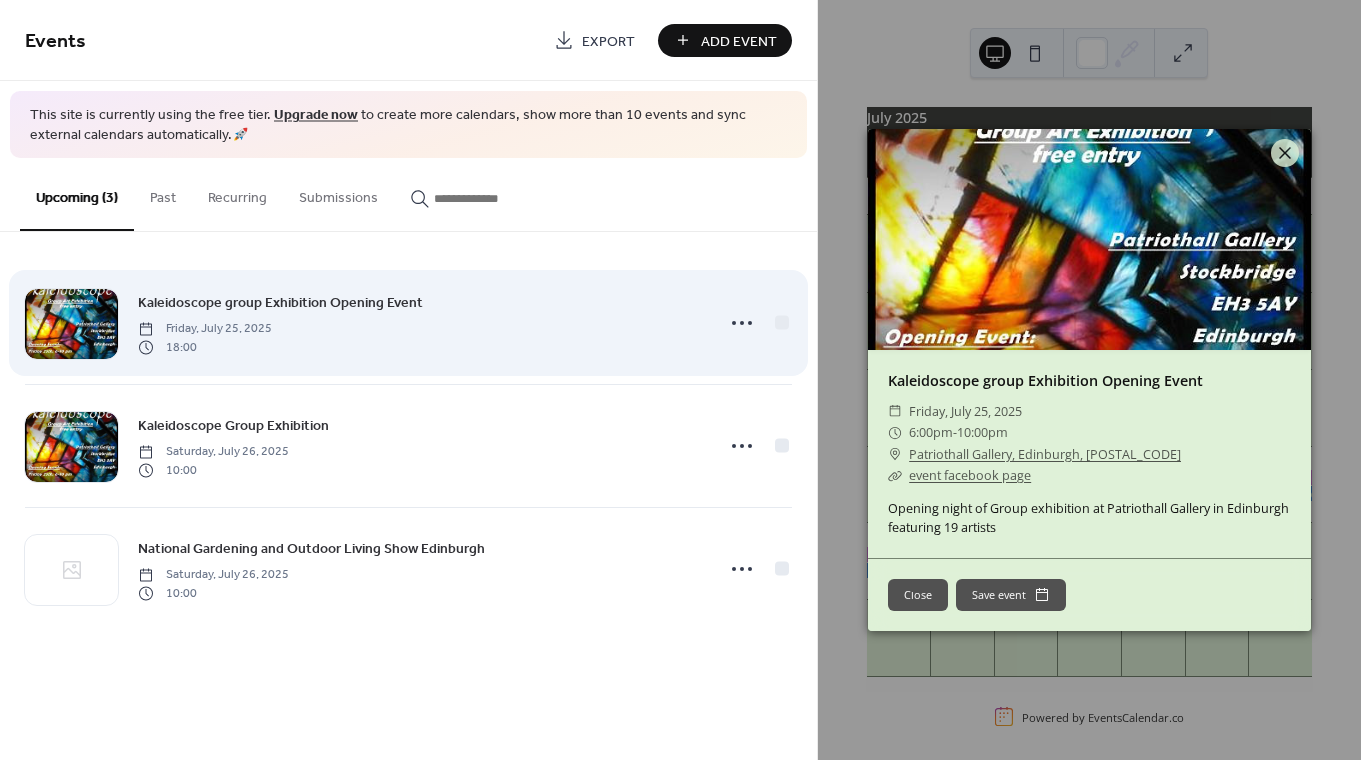 click on "Kaleidoscope group Exhibition Opening Event Friday, July 25, 2025 18:00" at bounding box center [419, 323] 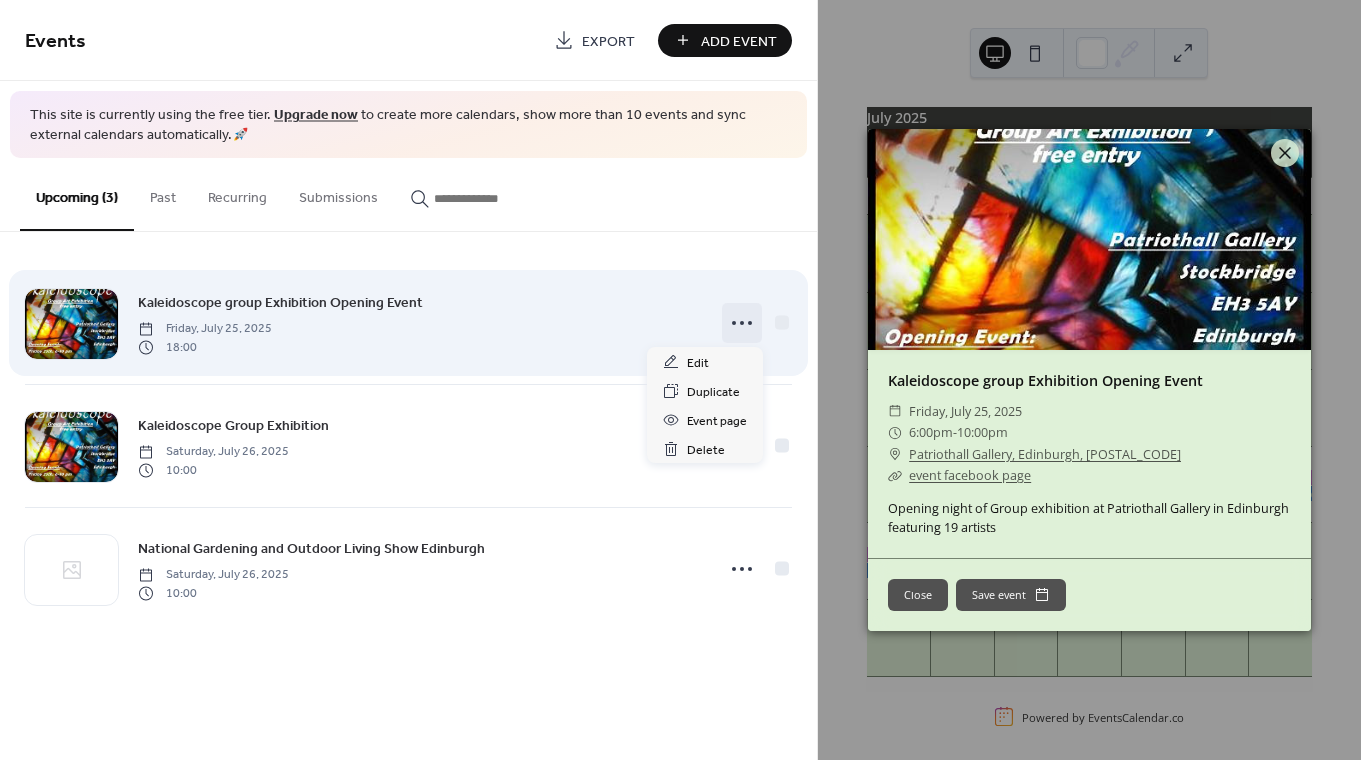 click 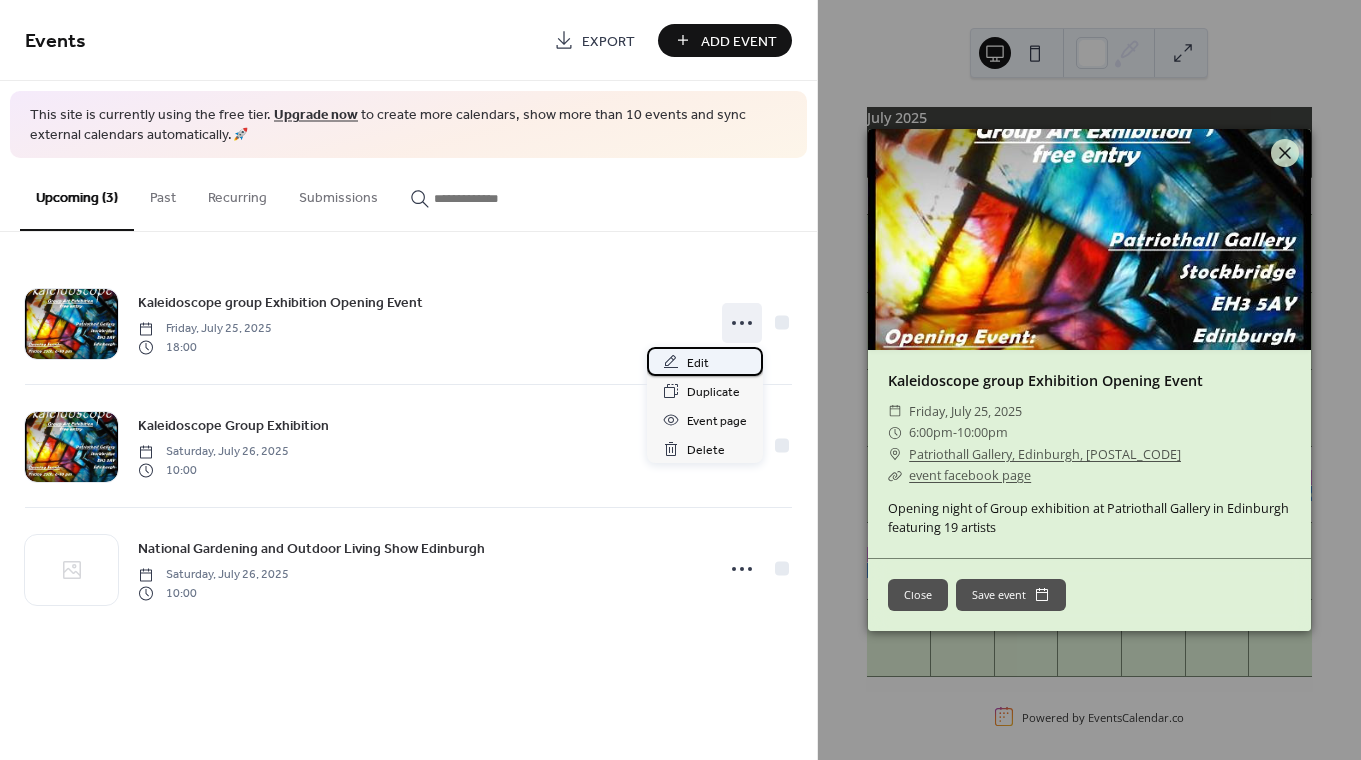 click on "Edit" at bounding box center [705, 361] 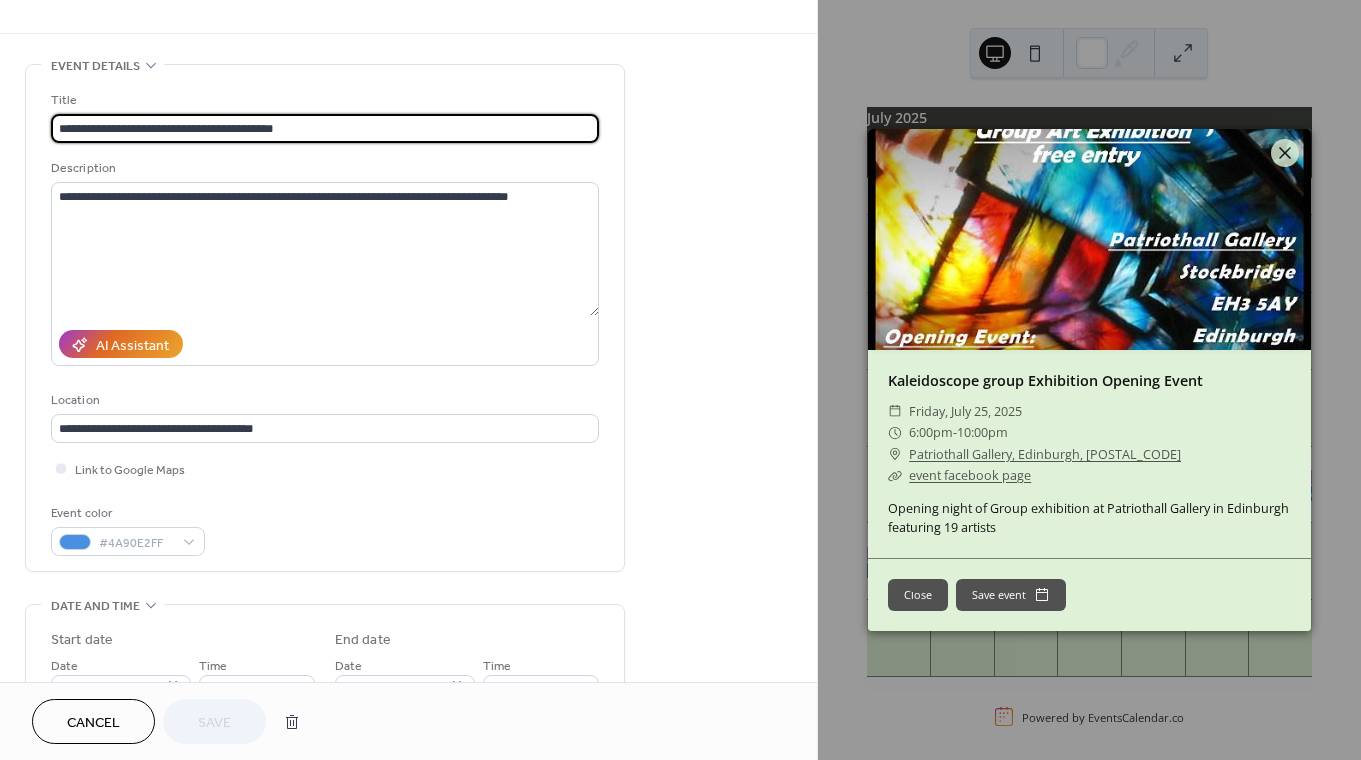 scroll, scrollTop: 0, scrollLeft: 0, axis: both 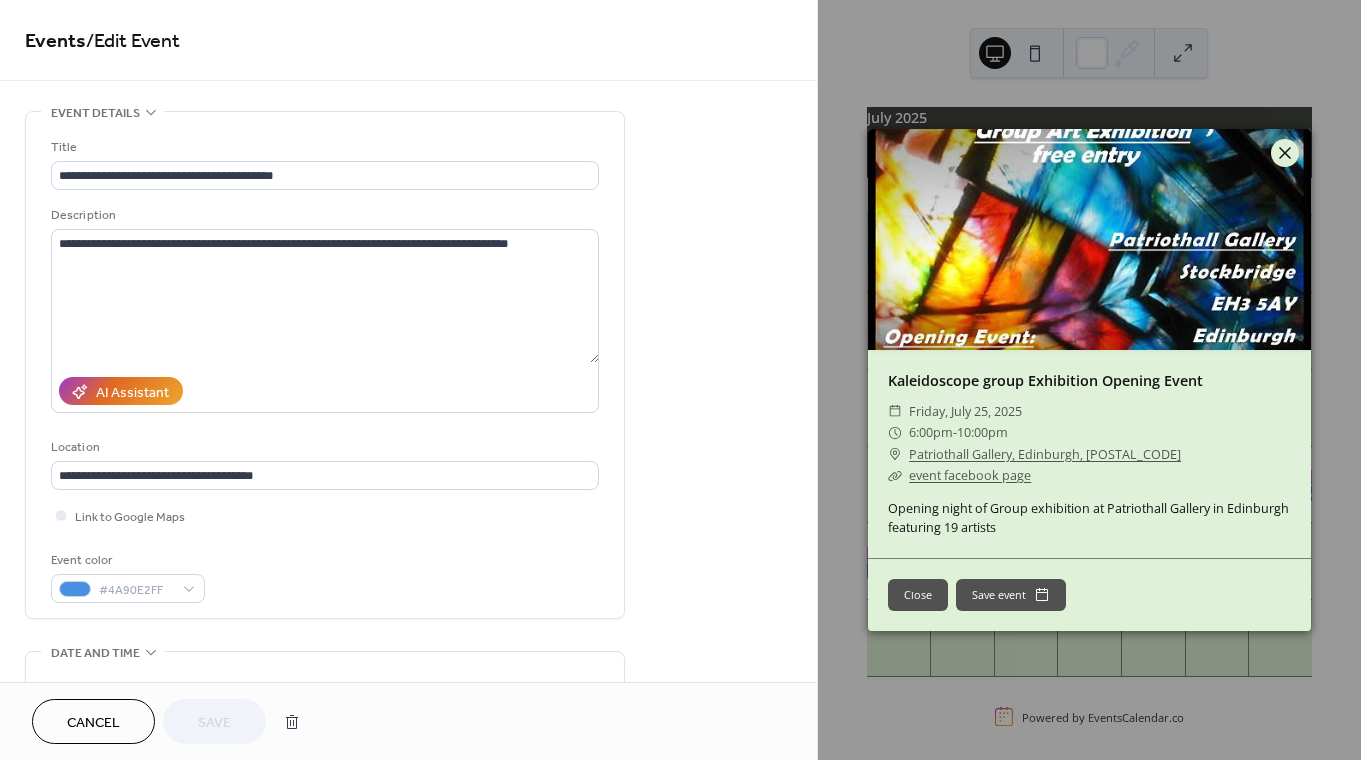 click 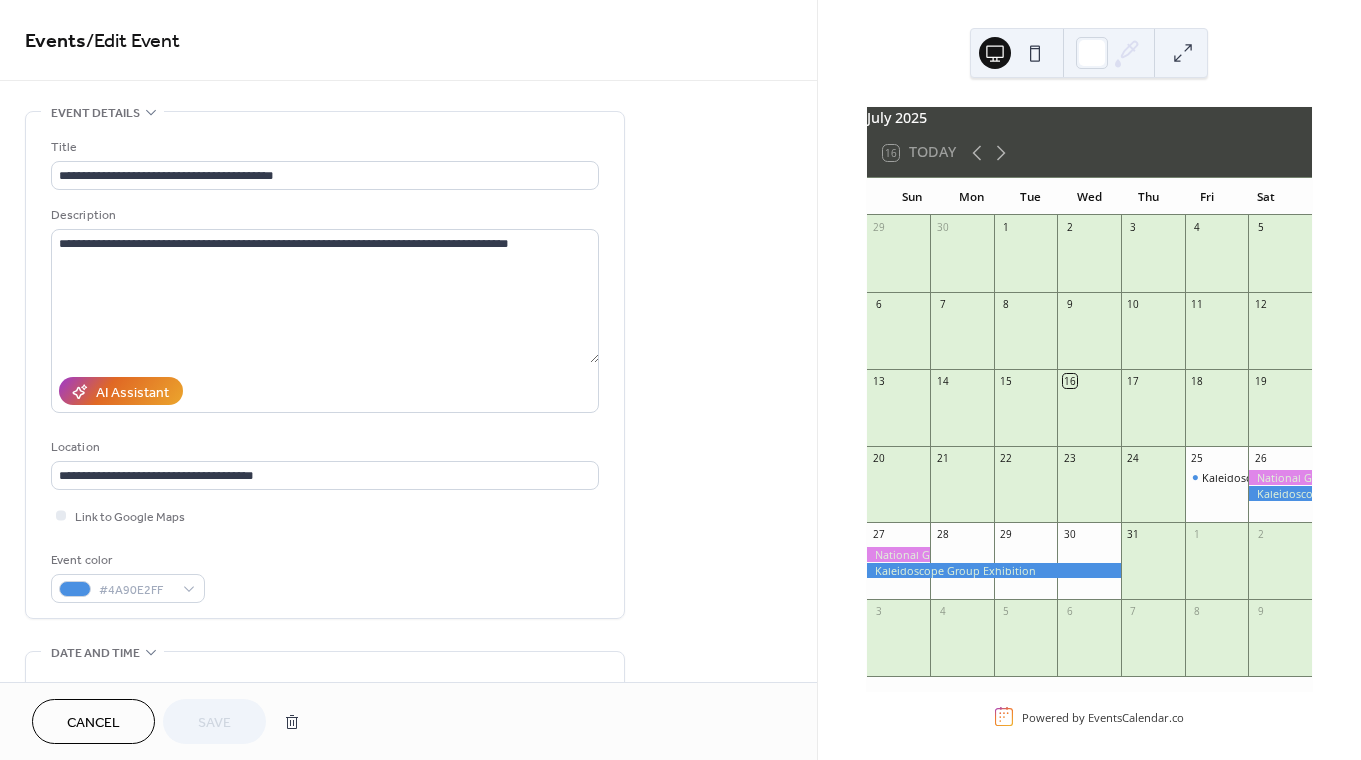 scroll, scrollTop: 21, scrollLeft: 0, axis: vertical 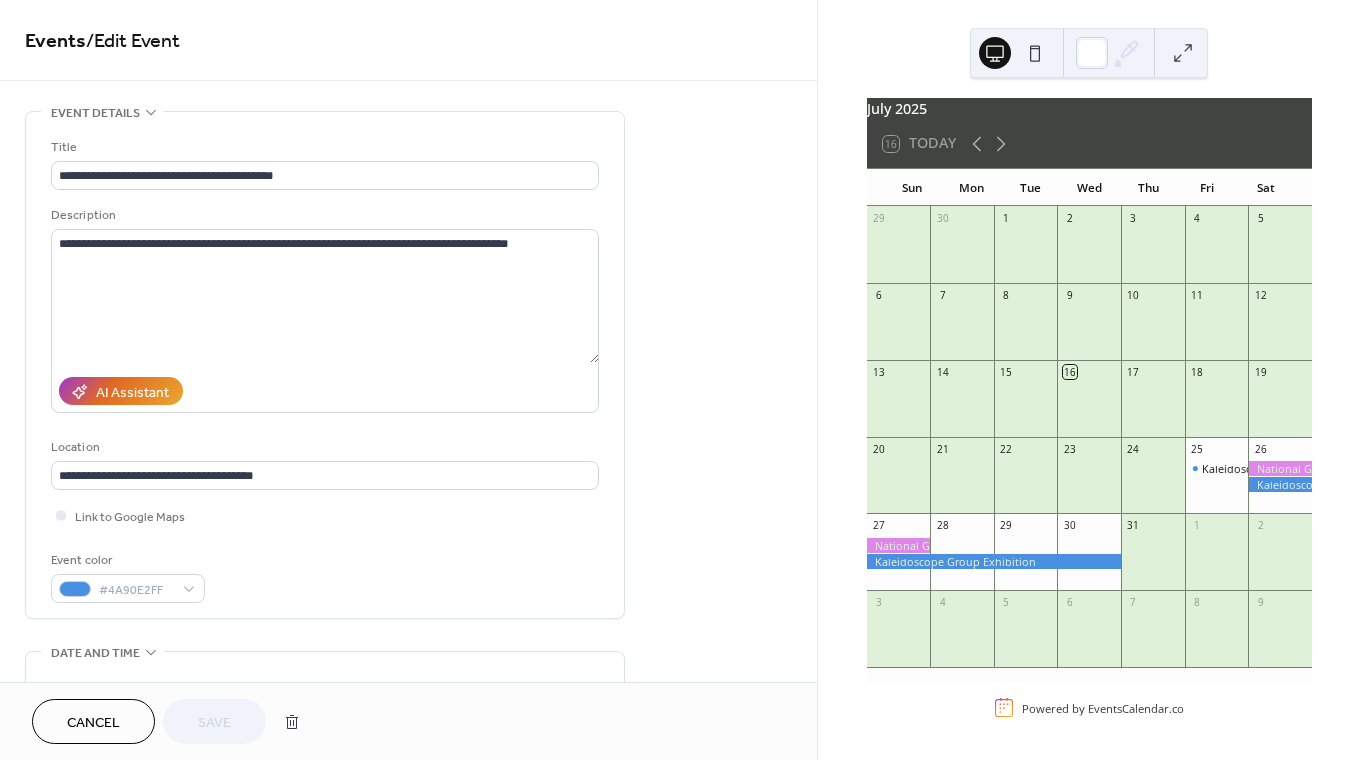 click at bounding box center [1035, 53] 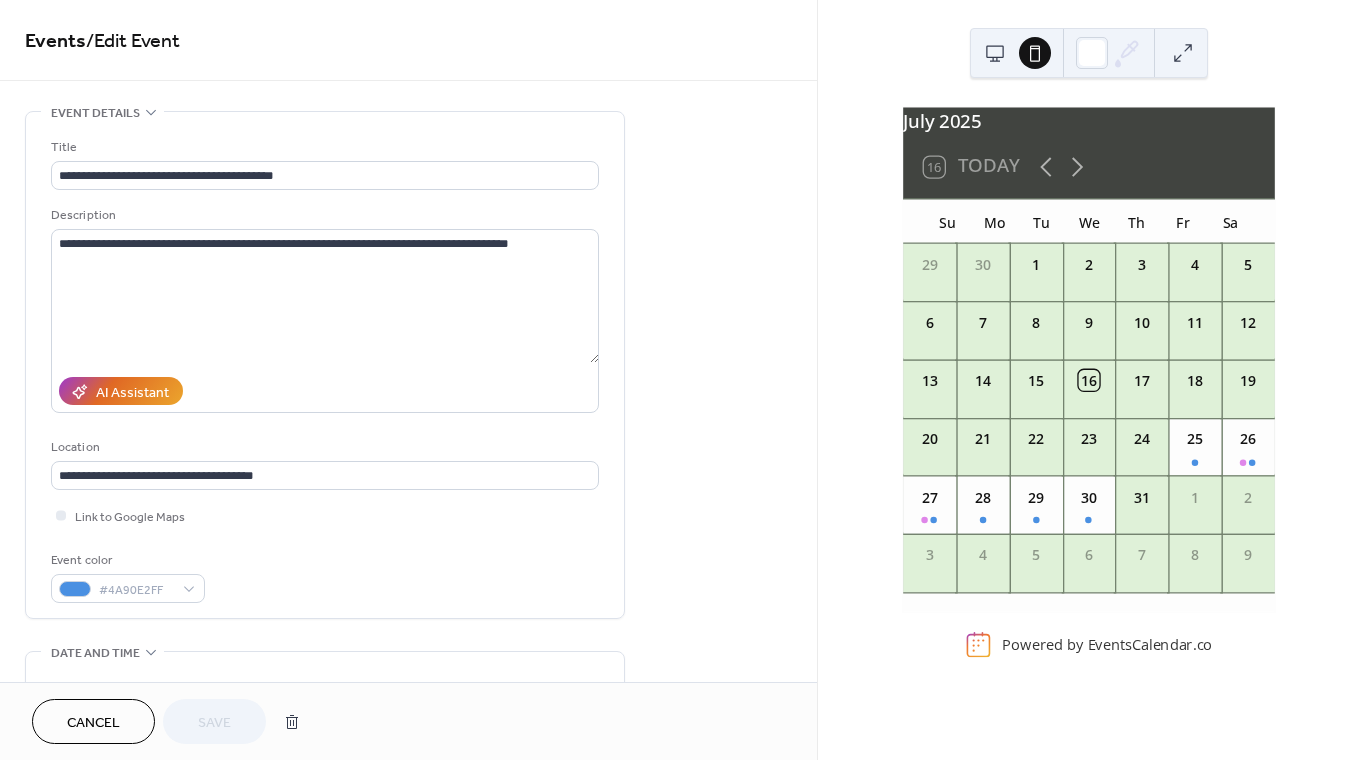 scroll, scrollTop: 0, scrollLeft: 0, axis: both 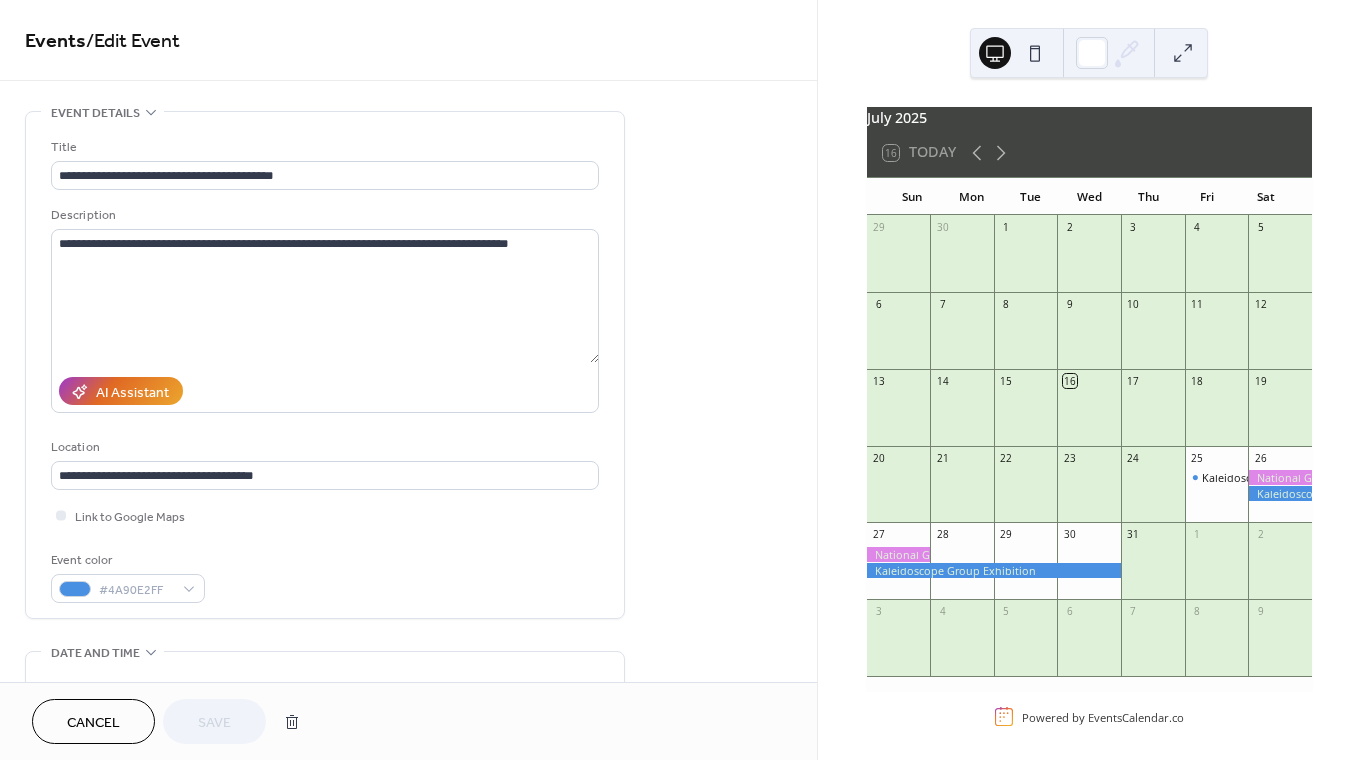 click at bounding box center [1183, 53] 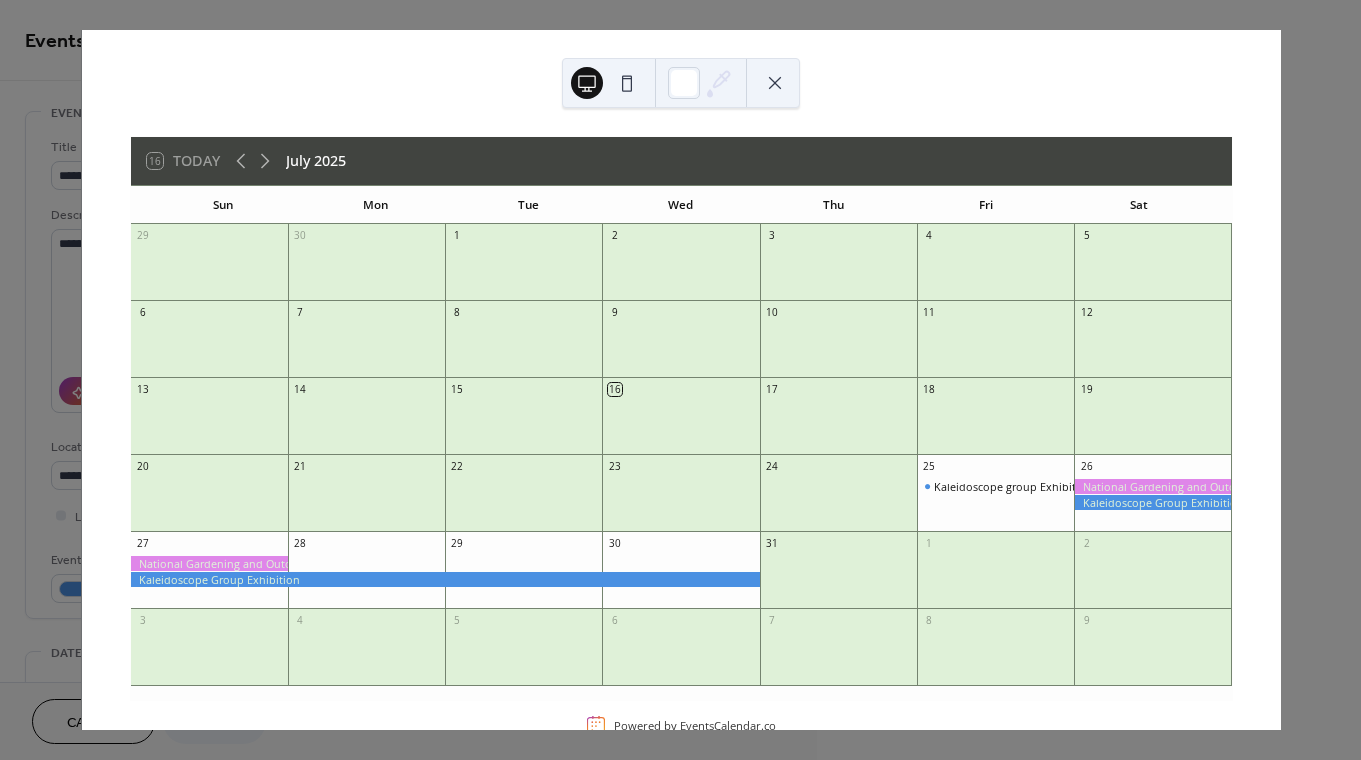 scroll, scrollTop: 47, scrollLeft: 0, axis: vertical 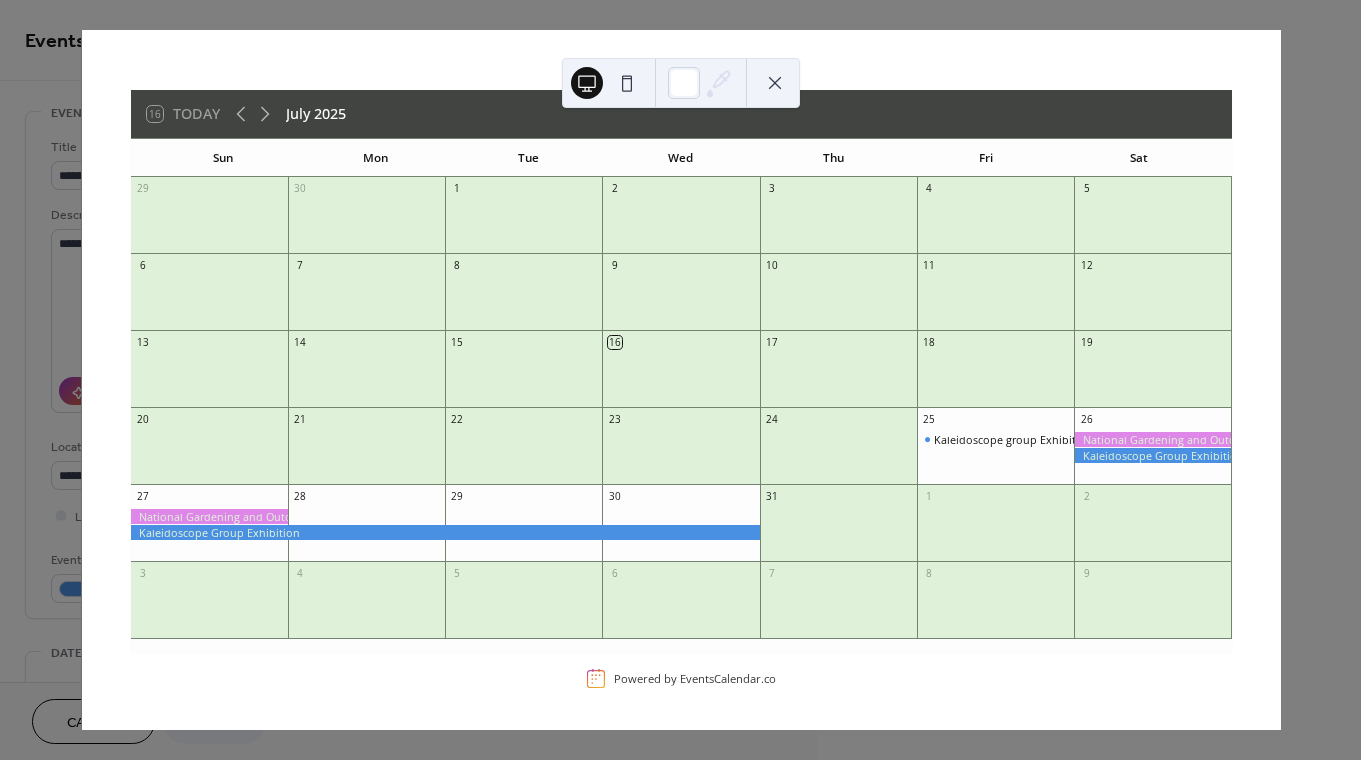 click at bounding box center [775, 83] 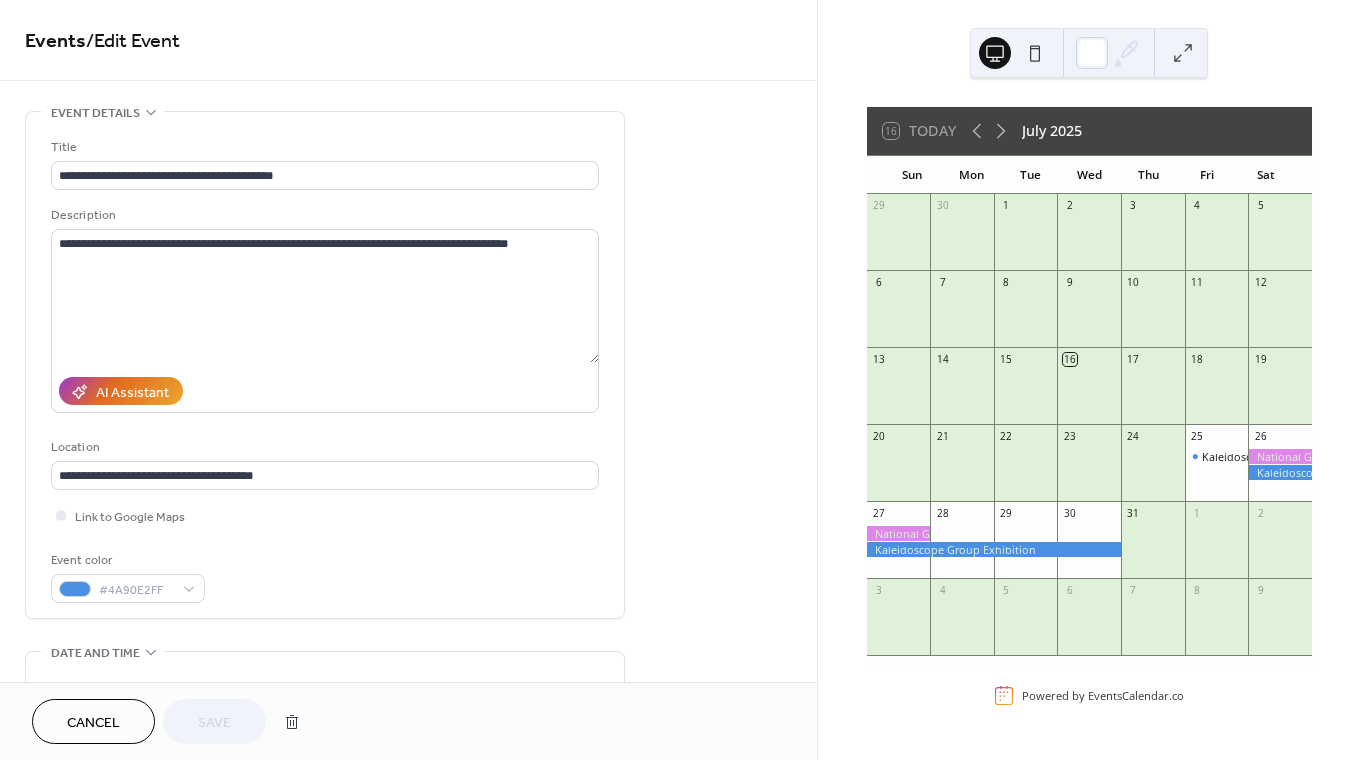 scroll, scrollTop: 0, scrollLeft: 0, axis: both 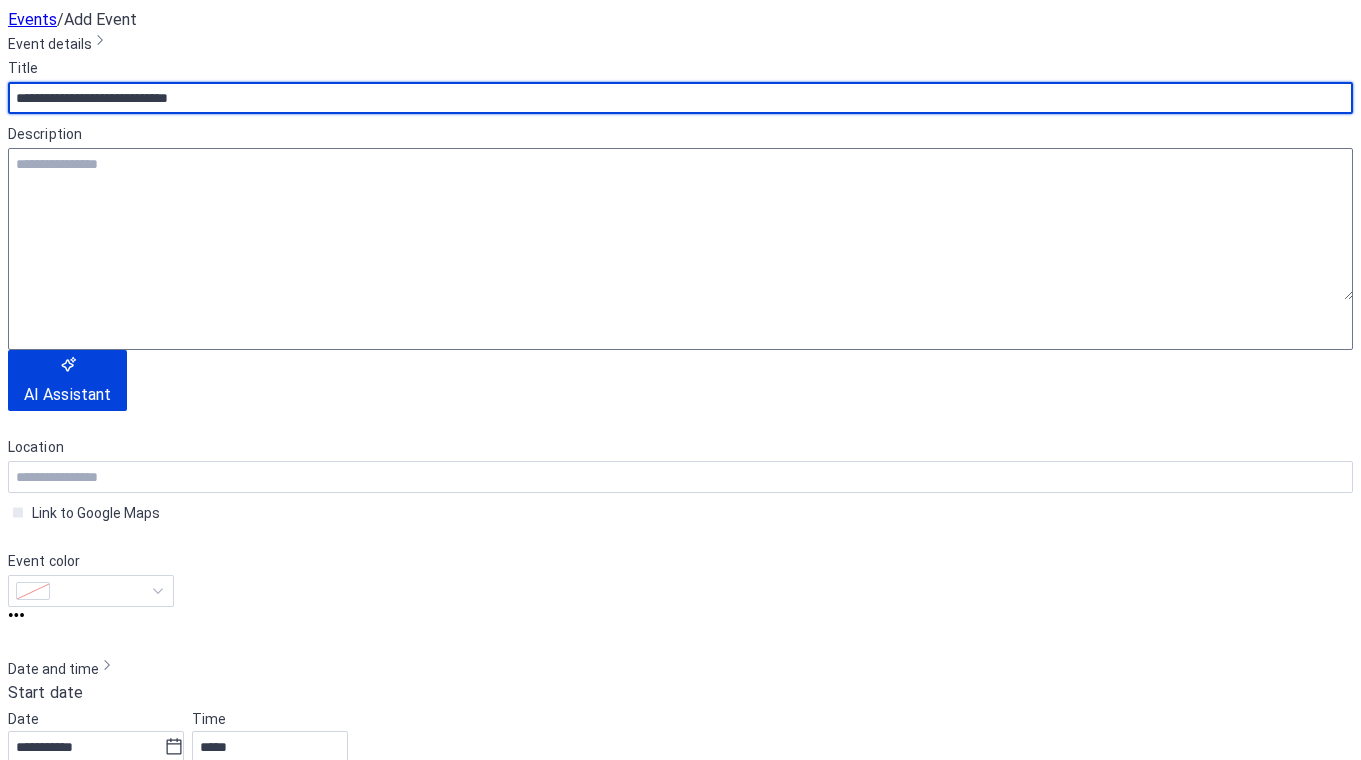 type on "**********" 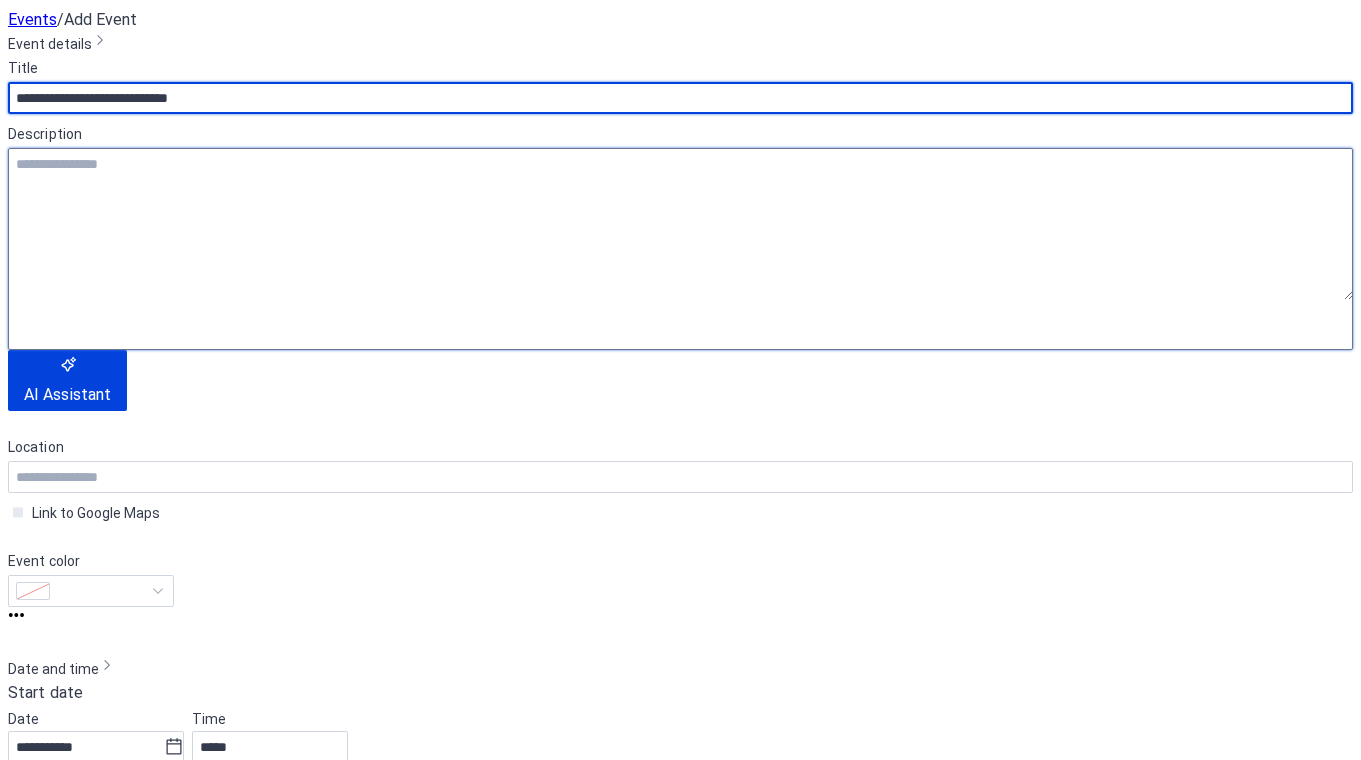 click at bounding box center (680, 224) 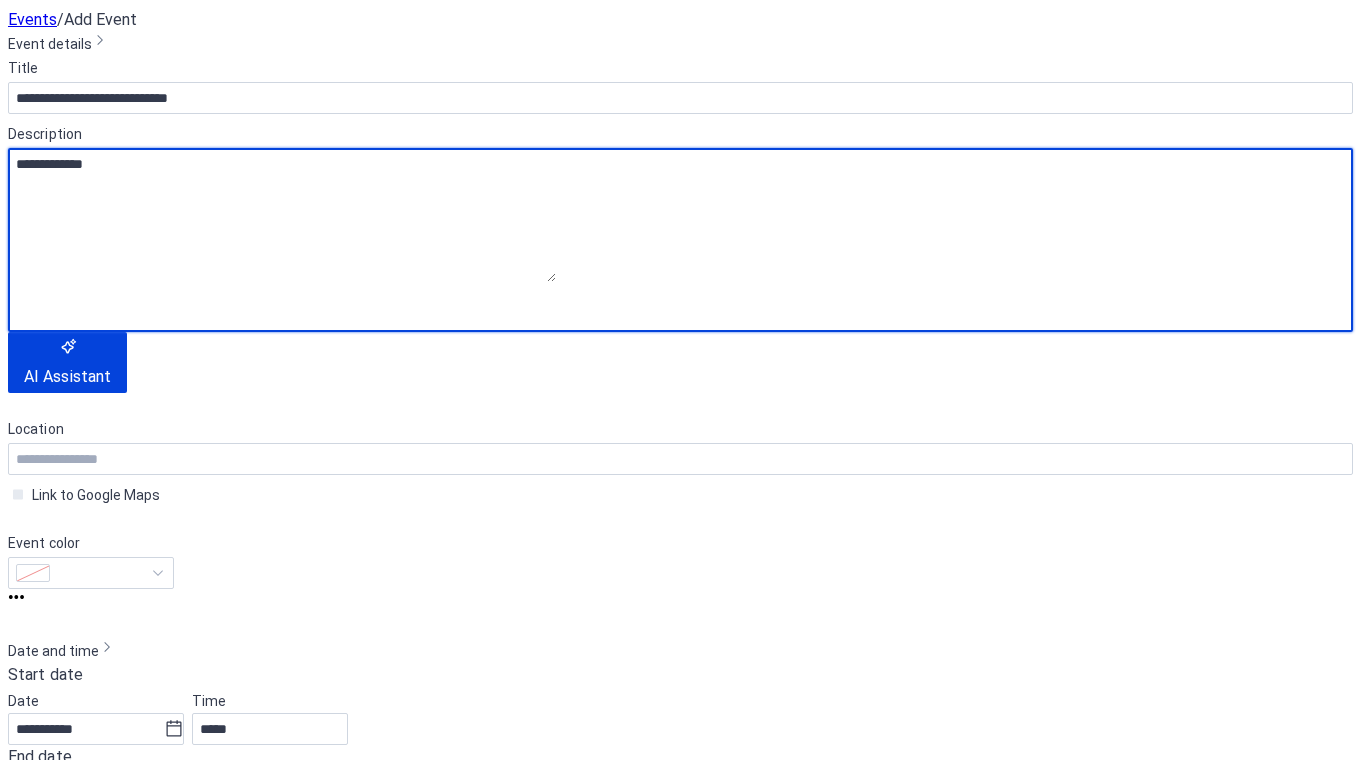 scroll, scrollTop: 321, scrollLeft: 0, axis: vertical 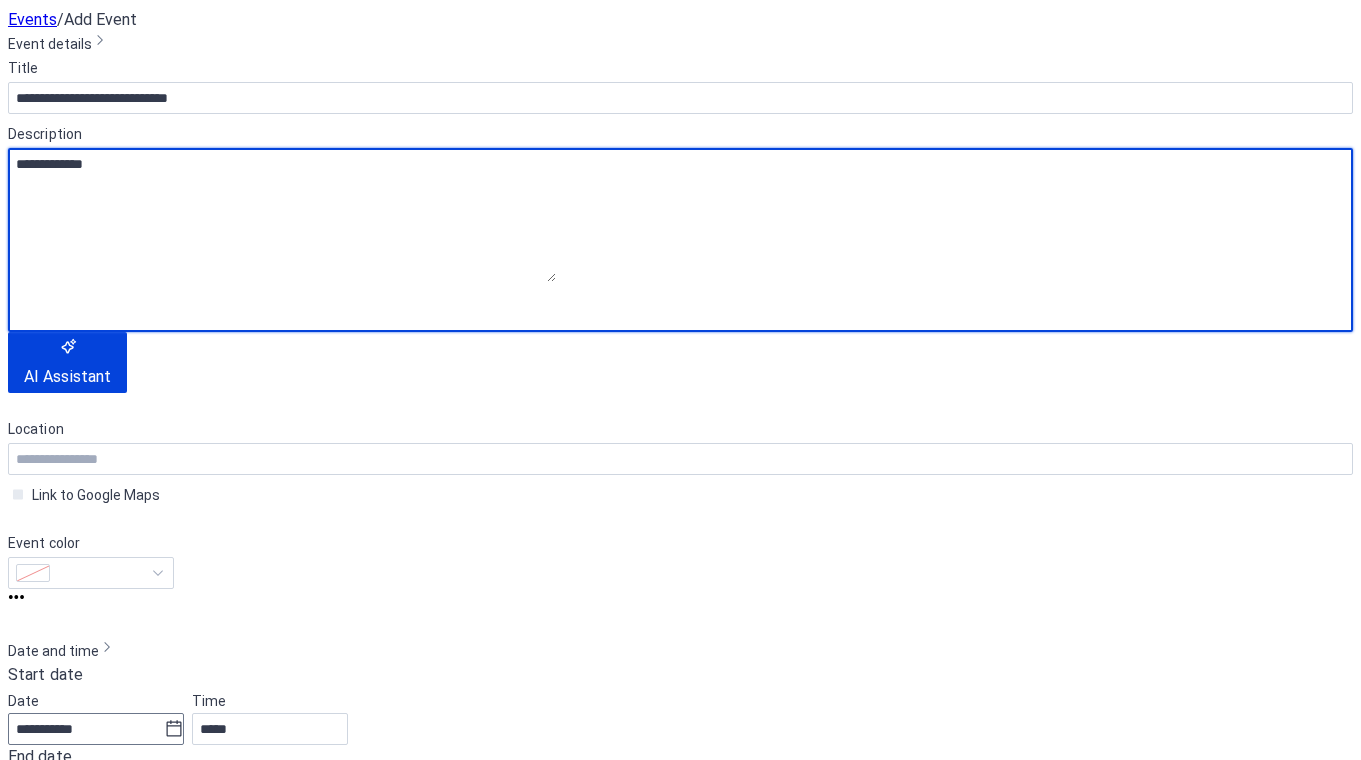 type on "**********" 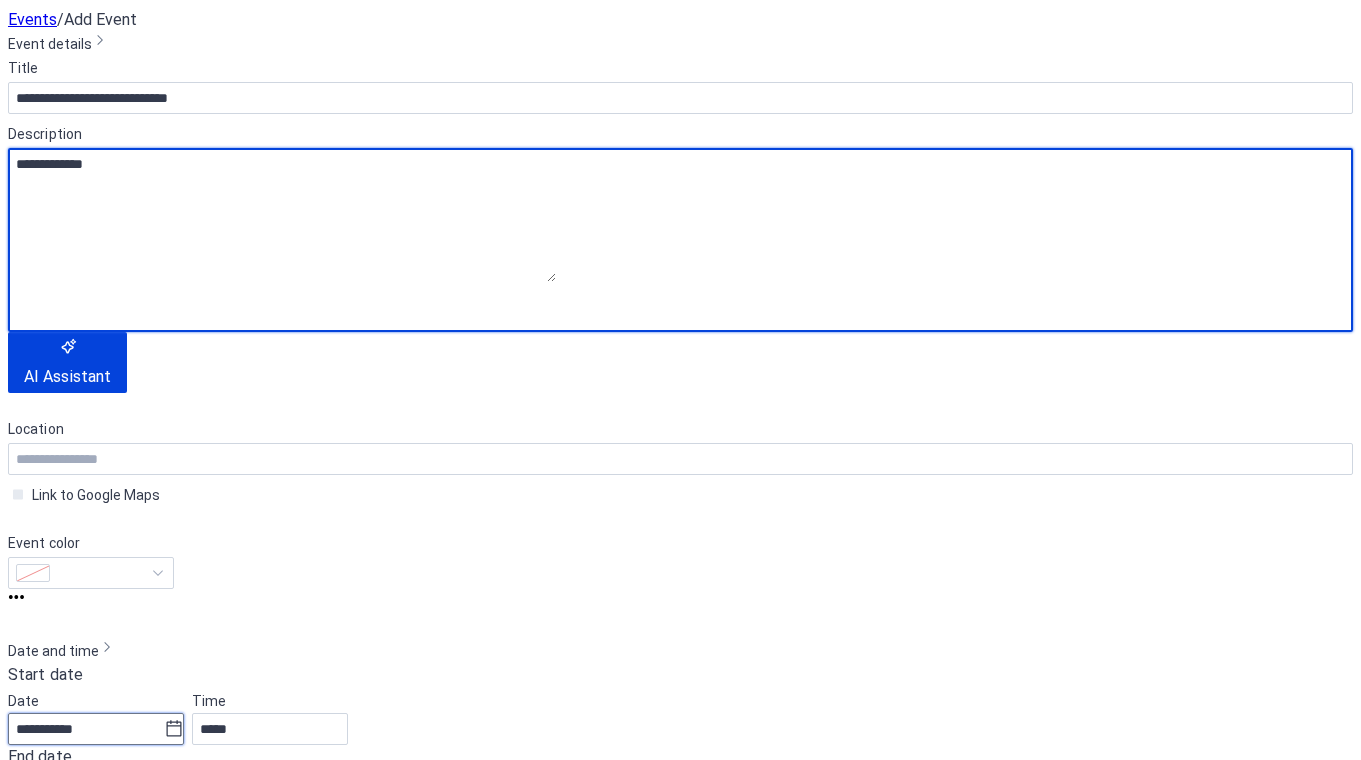 click on "**********" at bounding box center (86, 729) 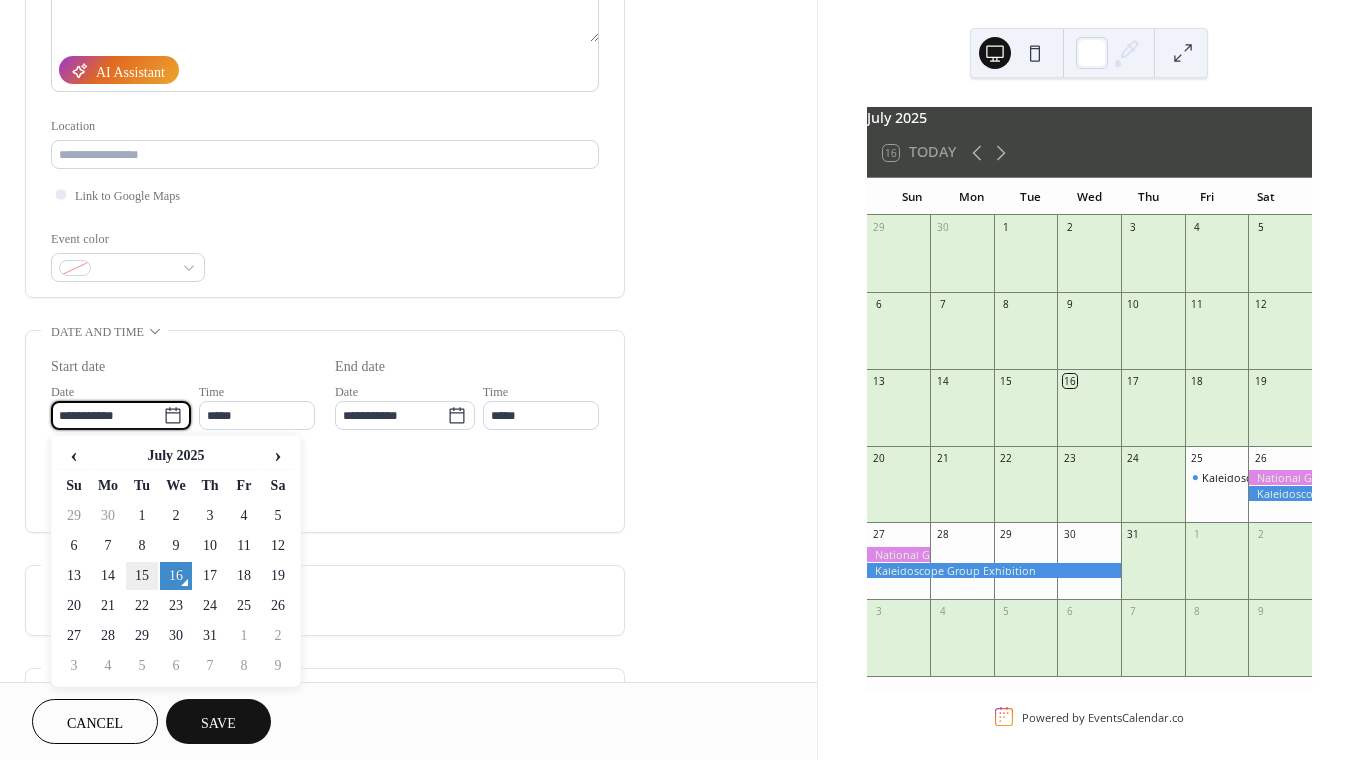 click on "15" at bounding box center (142, 576) 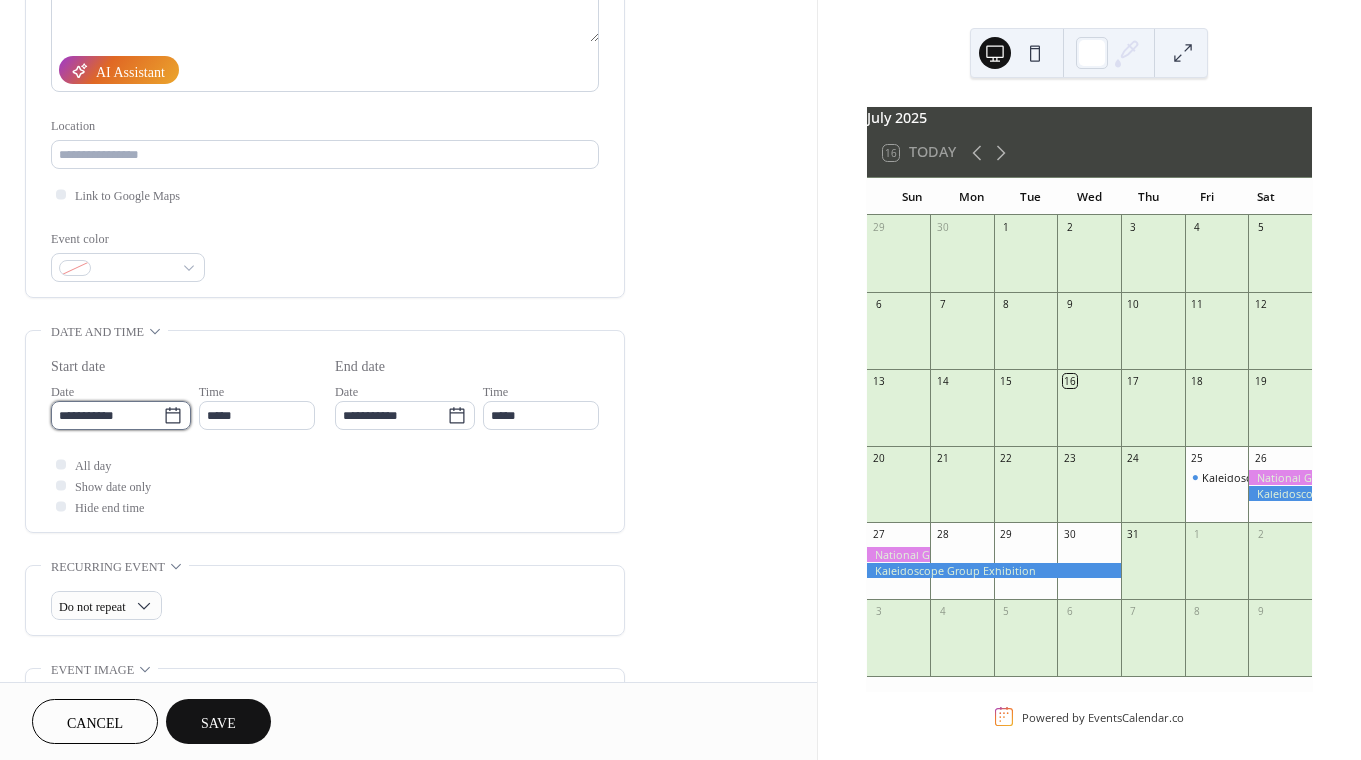 click on "**********" at bounding box center (107, 415) 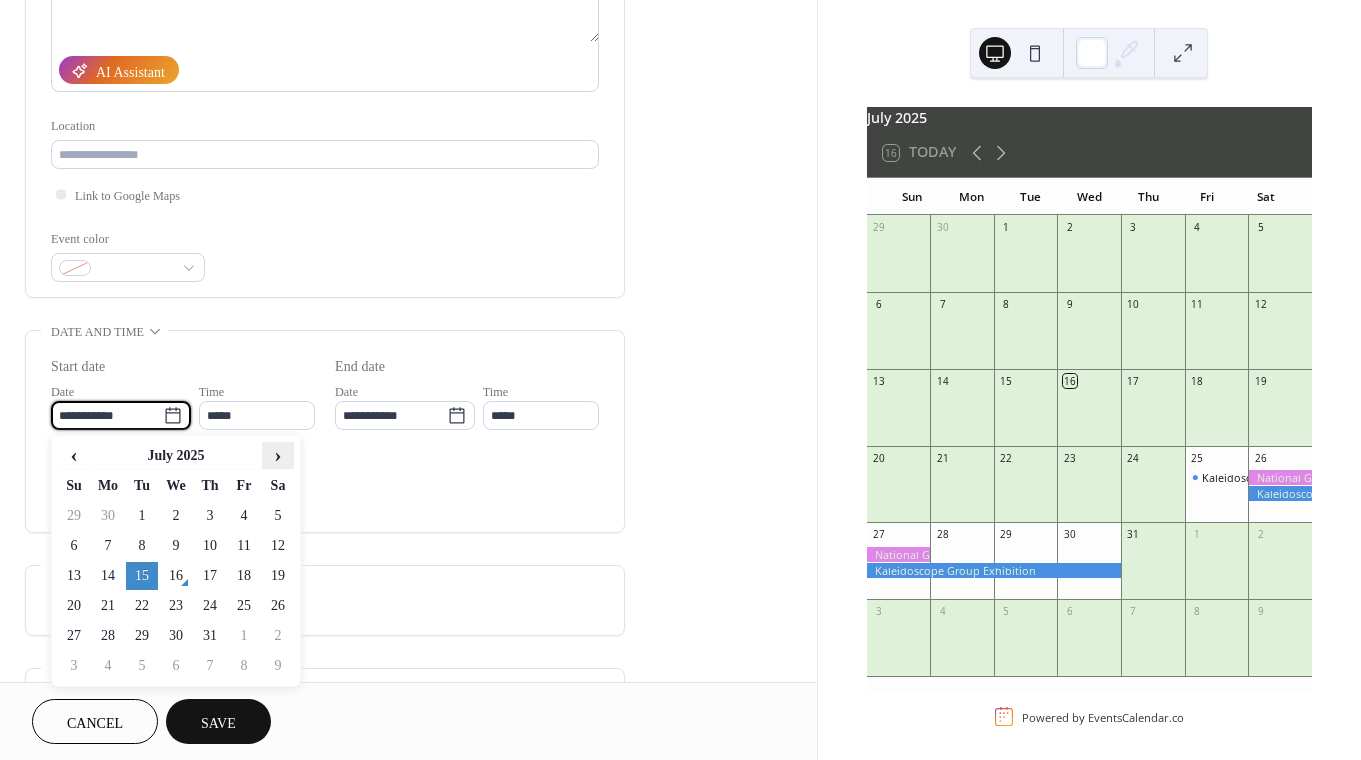 click on "›" at bounding box center (278, 455) 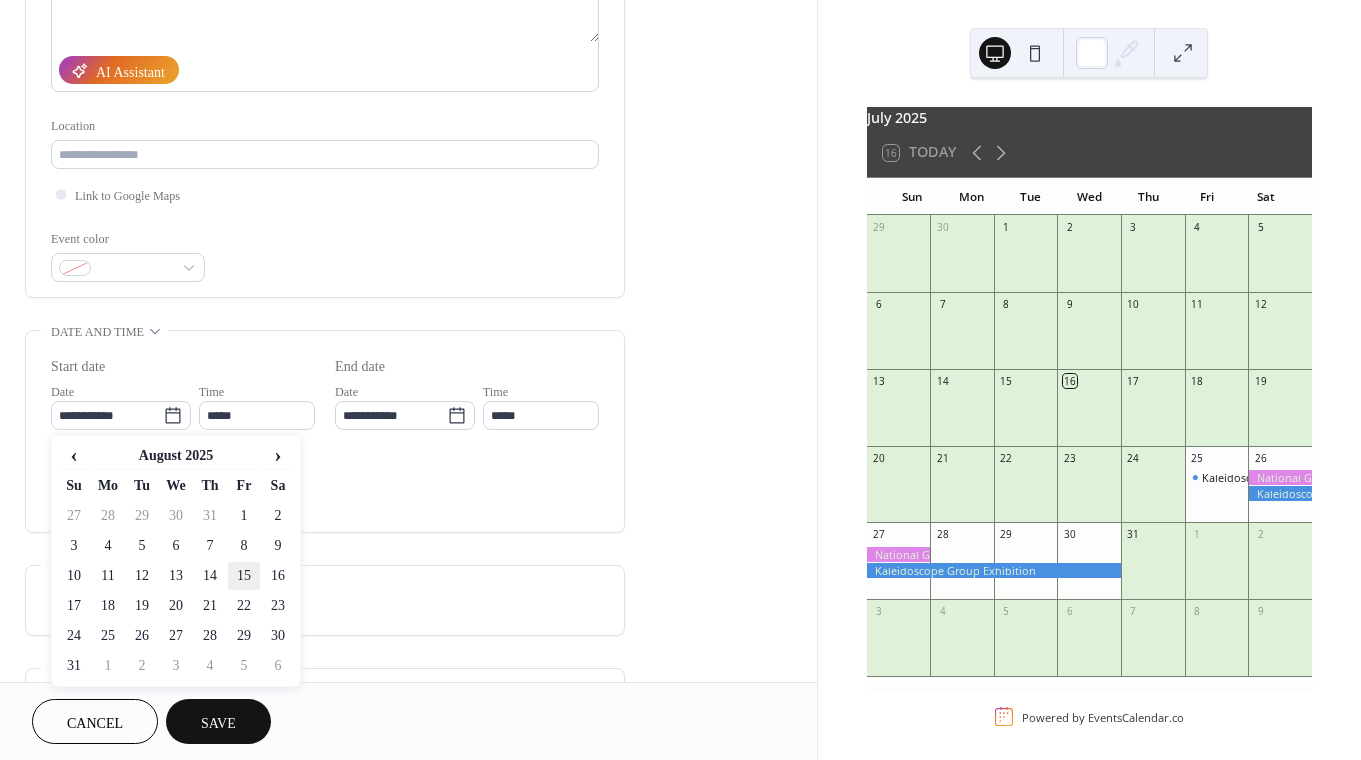 click on "15" at bounding box center [244, 576] 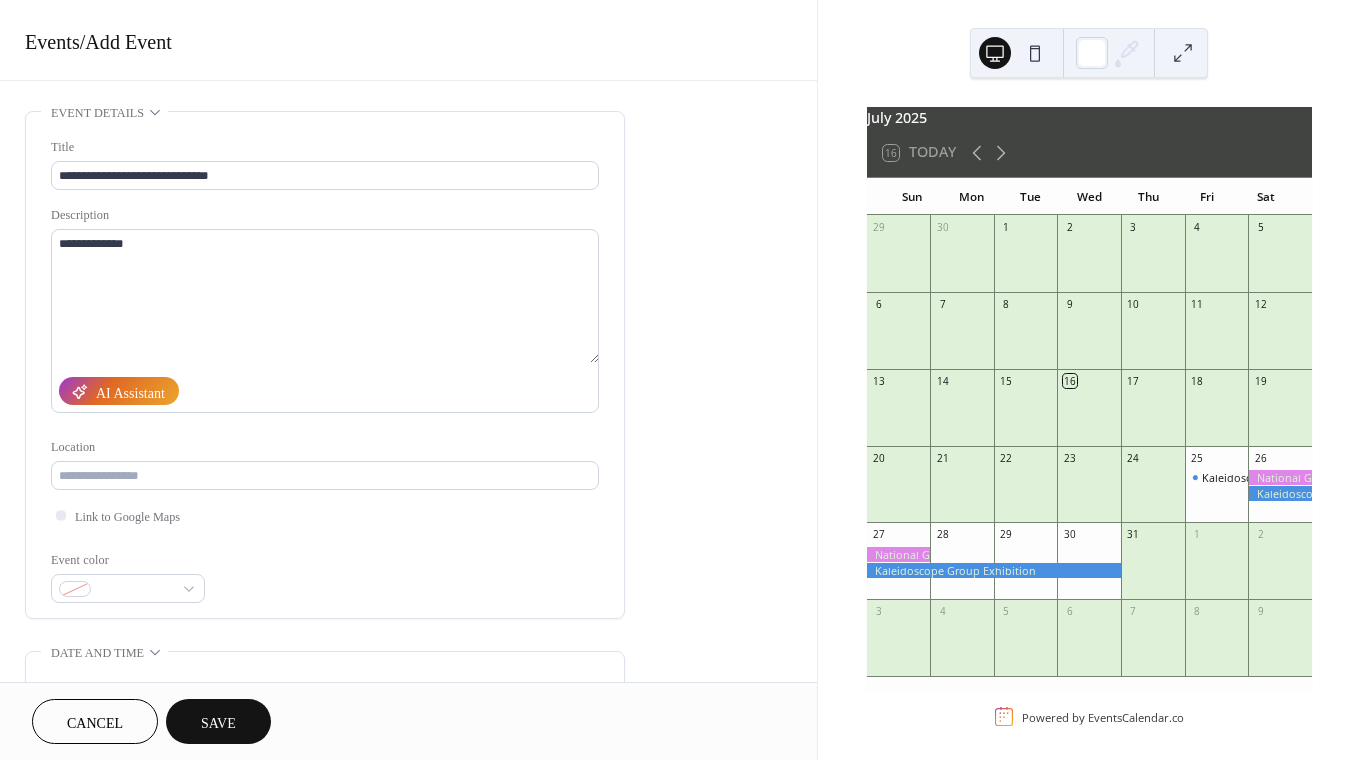 scroll, scrollTop: 66, scrollLeft: 0, axis: vertical 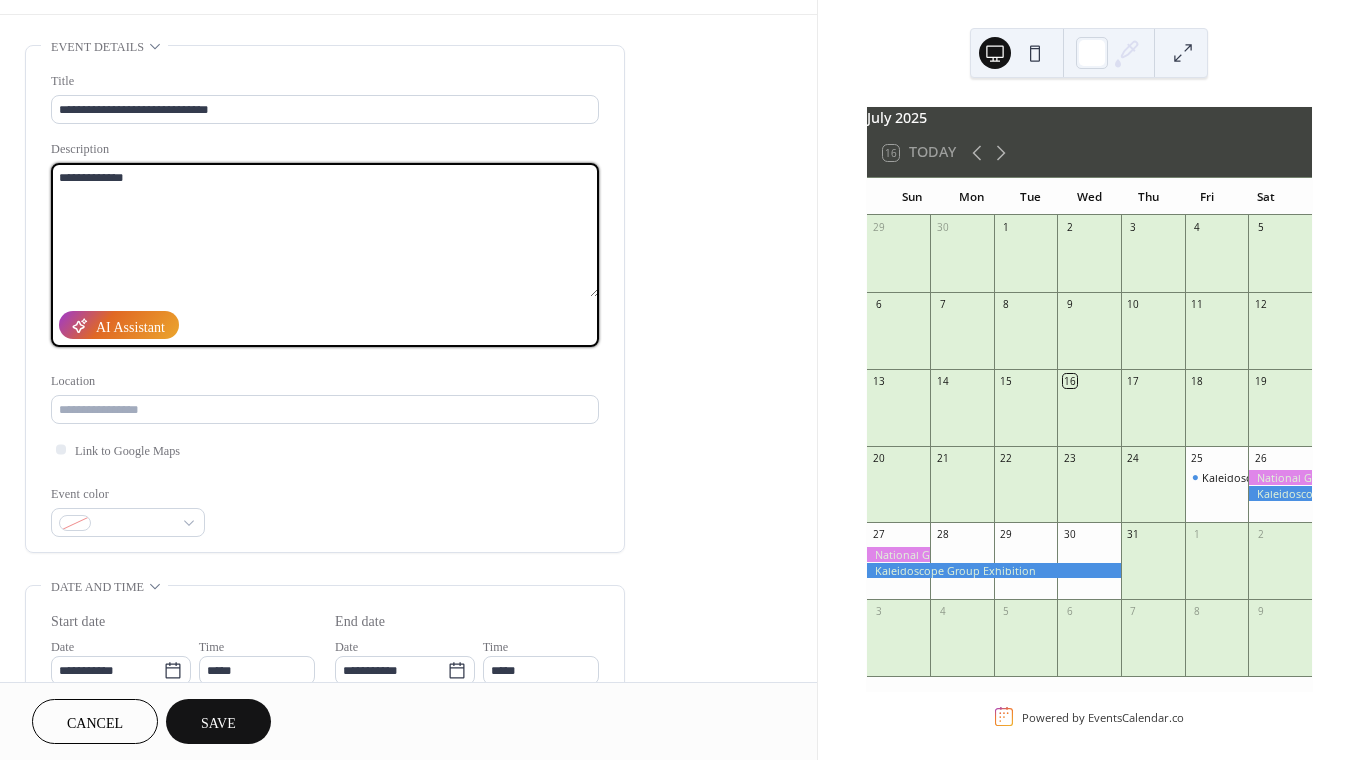 drag, startPoint x: 151, startPoint y: 178, endPoint x: 44, endPoint y: 177, distance: 107.00467 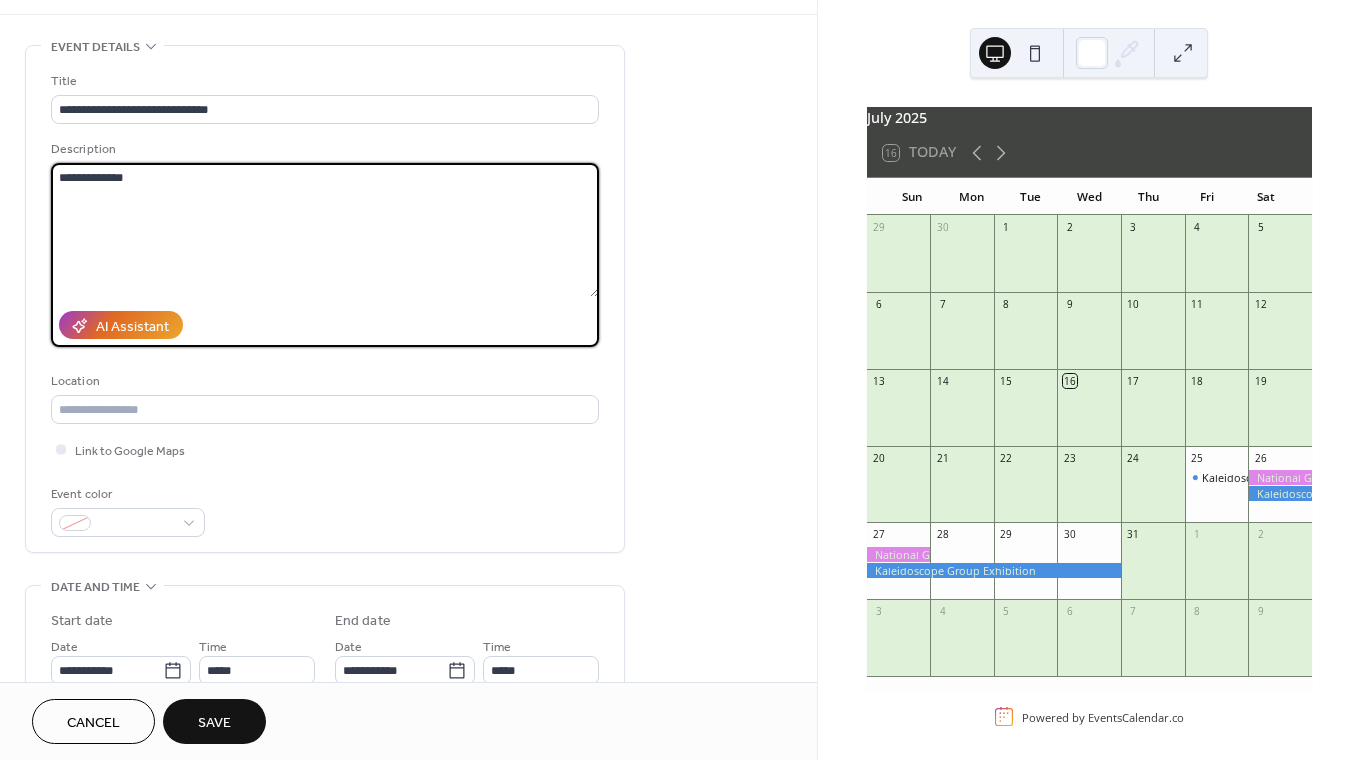 click on "**********" at bounding box center (325, 299) 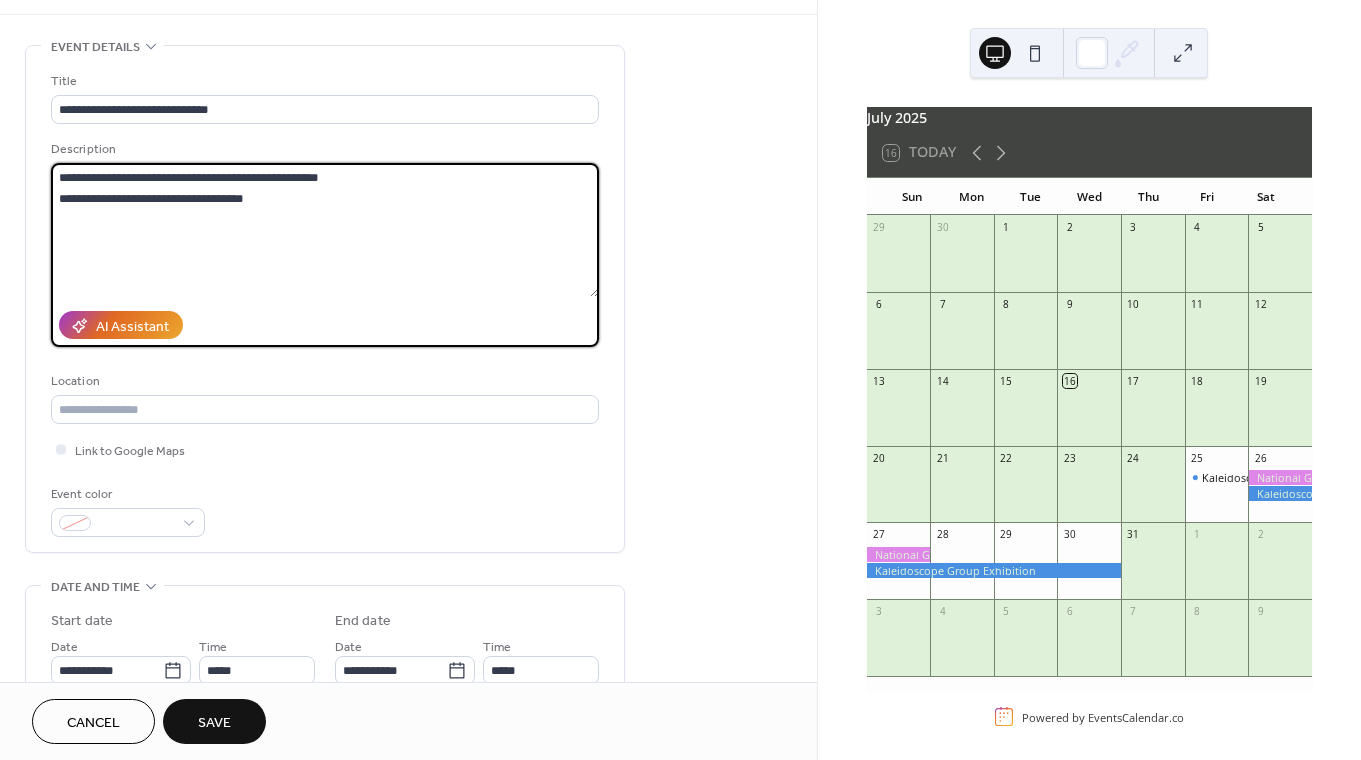 click on "**********" at bounding box center (325, 230) 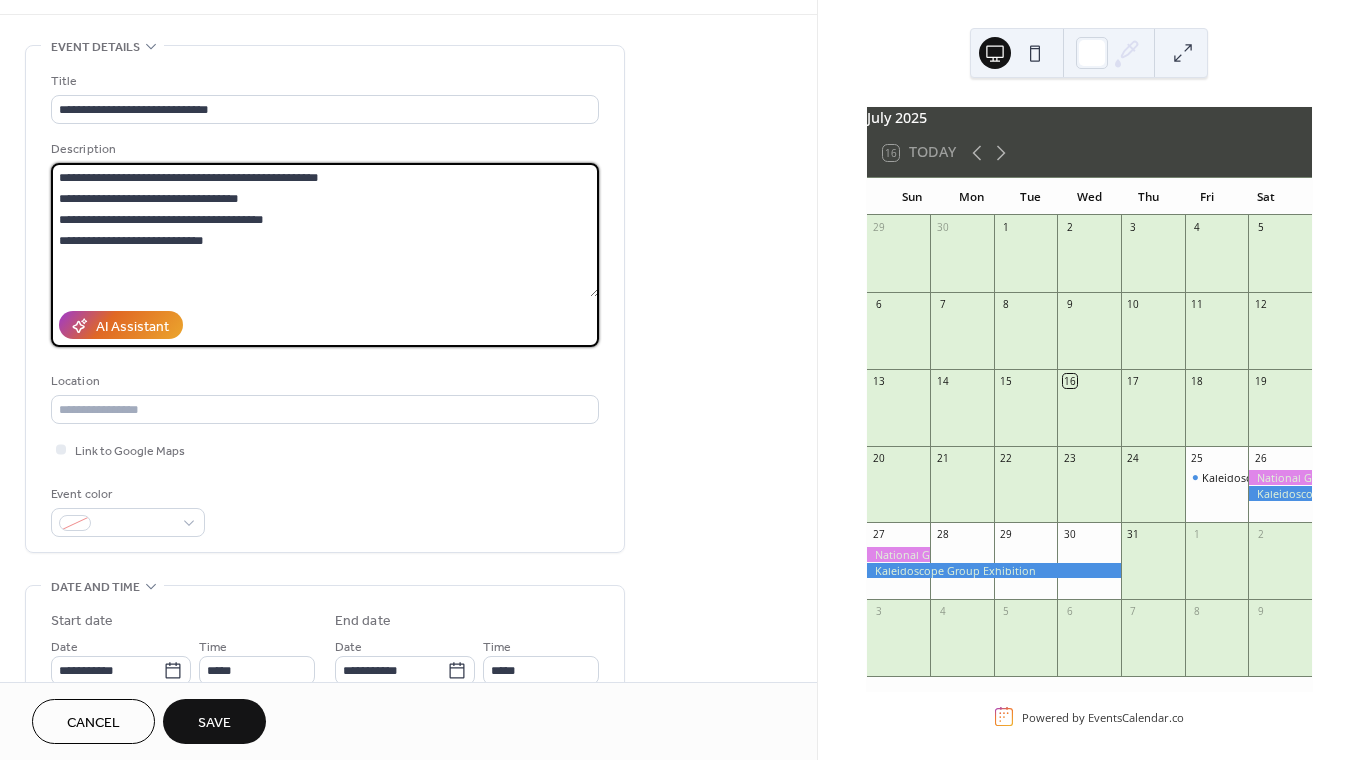 scroll, scrollTop: 138, scrollLeft: 0, axis: vertical 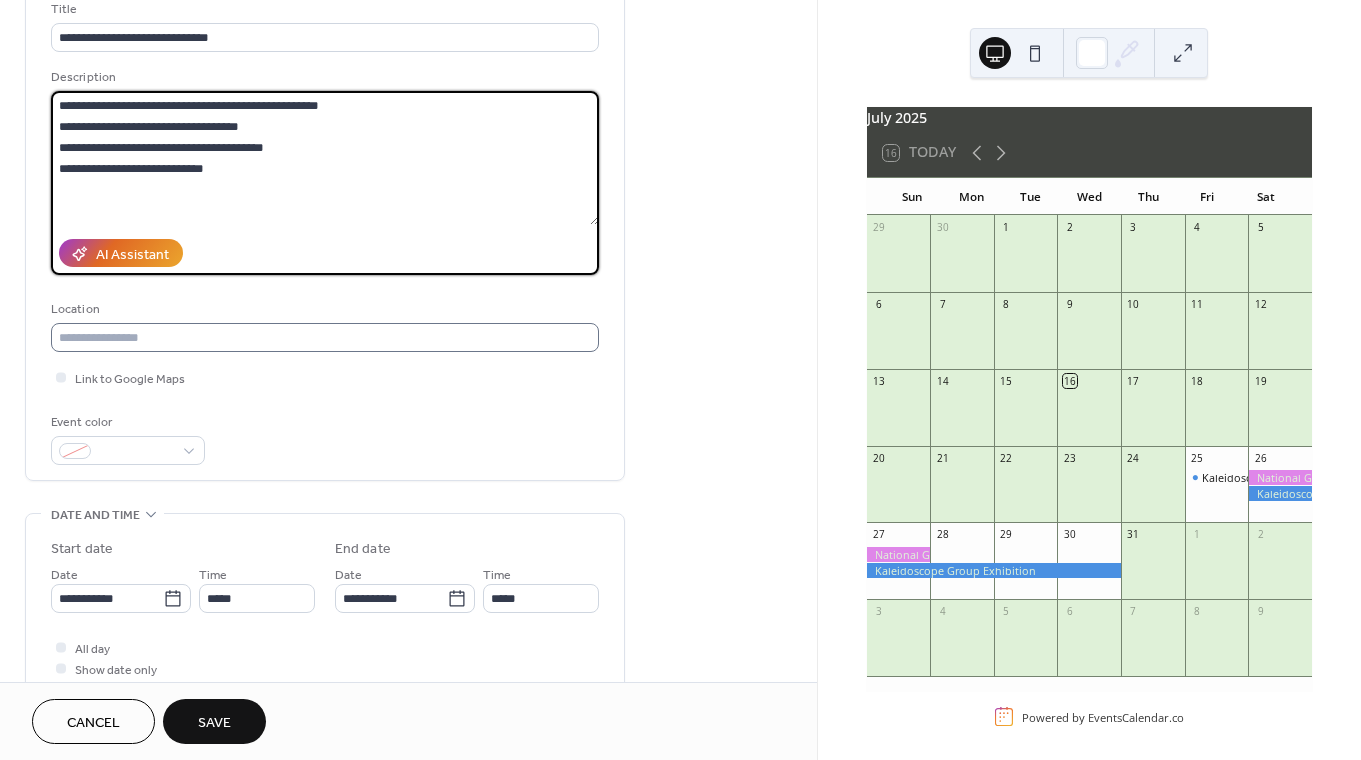 type on "**********" 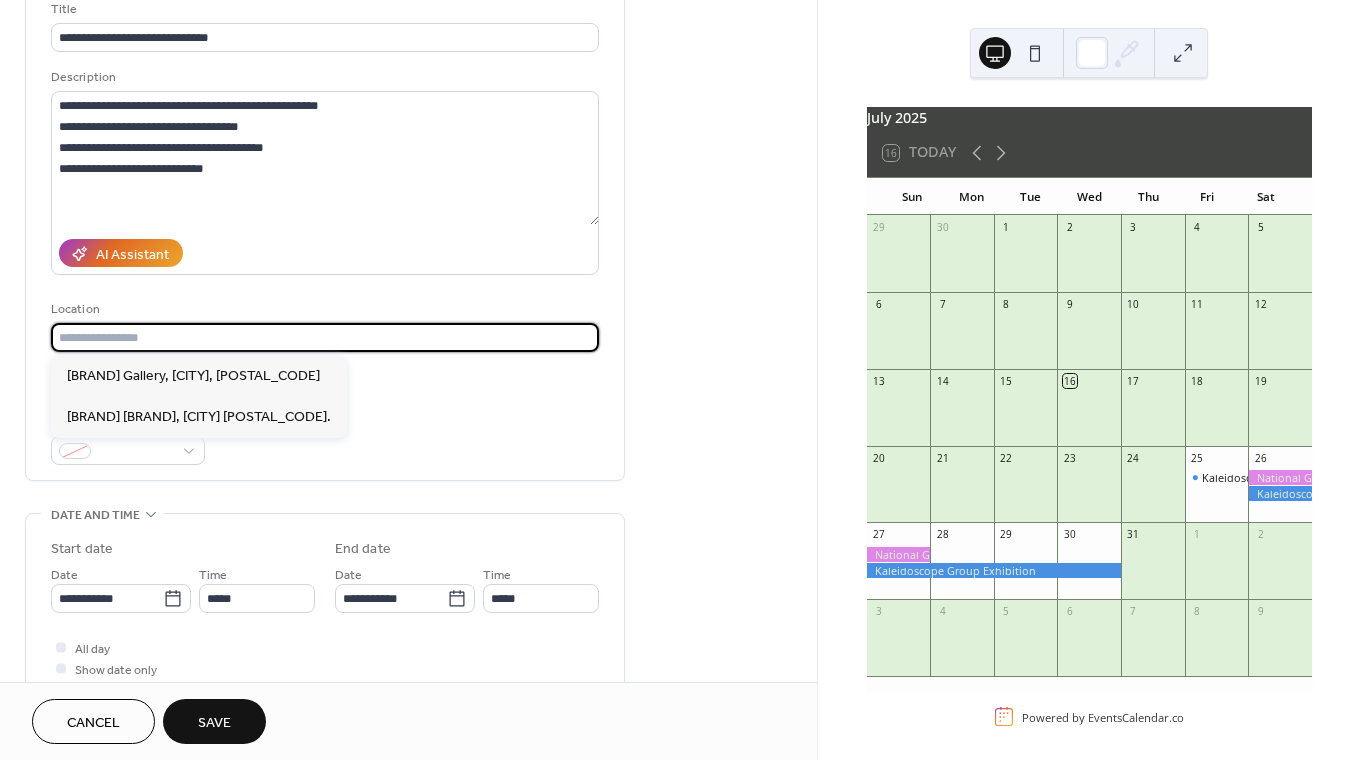 click at bounding box center [325, 337] 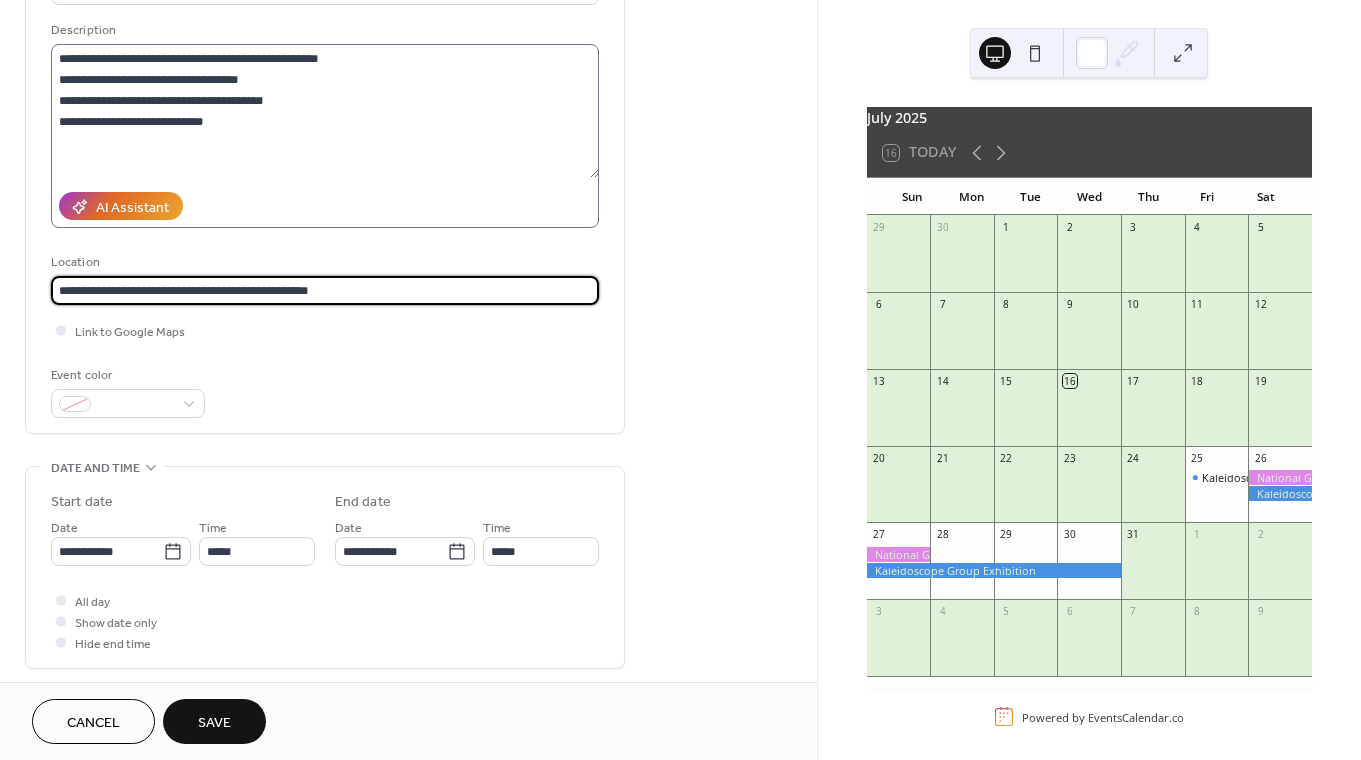 scroll, scrollTop: 200, scrollLeft: 0, axis: vertical 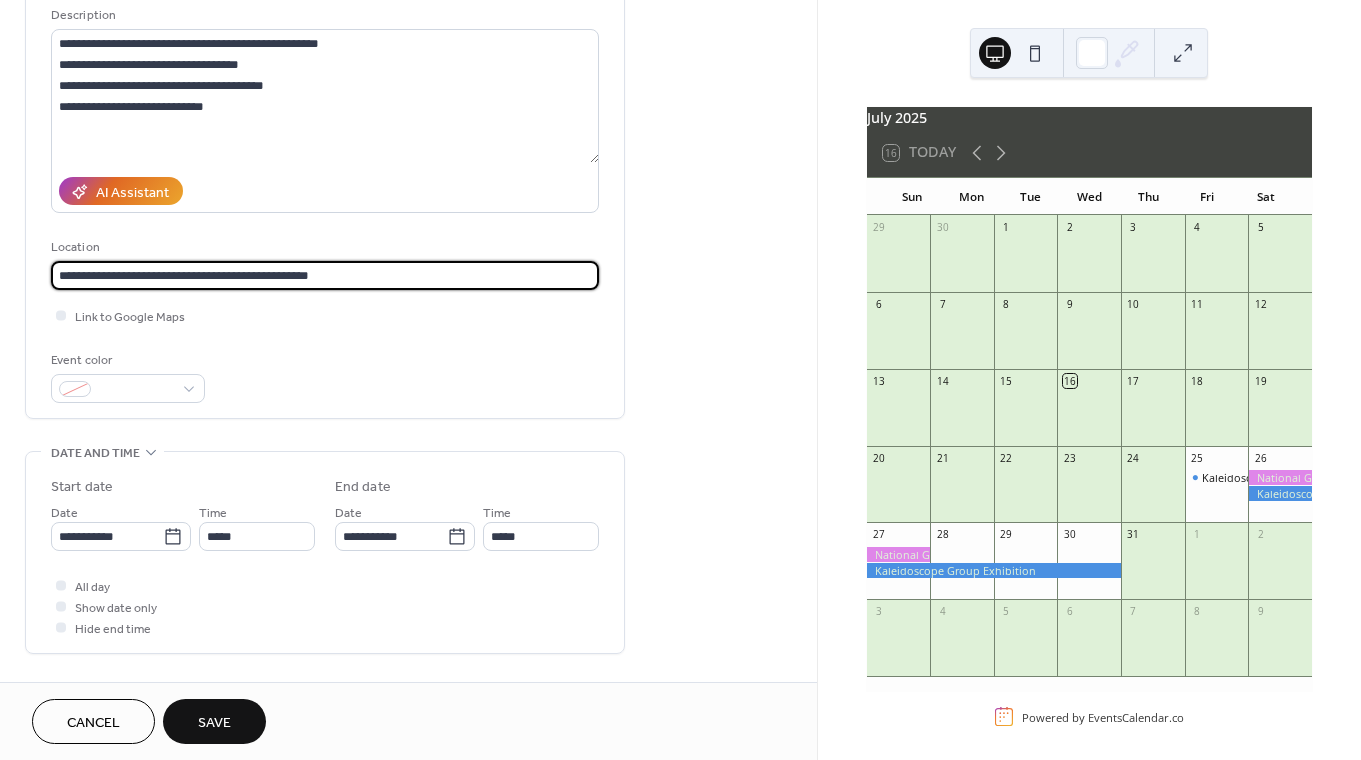 type on "**********" 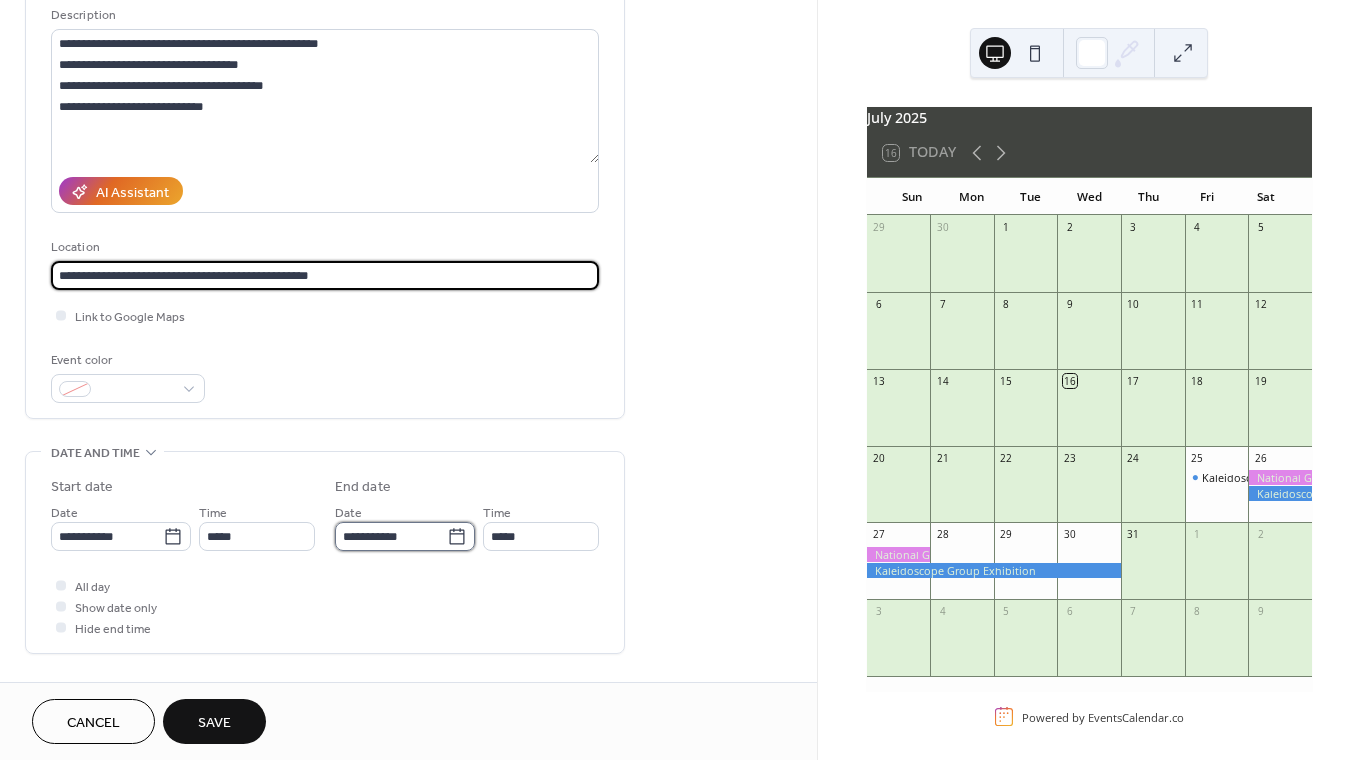 type 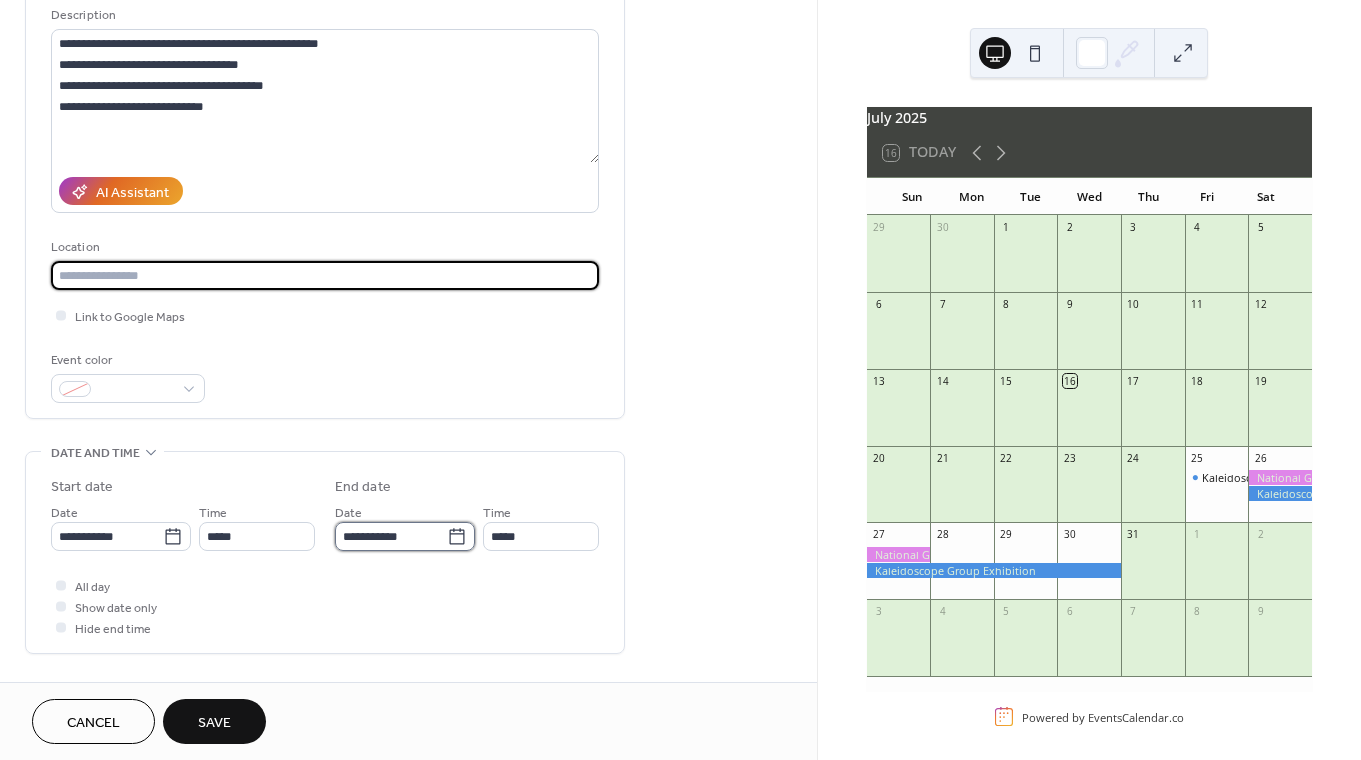 click on "**********" at bounding box center [391, 536] 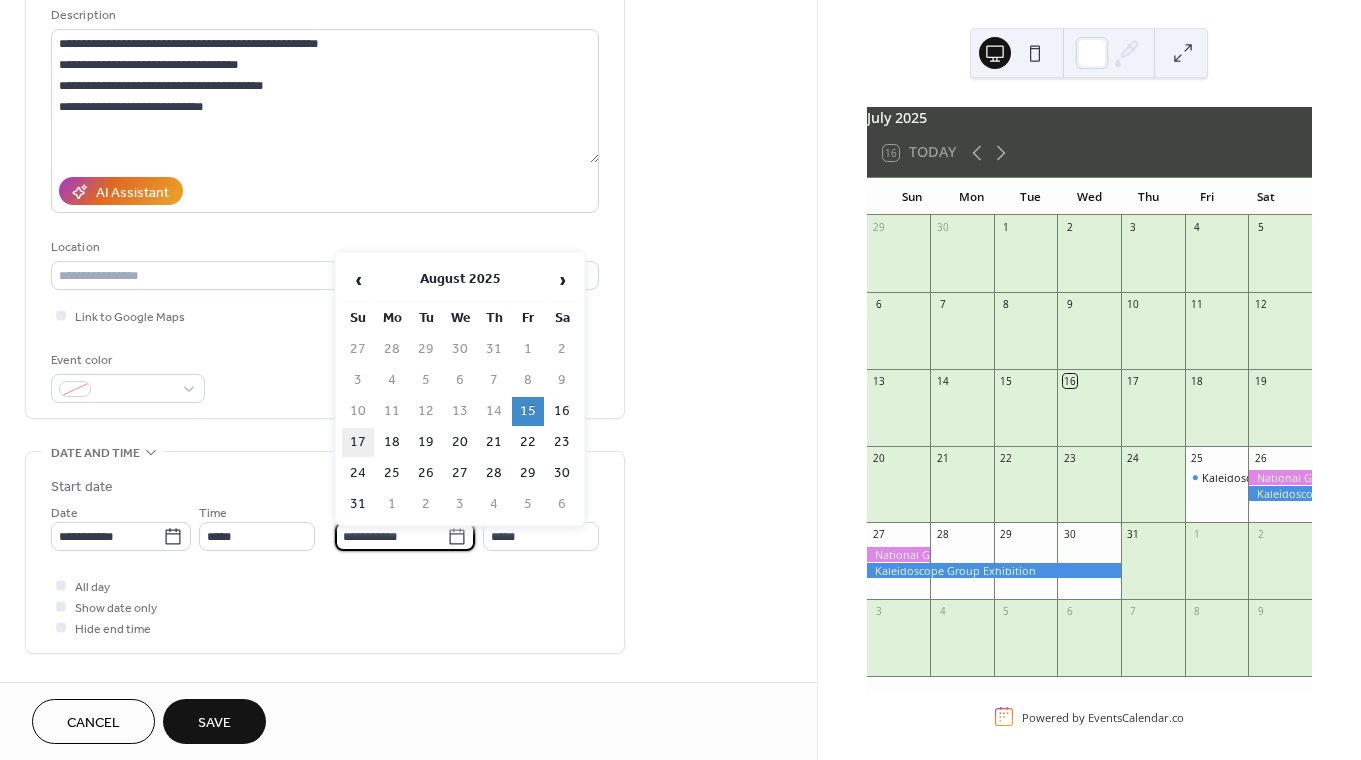click on "17" at bounding box center (358, 442) 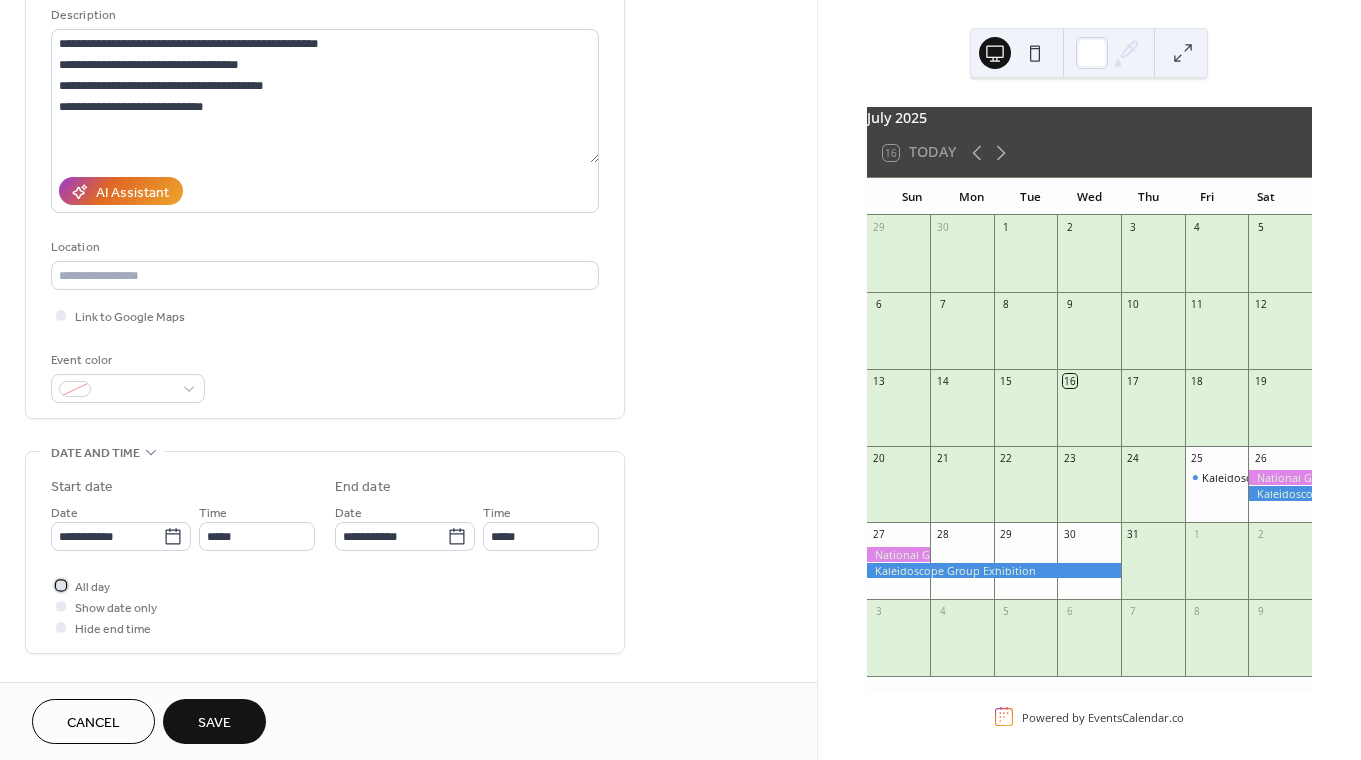 click at bounding box center [61, 585] 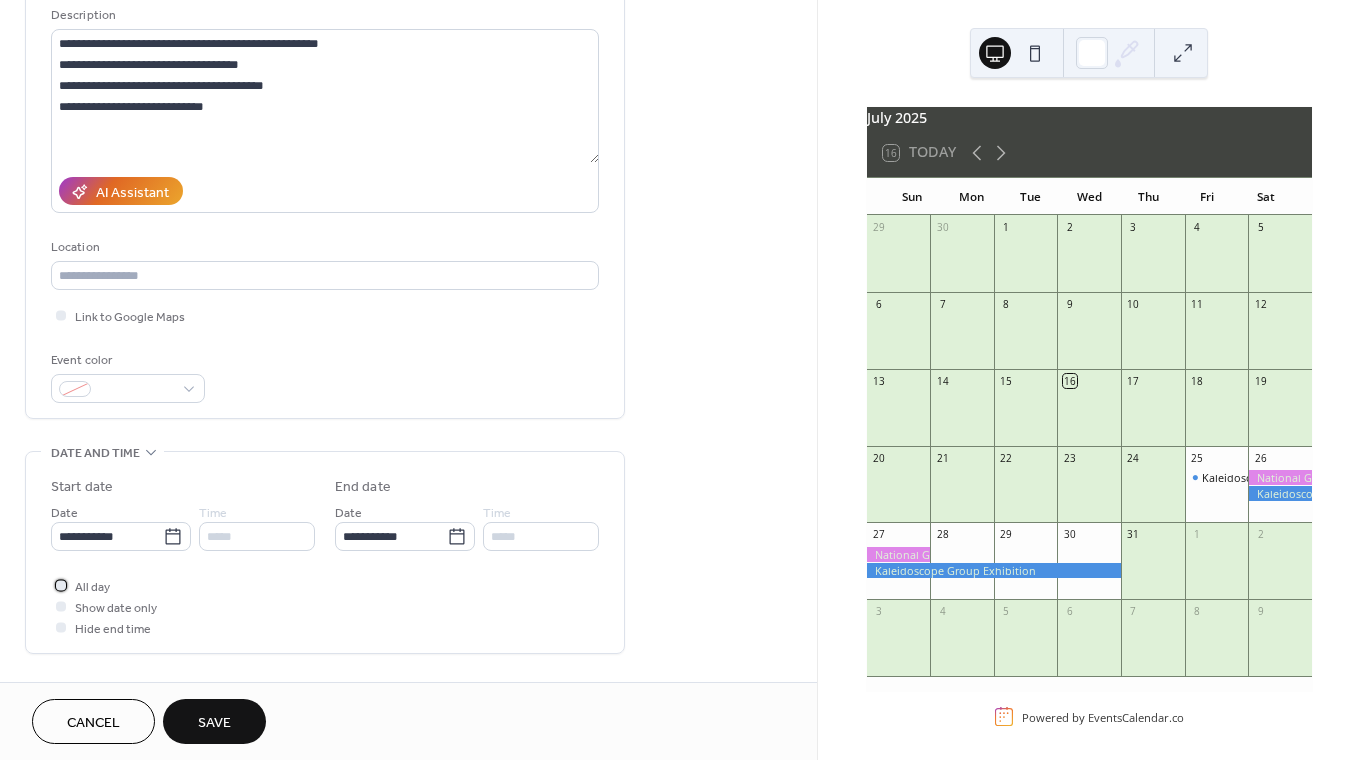 scroll, scrollTop: 227, scrollLeft: 0, axis: vertical 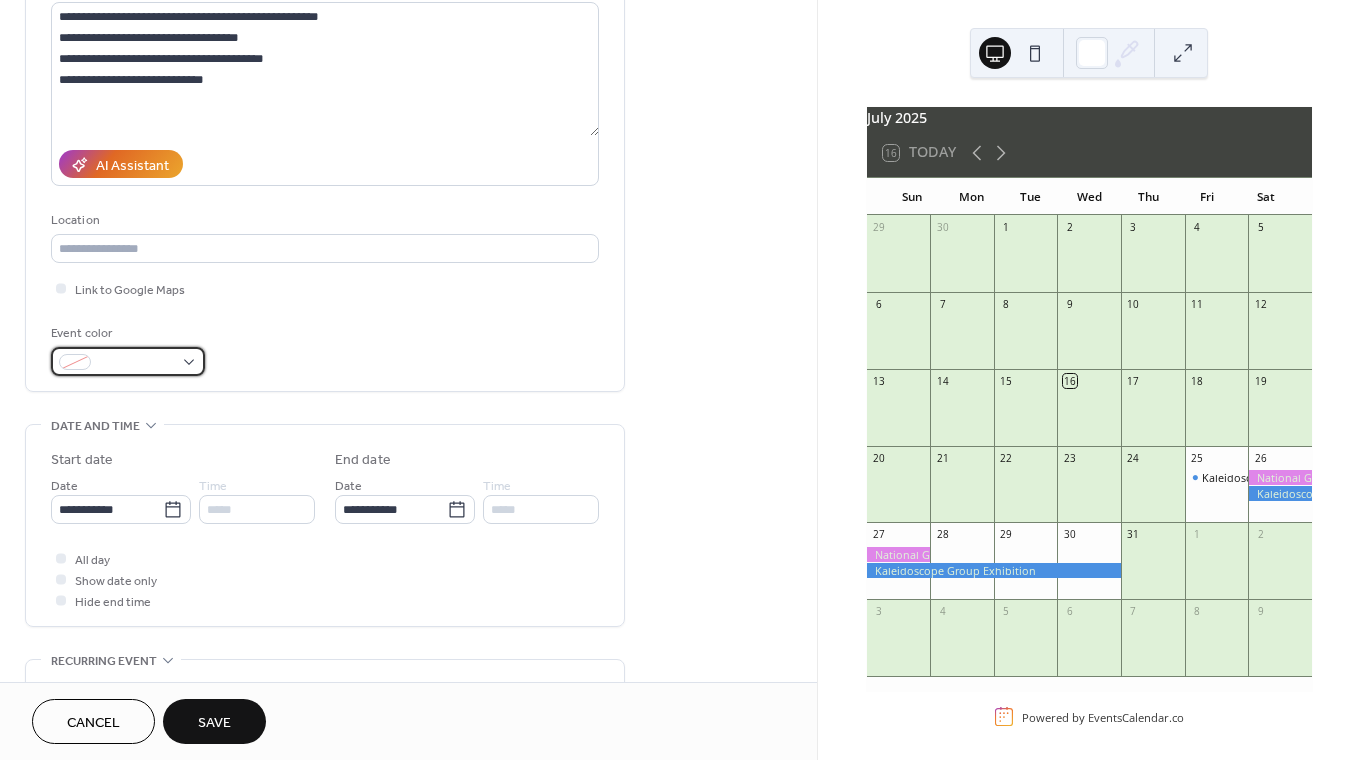 click at bounding box center (128, 361) 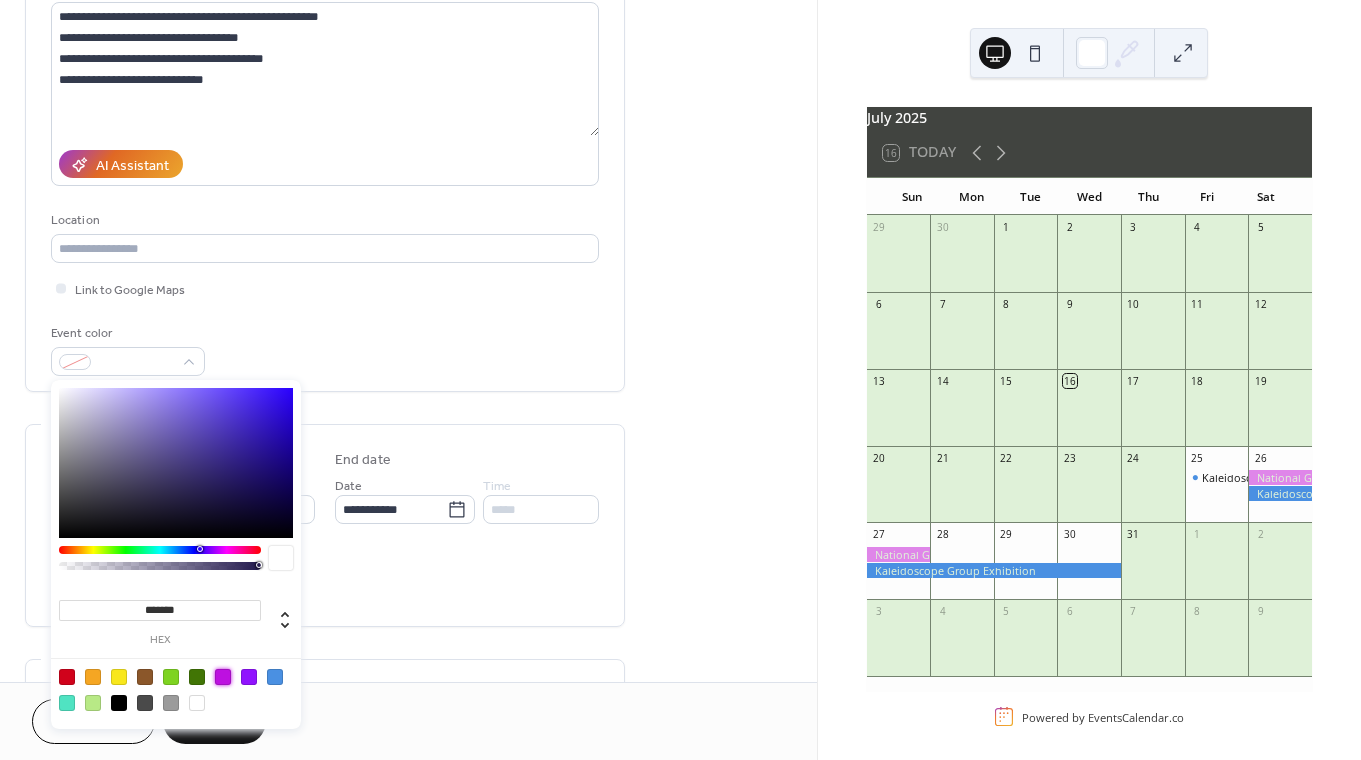 click at bounding box center [223, 677] 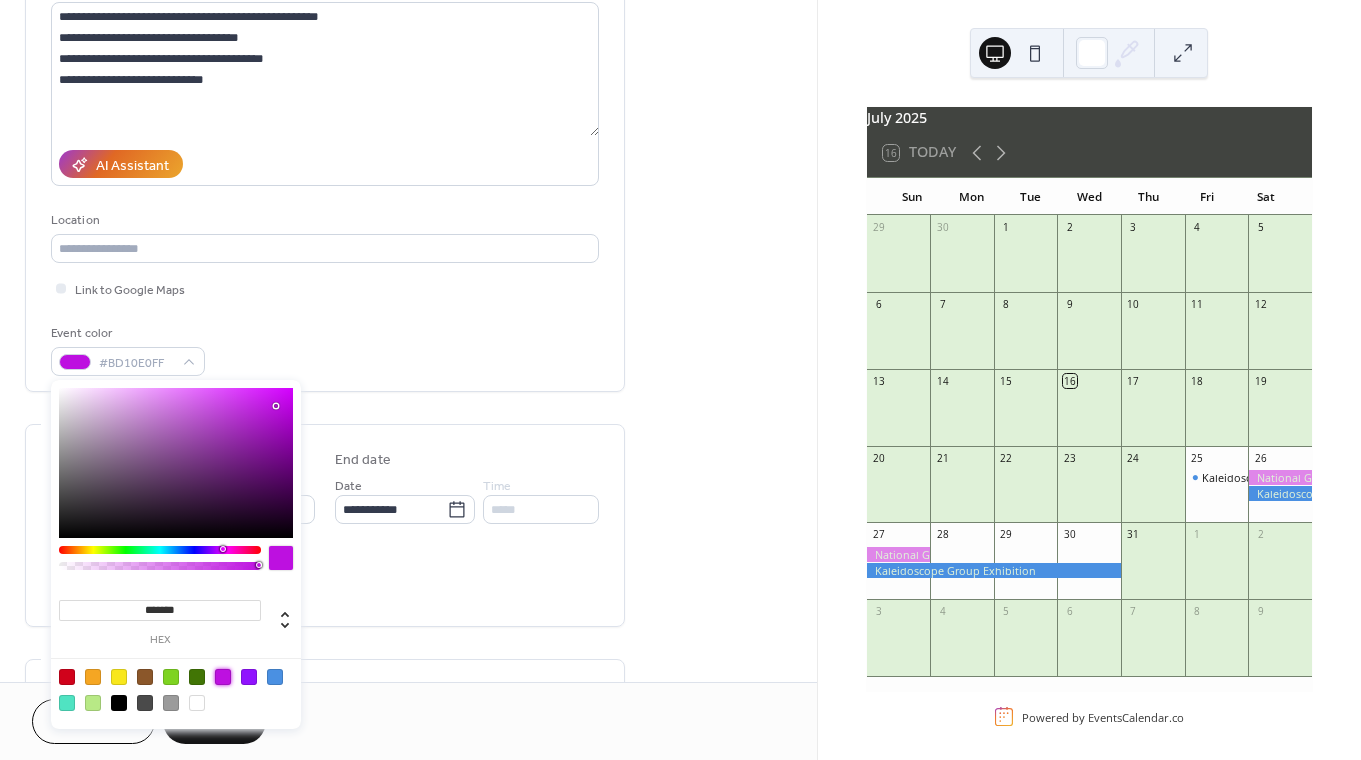 click on "All day Show date only Hide end time" at bounding box center [325, 579] 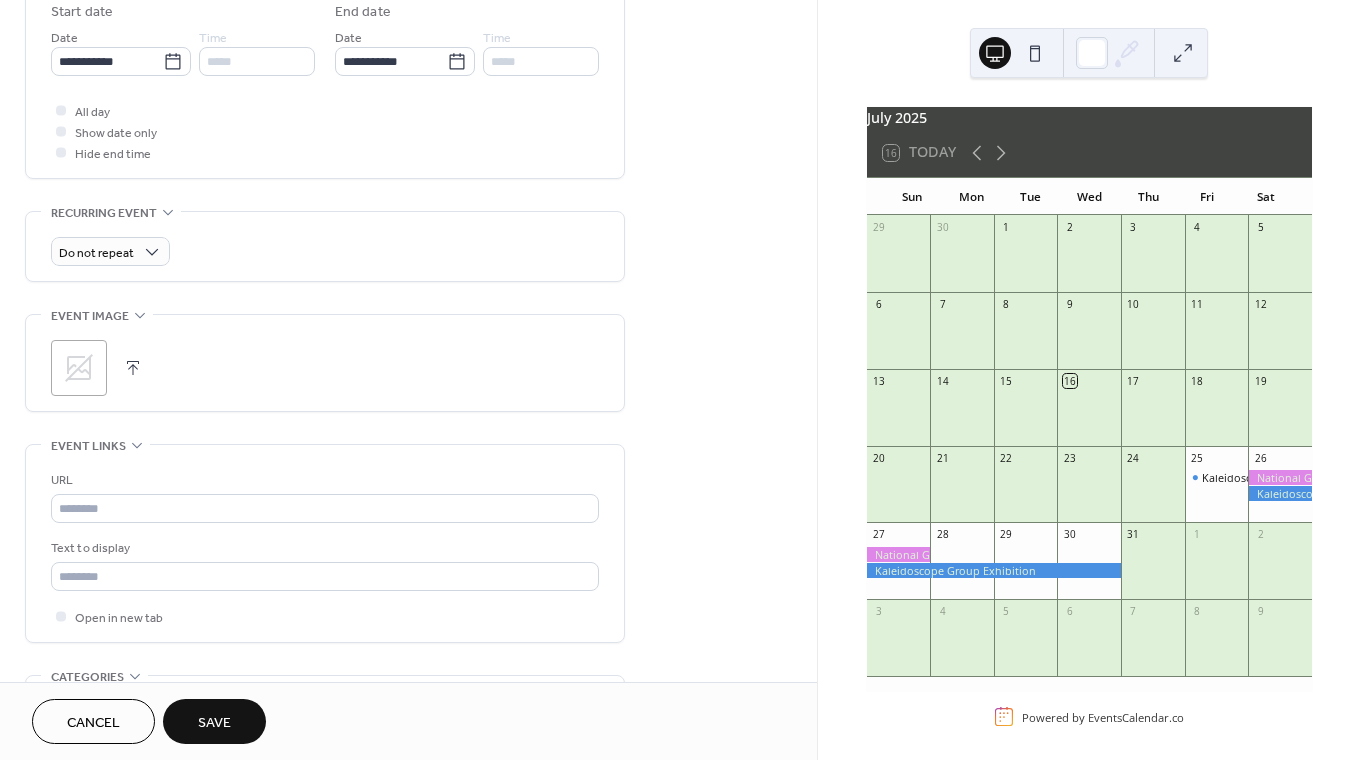 scroll, scrollTop: 723, scrollLeft: 0, axis: vertical 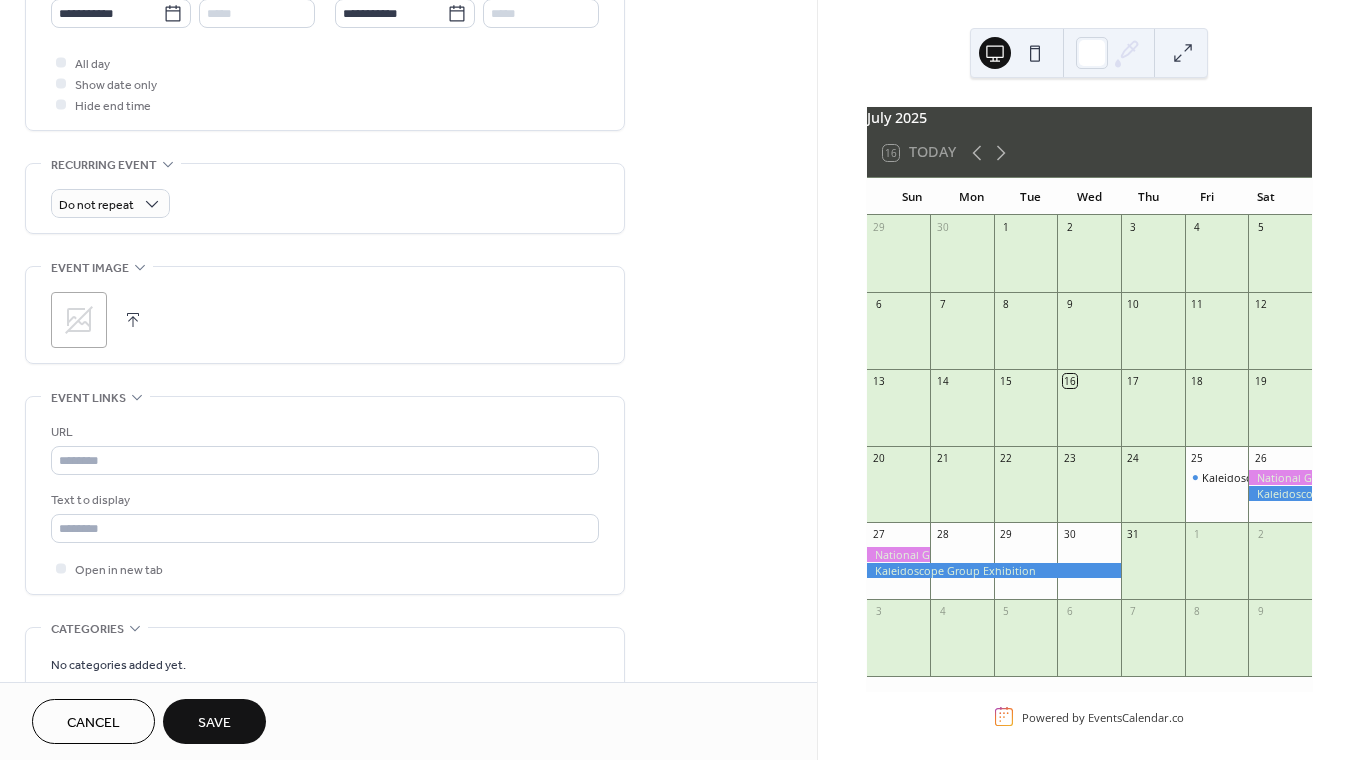 click at bounding box center (133, 320) 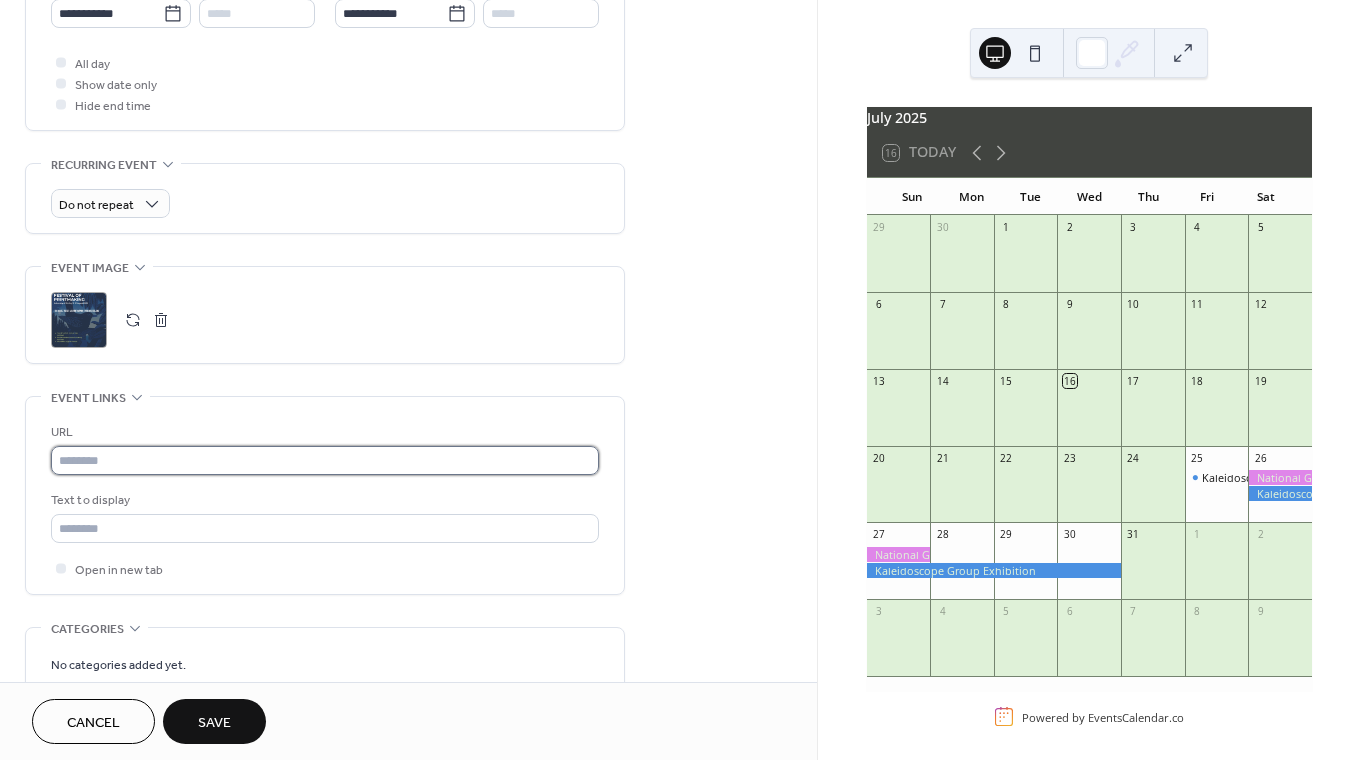click at bounding box center (325, 460) 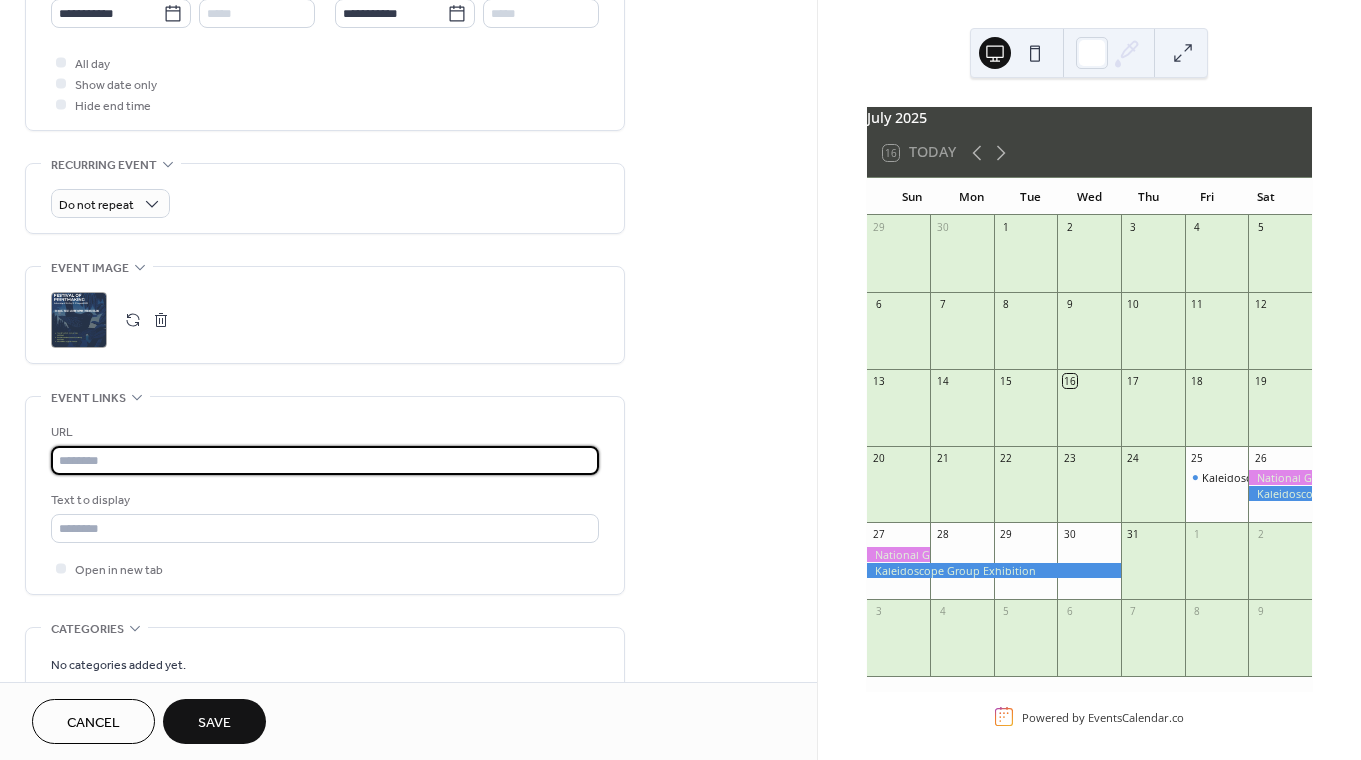 paste on "**********" 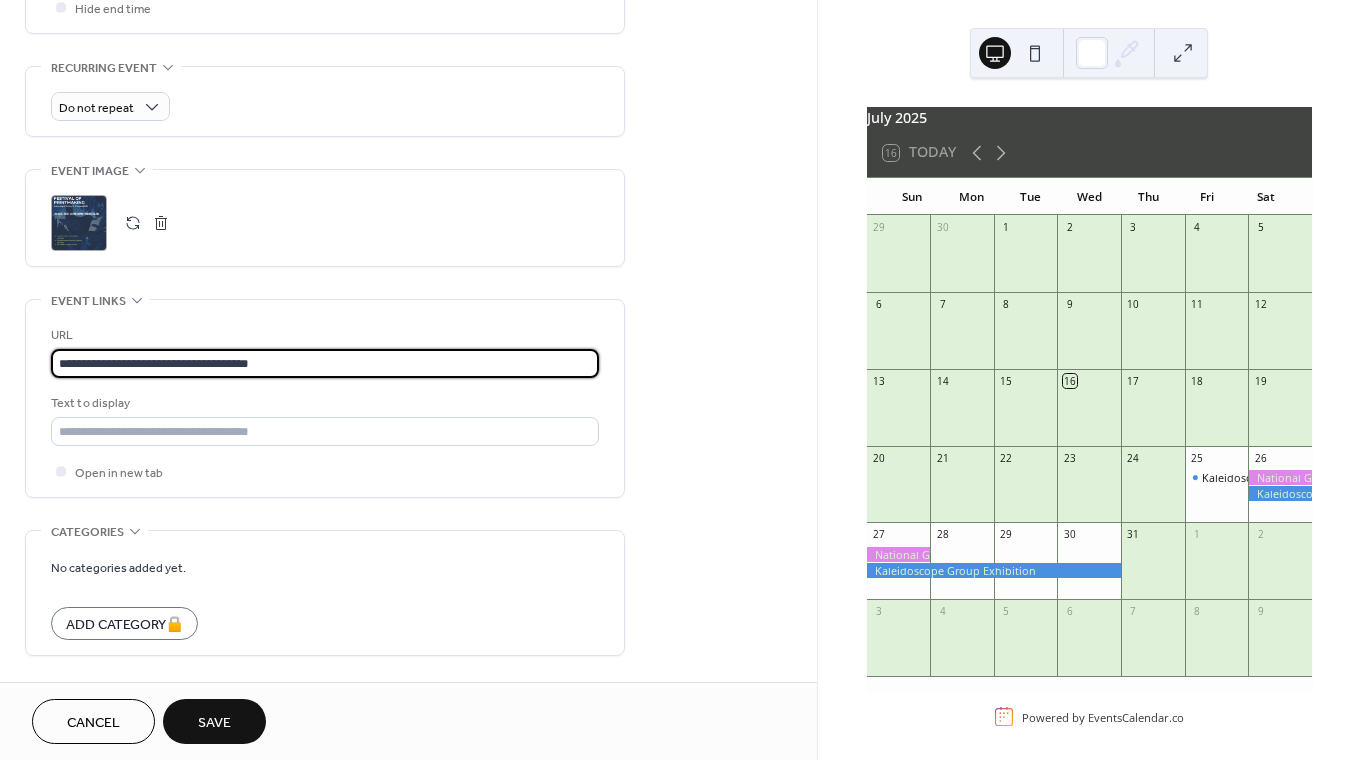 scroll, scrollTop: 888, scrollLeft: 0, axis: vertical 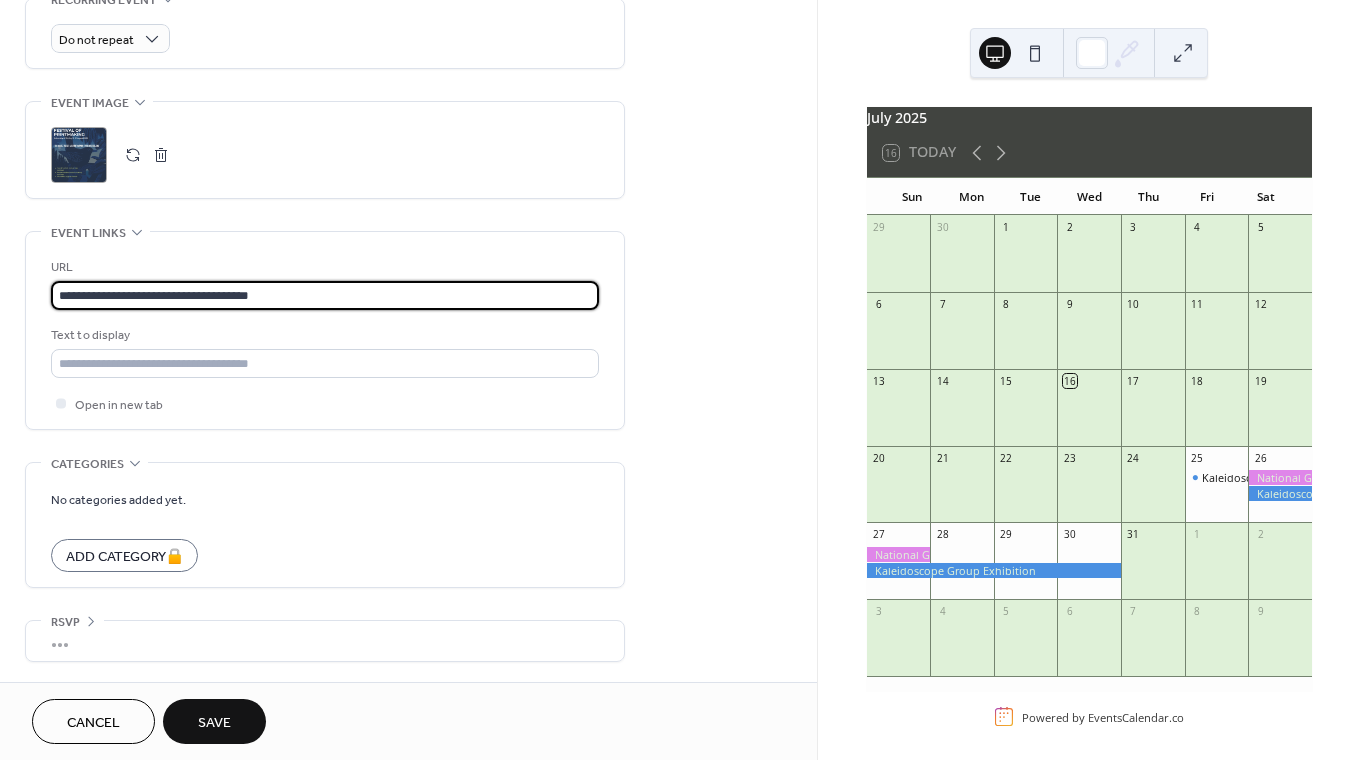 type on "**********" 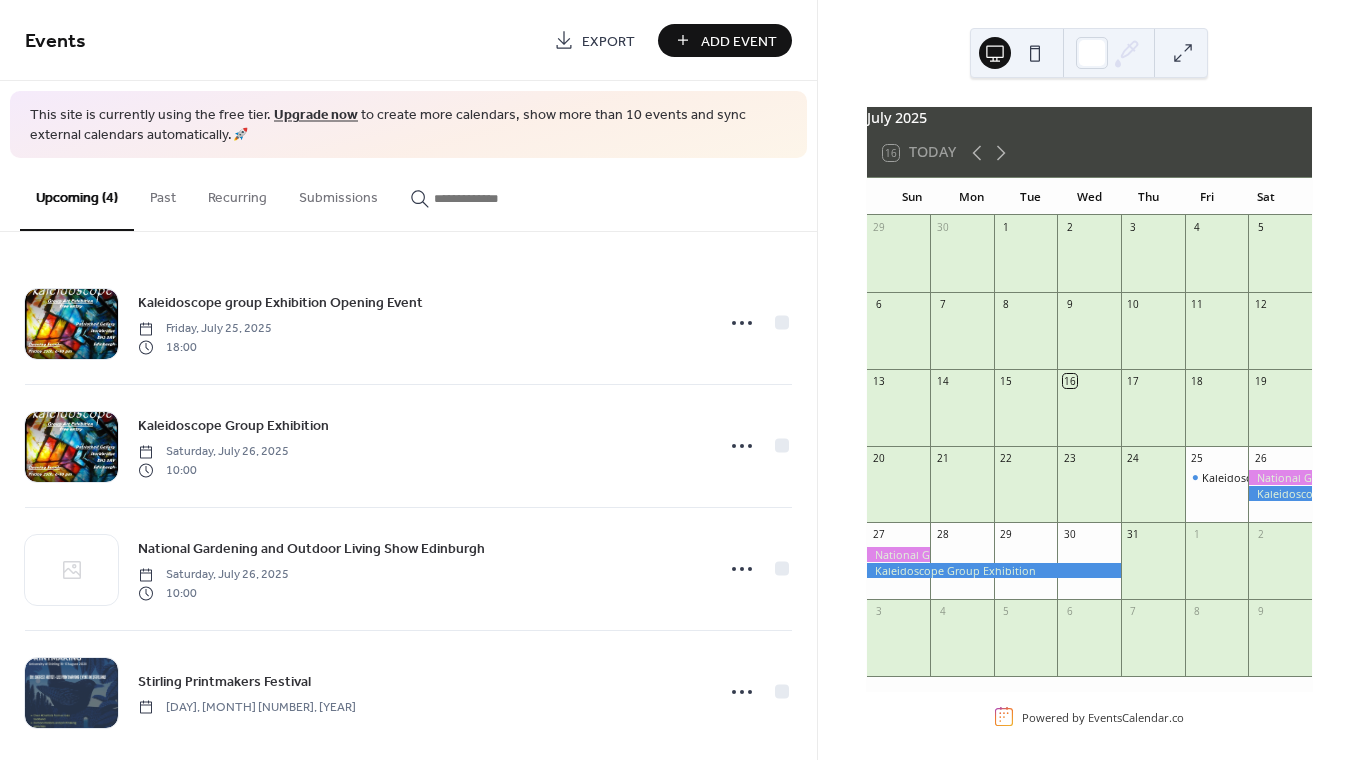scroll, scrollTop: 23, scrollLeft: 0, axis: vertical 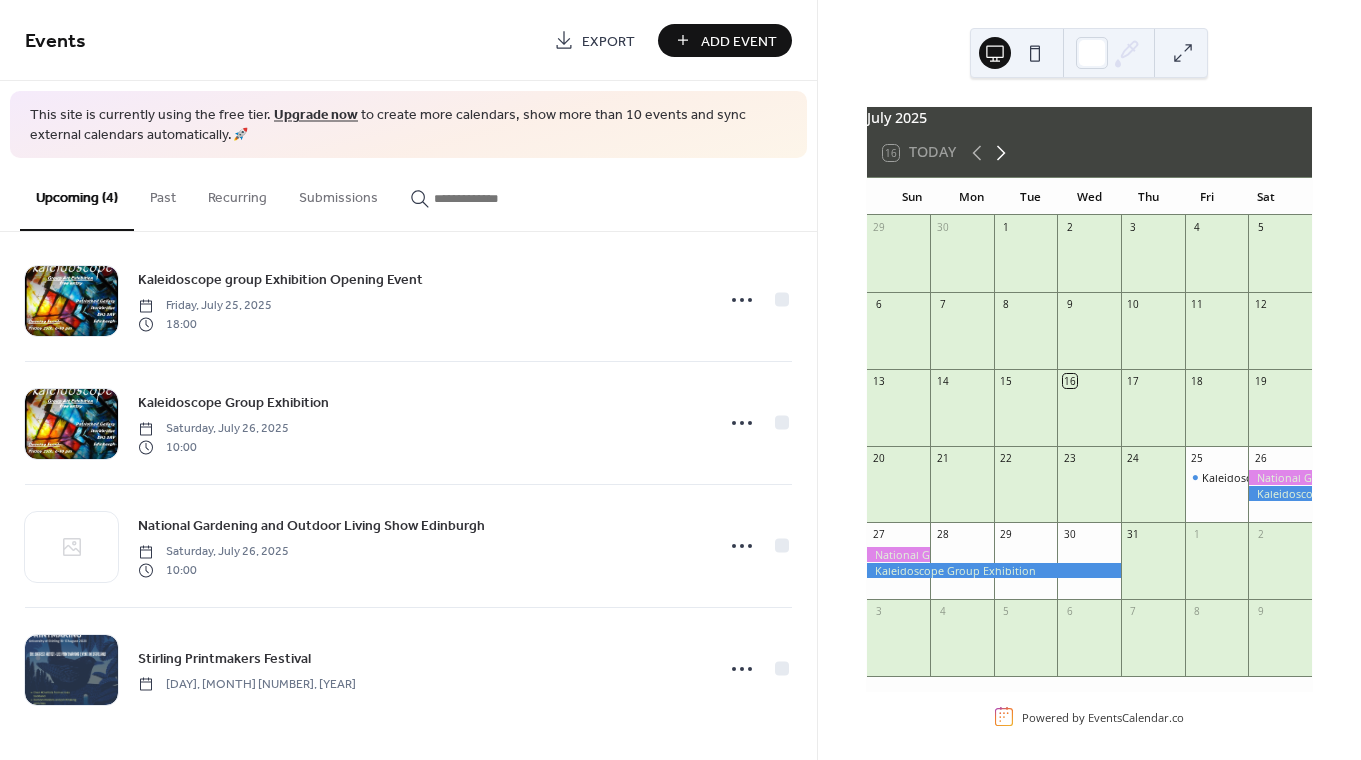 click 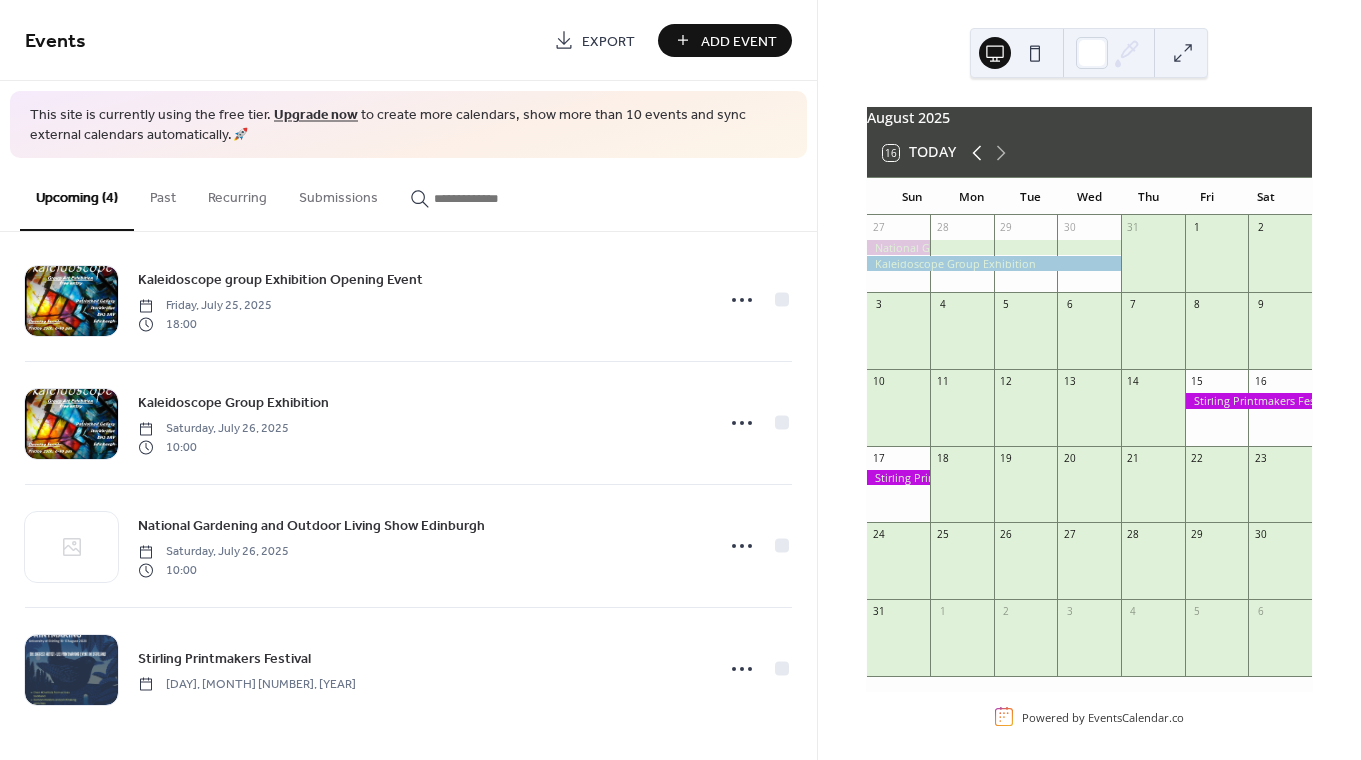 click 